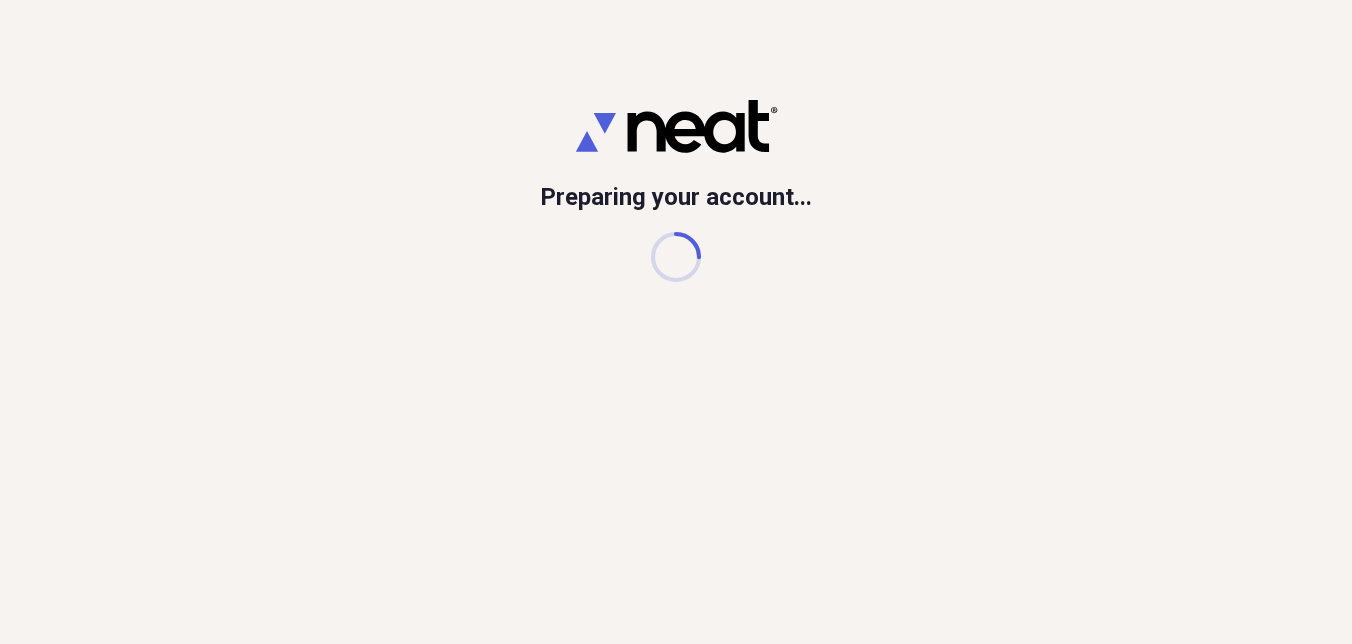 scroll, scrollTop: 0, scrollLeft: 0, axis: both 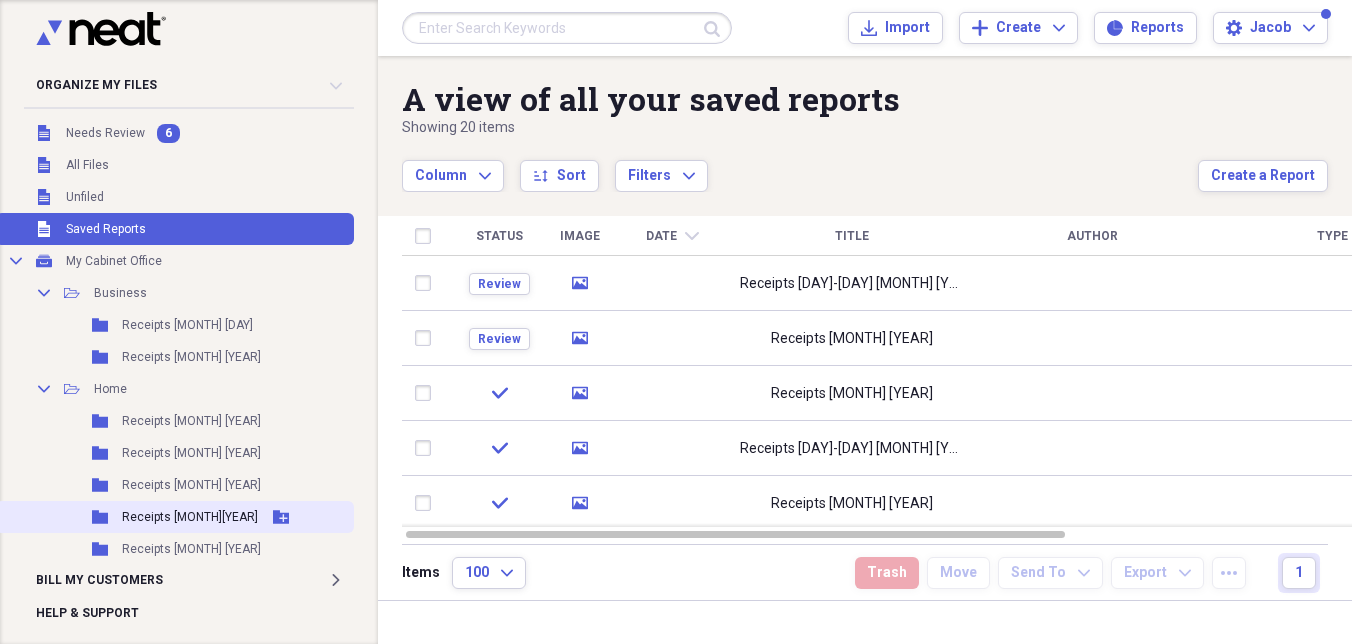 click on "Receipts [MONTH][YEAR]" at bounding box center (190, 517) 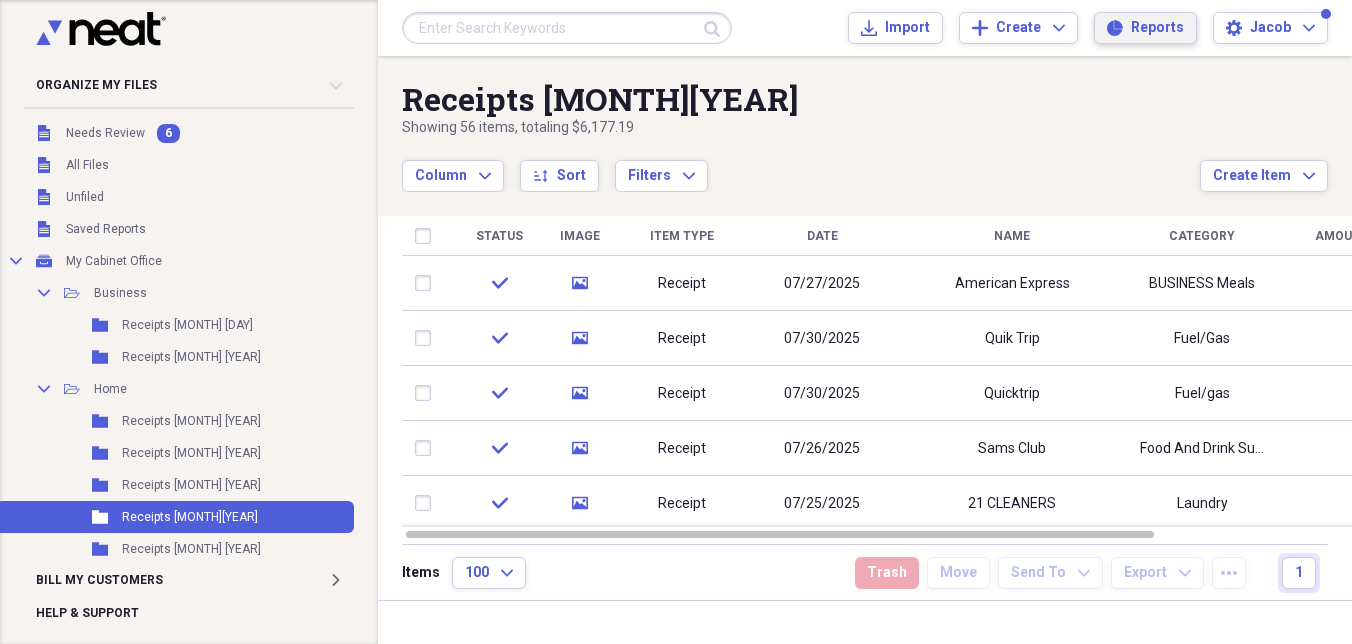 click on "Reports" at bounding box center [1157, 28] 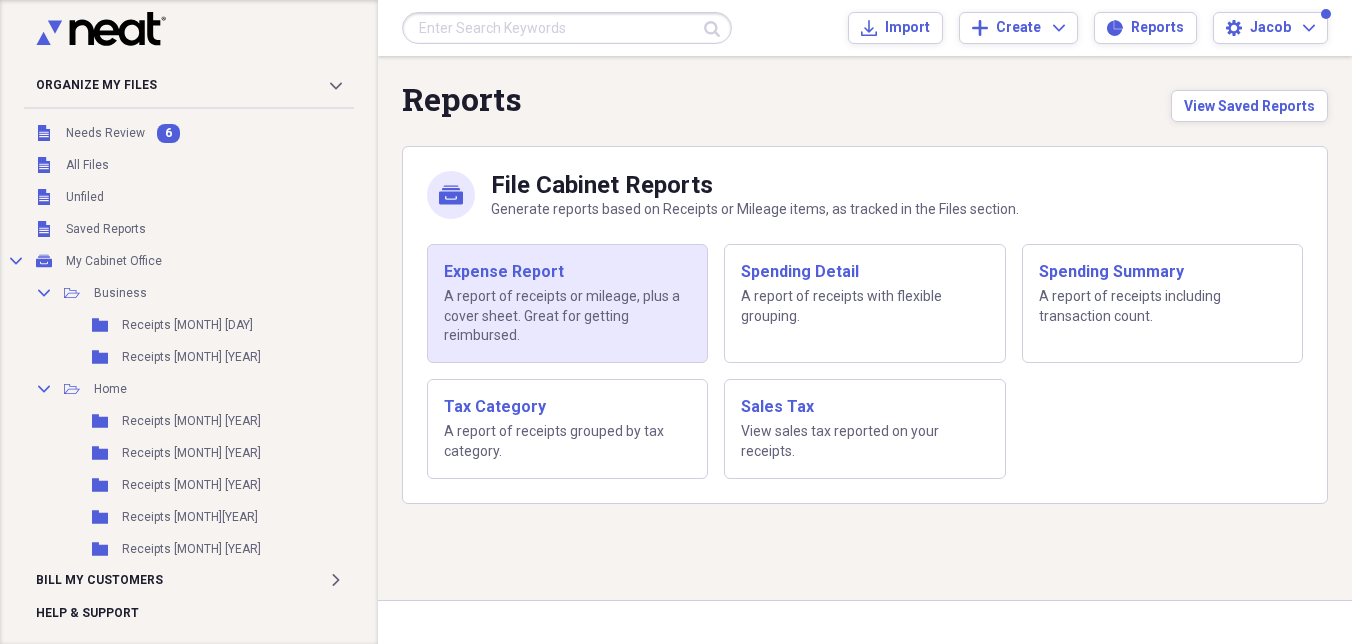 click on "Expense Report" at bounding box center (567, 272) 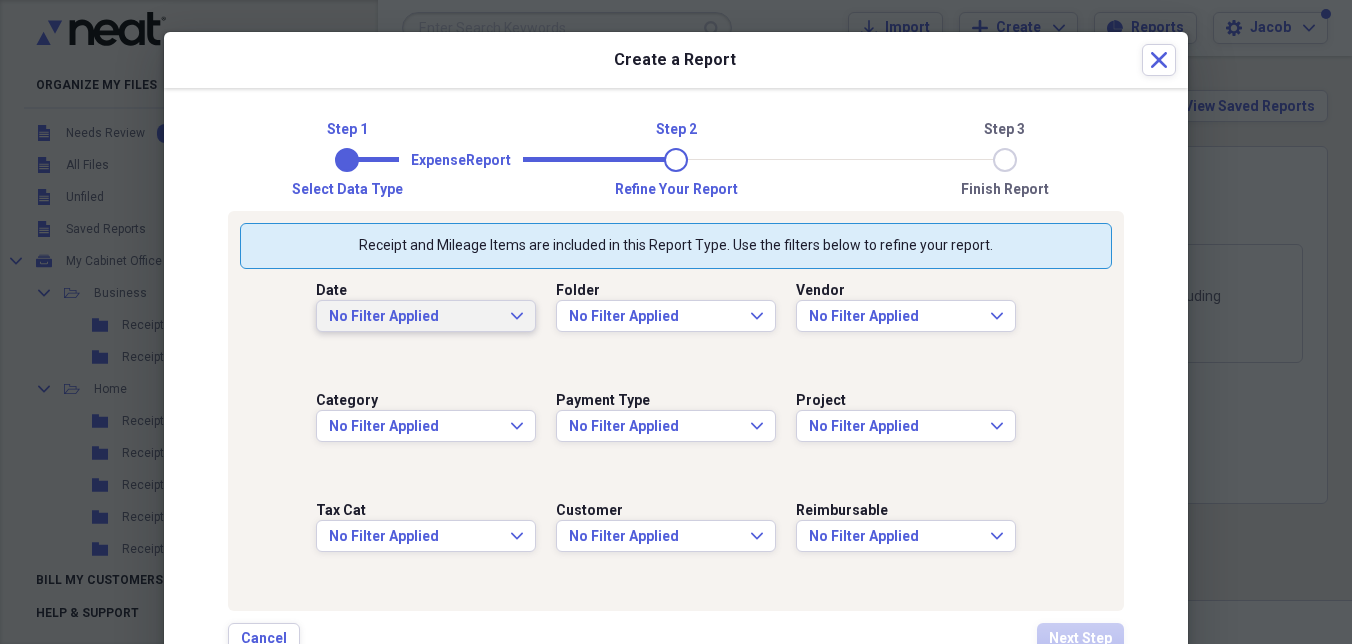 click on "No Filter Applied Expand" at bounding box center (426, 317) 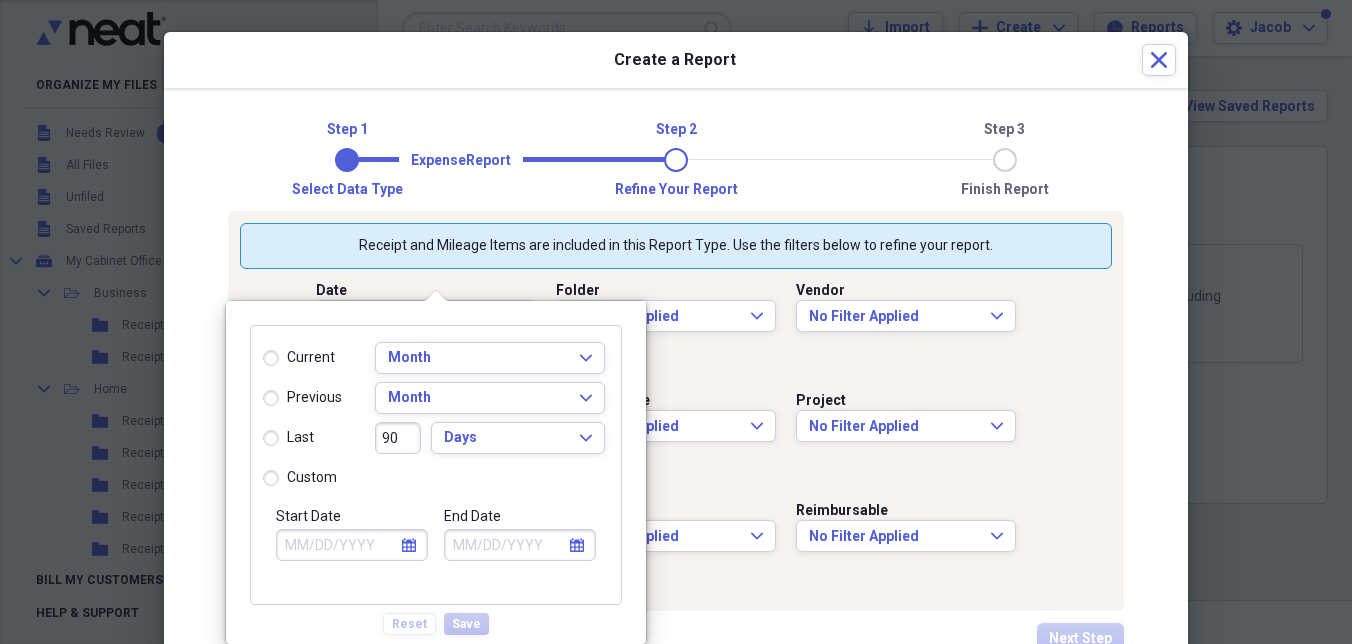 click 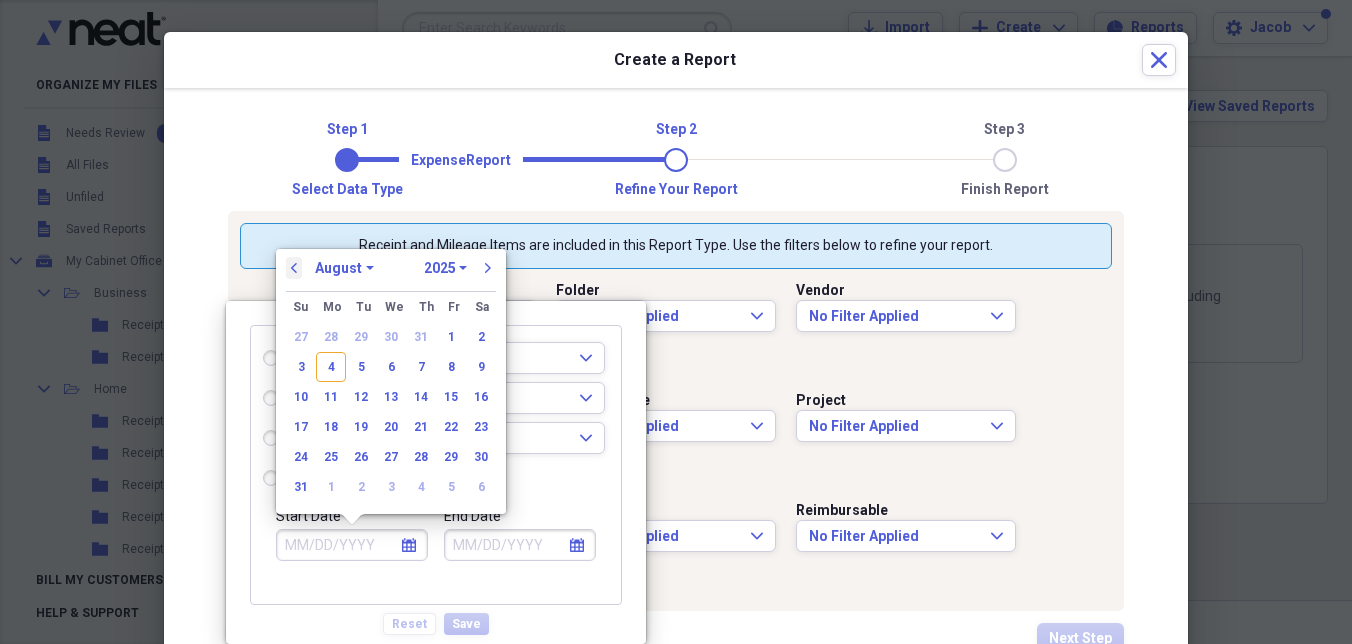 click on "previous" at bounding box center (294, 268) 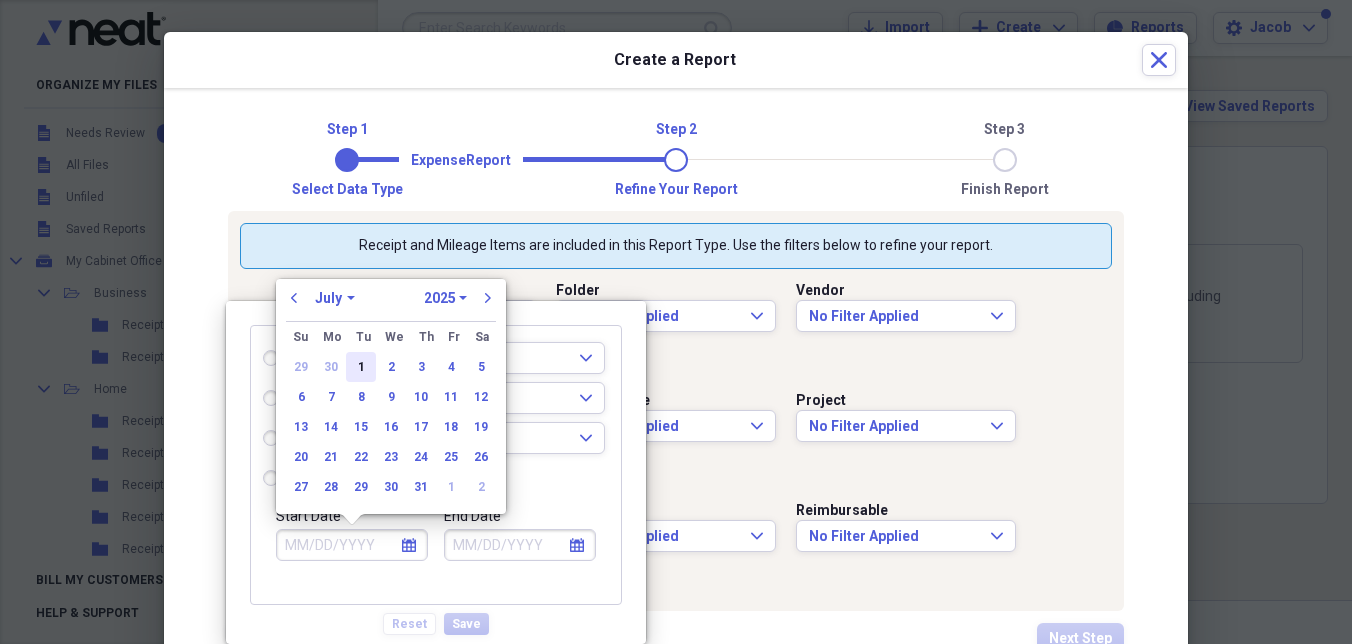 click on "1" at bounding box center (361, 367) 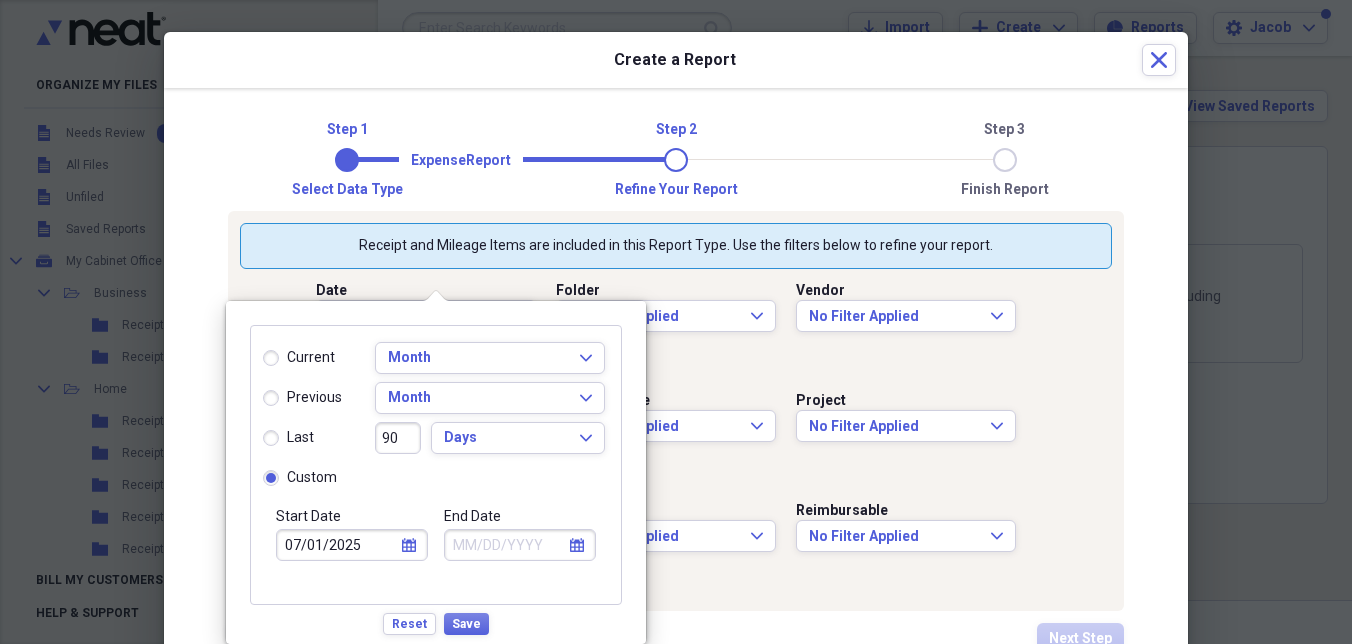 click 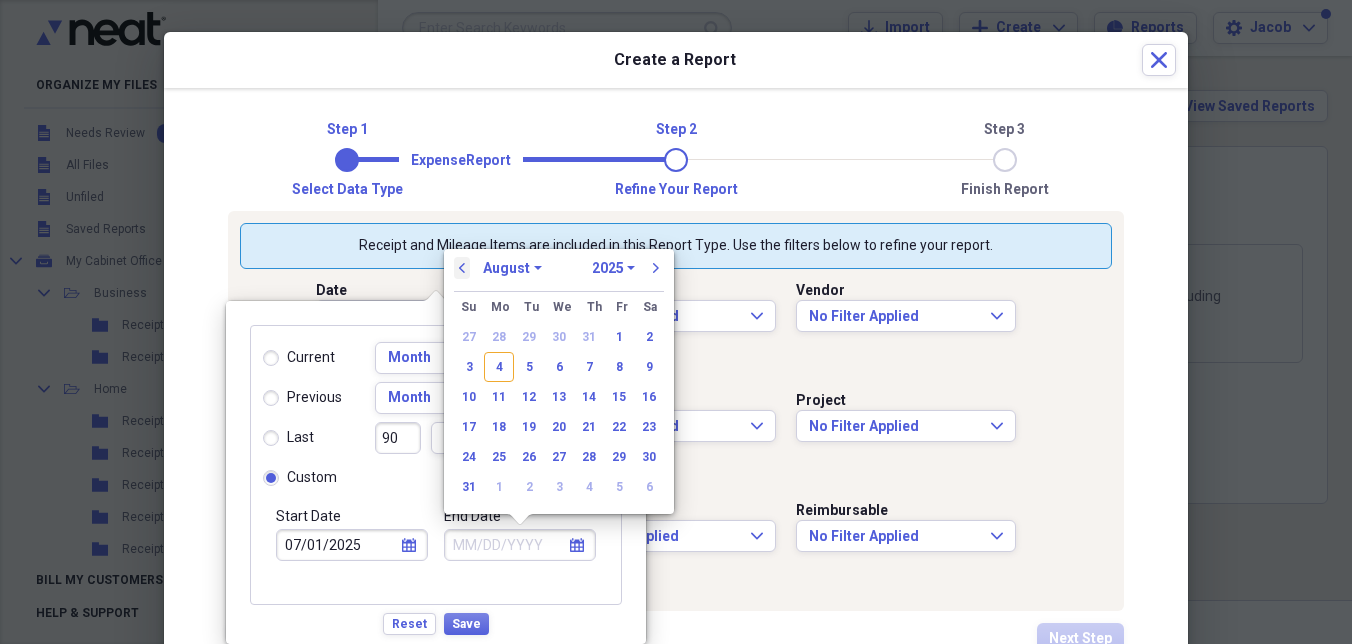 click on "previous" at bounding box center (462, 268) 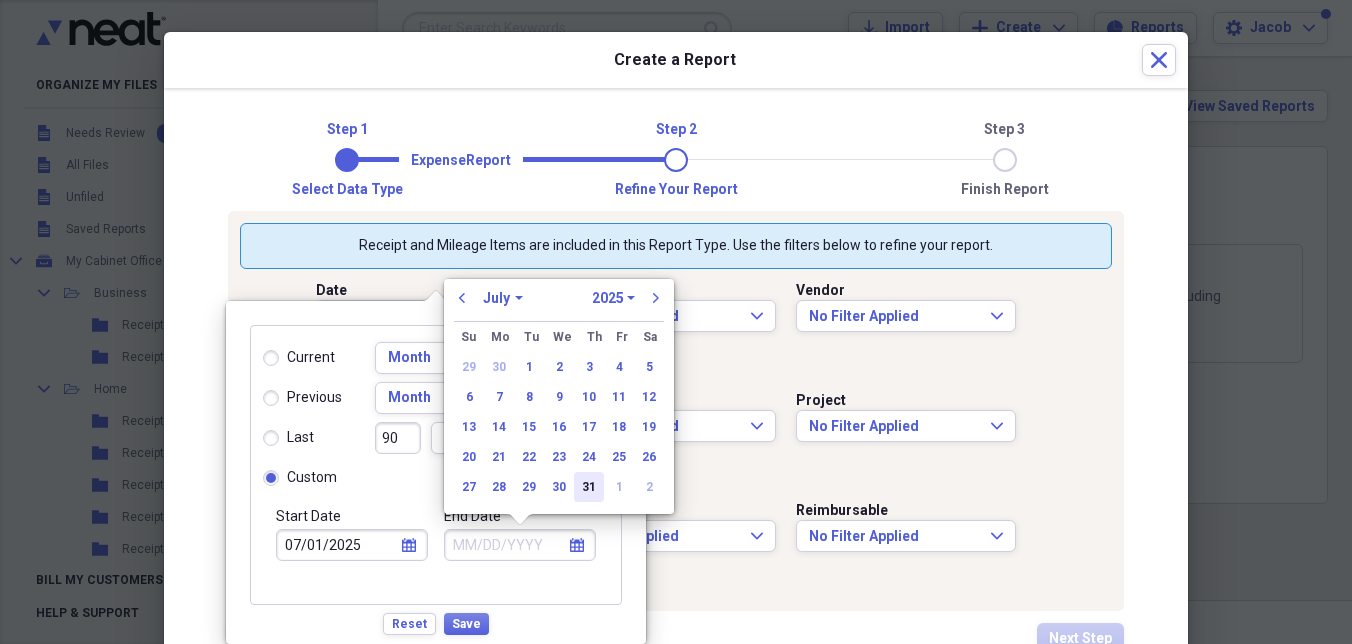 click on "31" at bounding box center (589, 487) 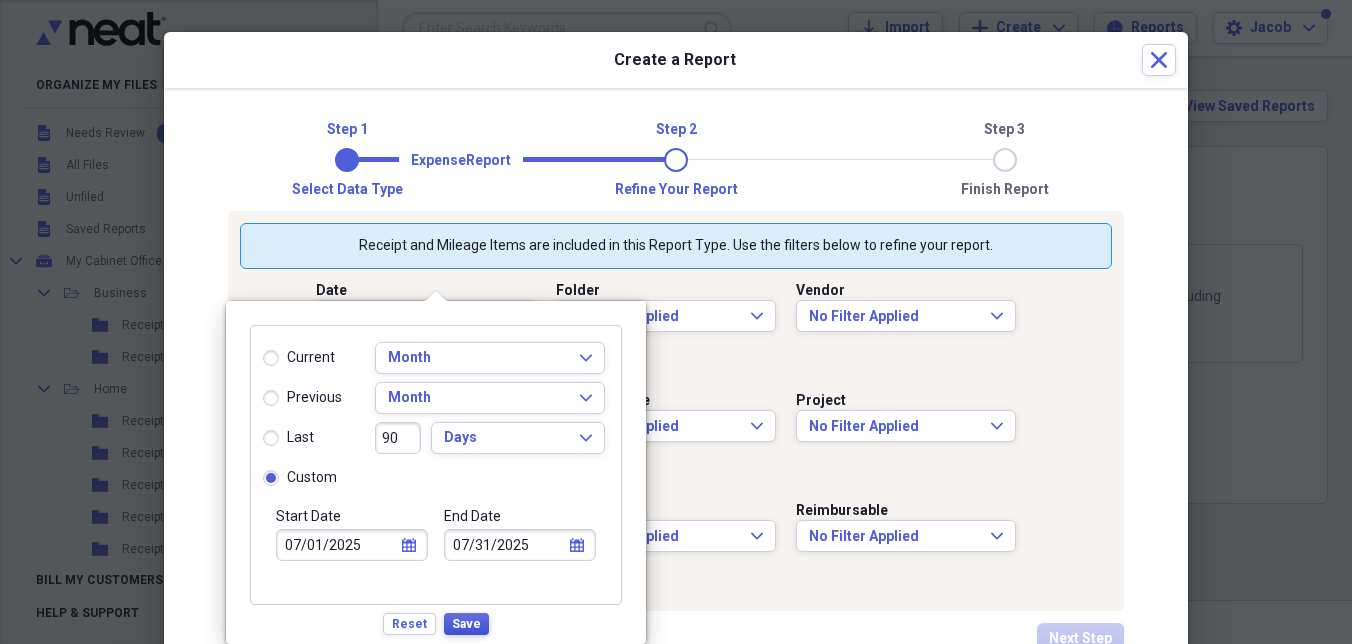 click on "Save" at bounding box center (466, 624) 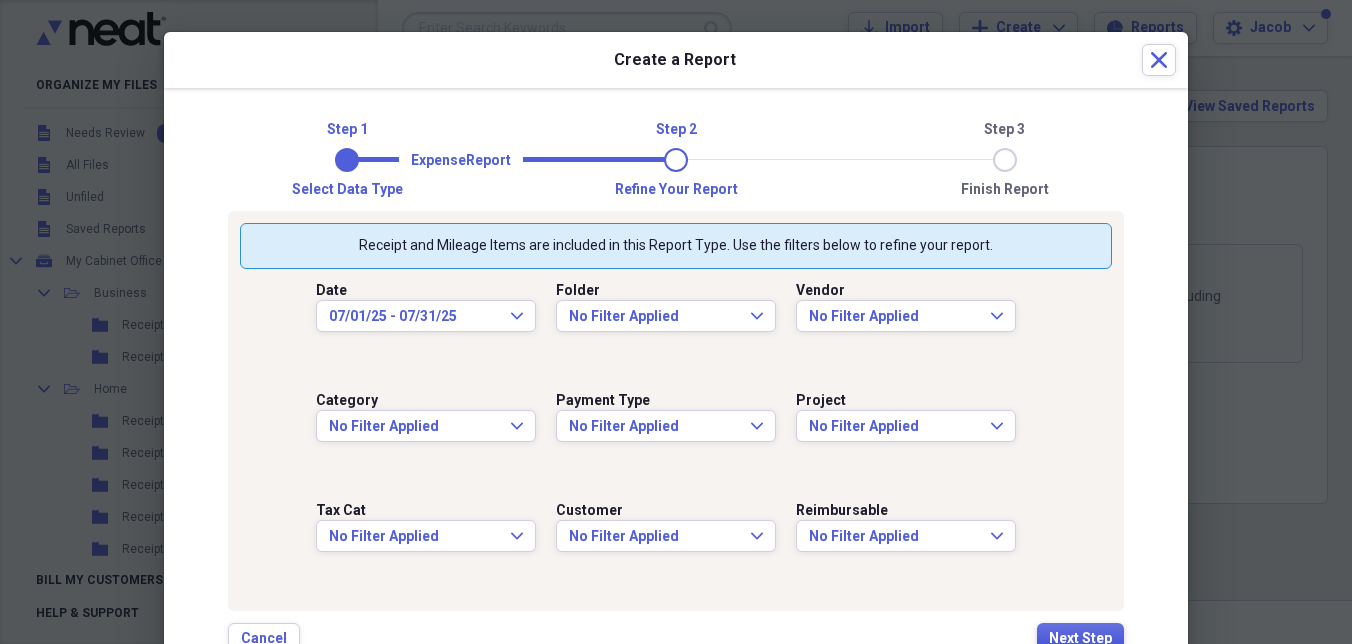 click on "Next Step" at bounding box center (1080, 639) 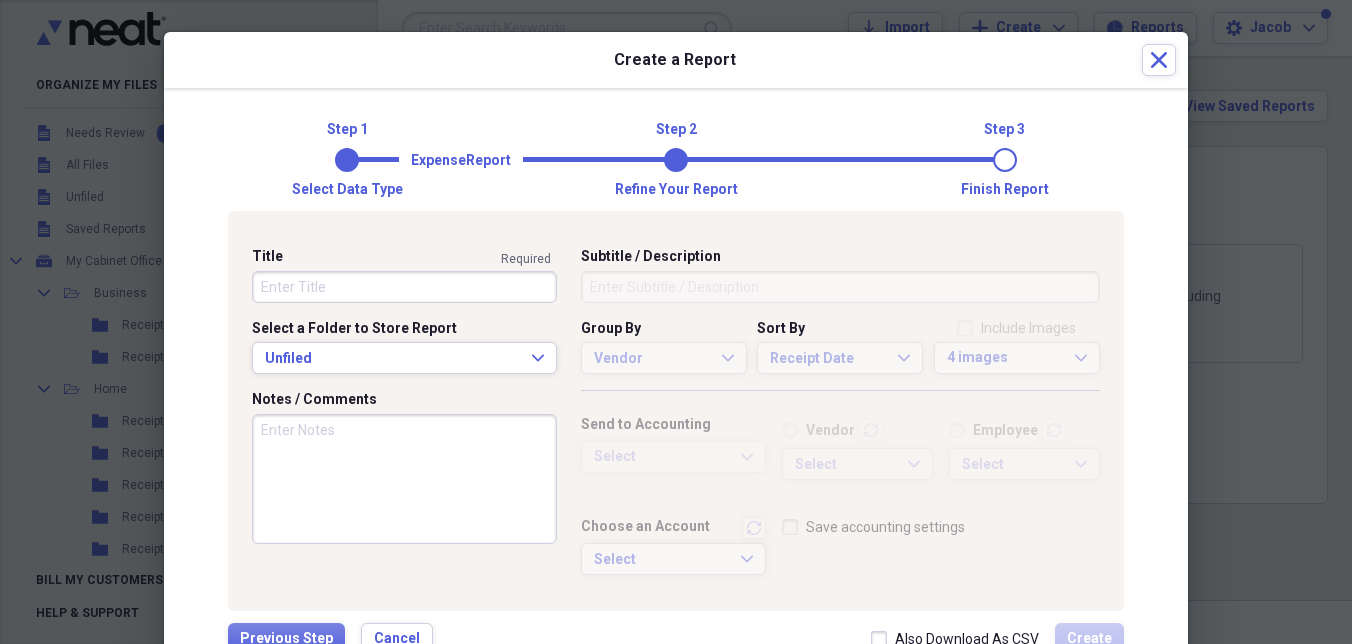 click on "Title" at bounding box center (404, 287) 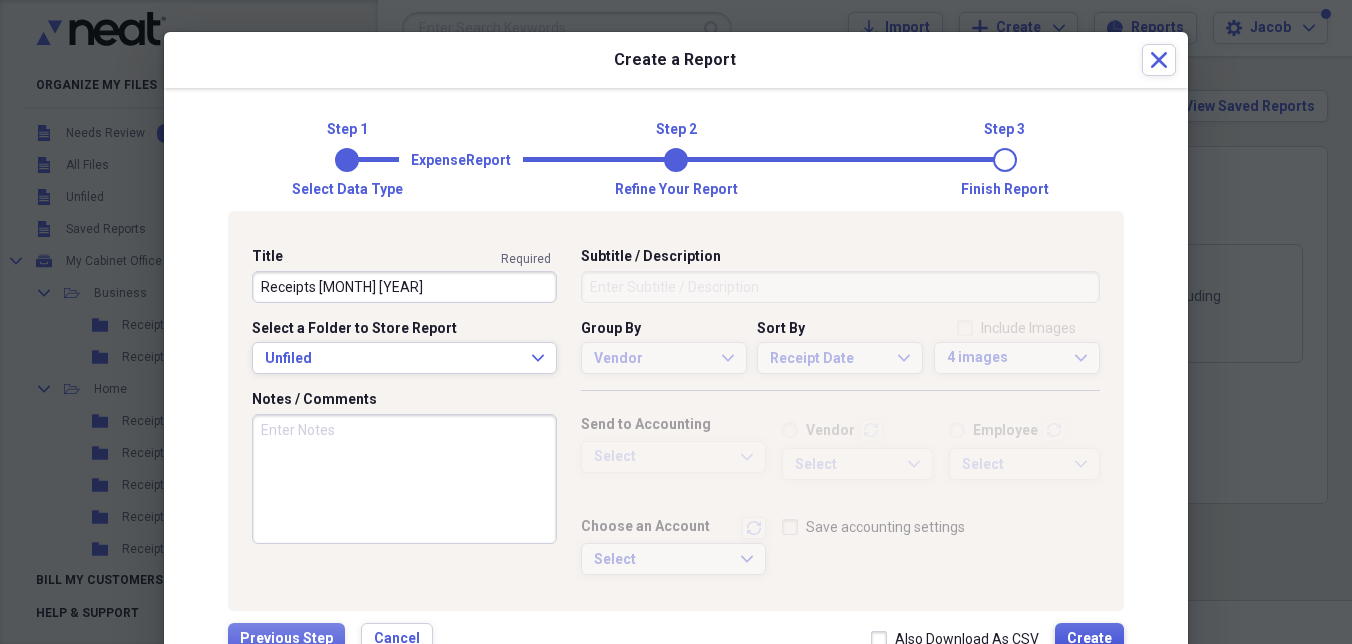 type on "Receipts [DATE]" 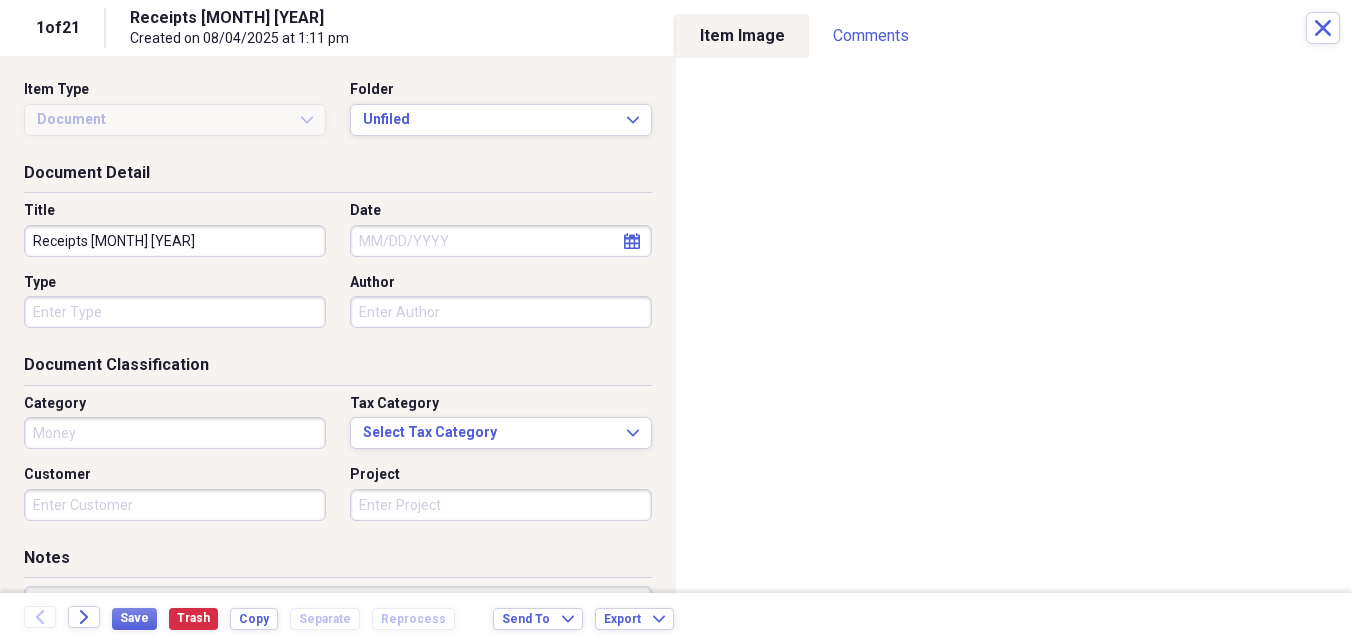 type on "Money" 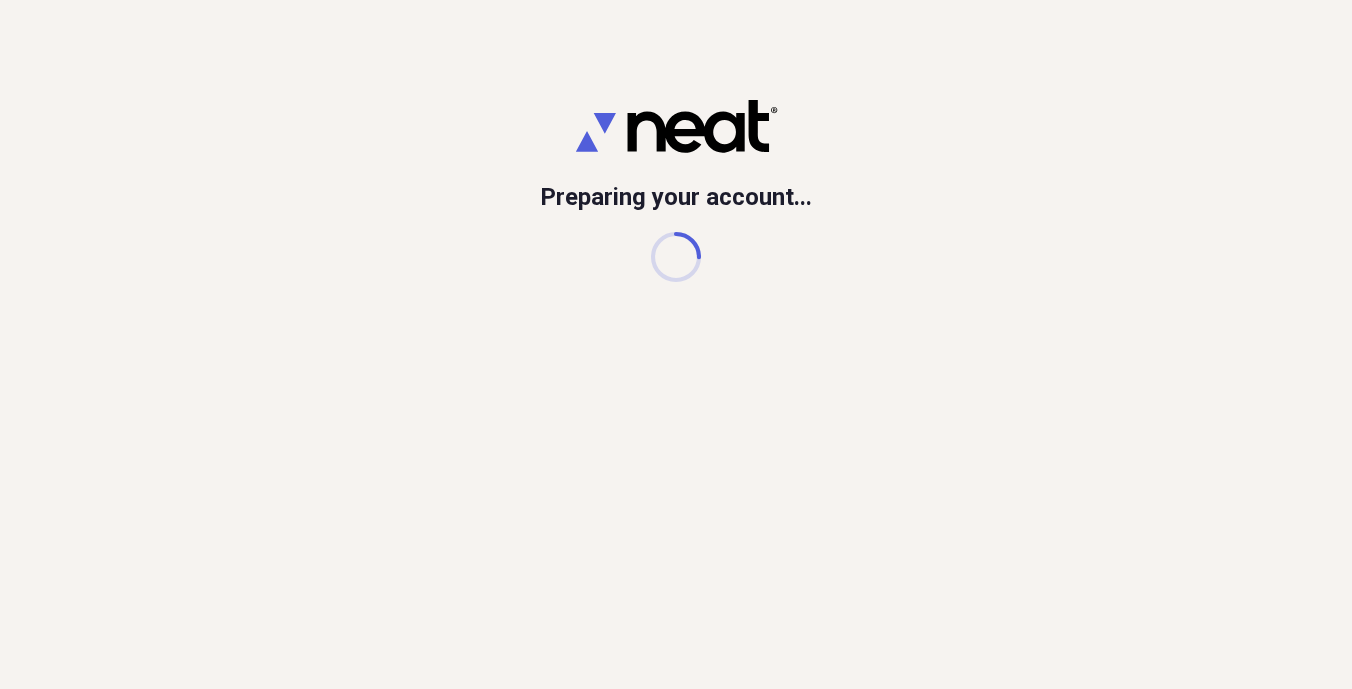 scroll, scrollTop: 0, scrollLeft: 0, axis: both 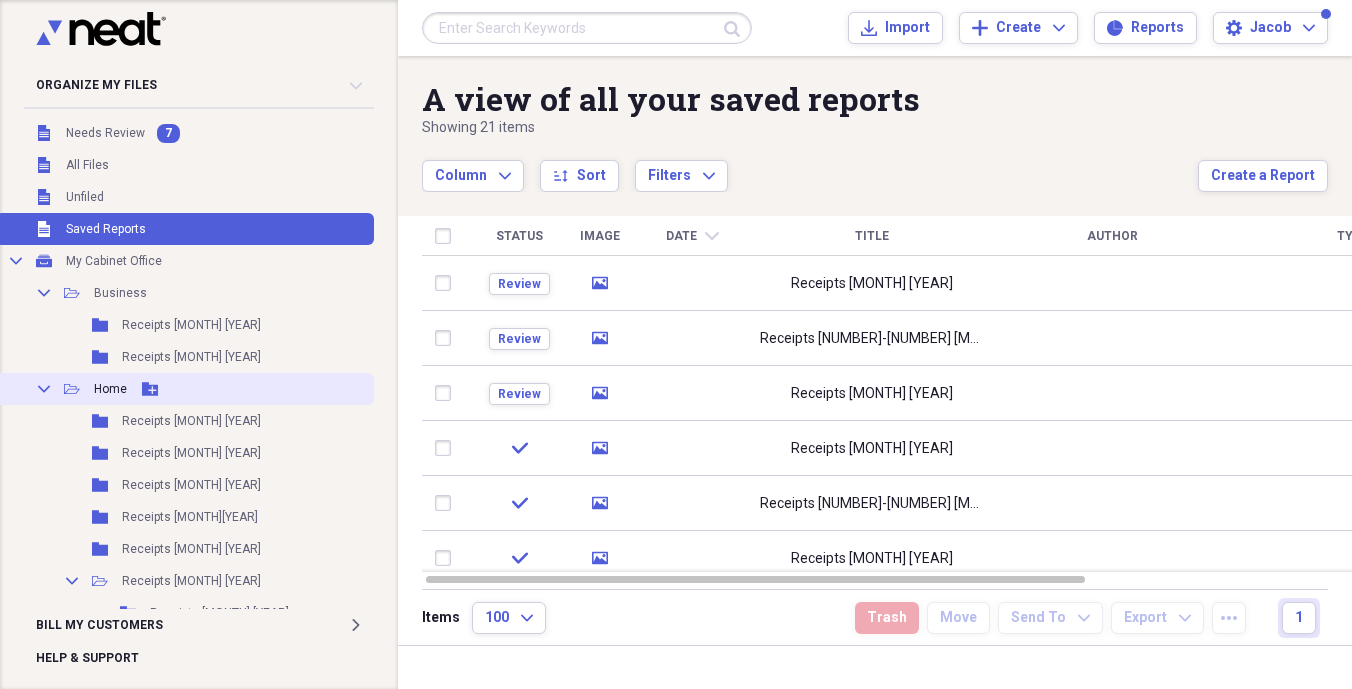 click on "Add Folder" 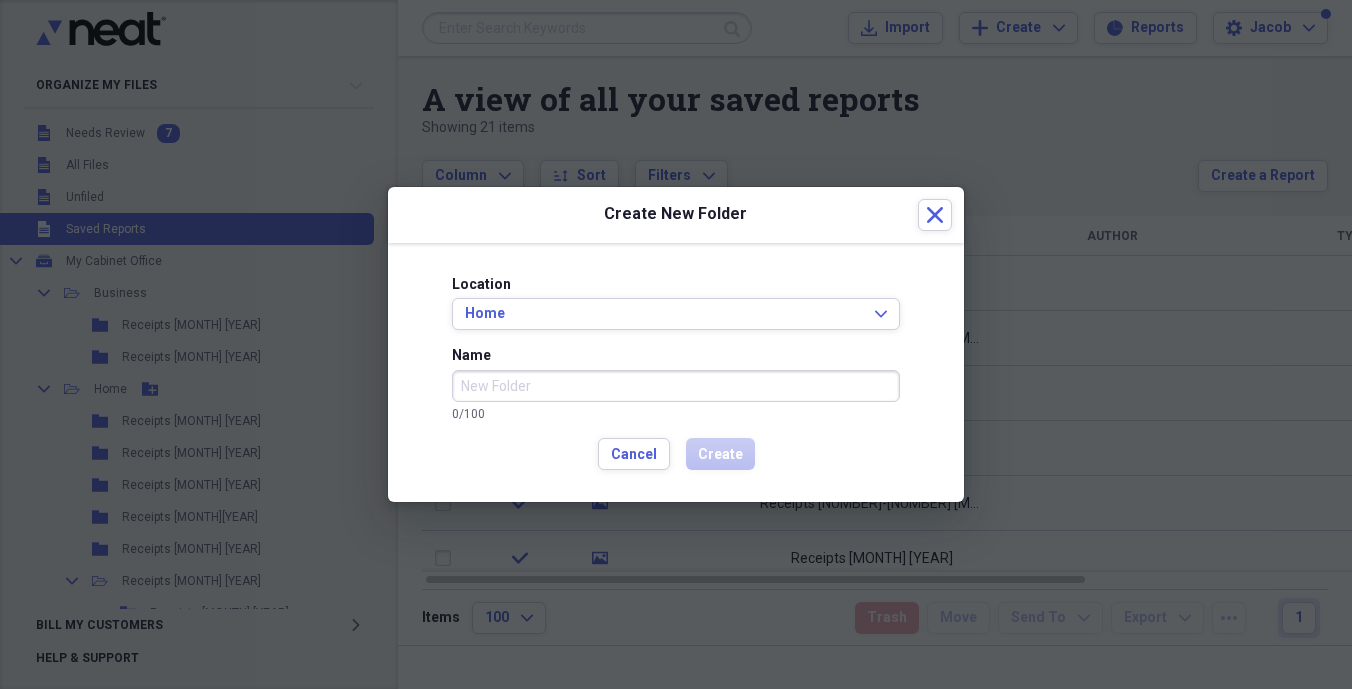 click on "Name" at bounding box center (676, 386) 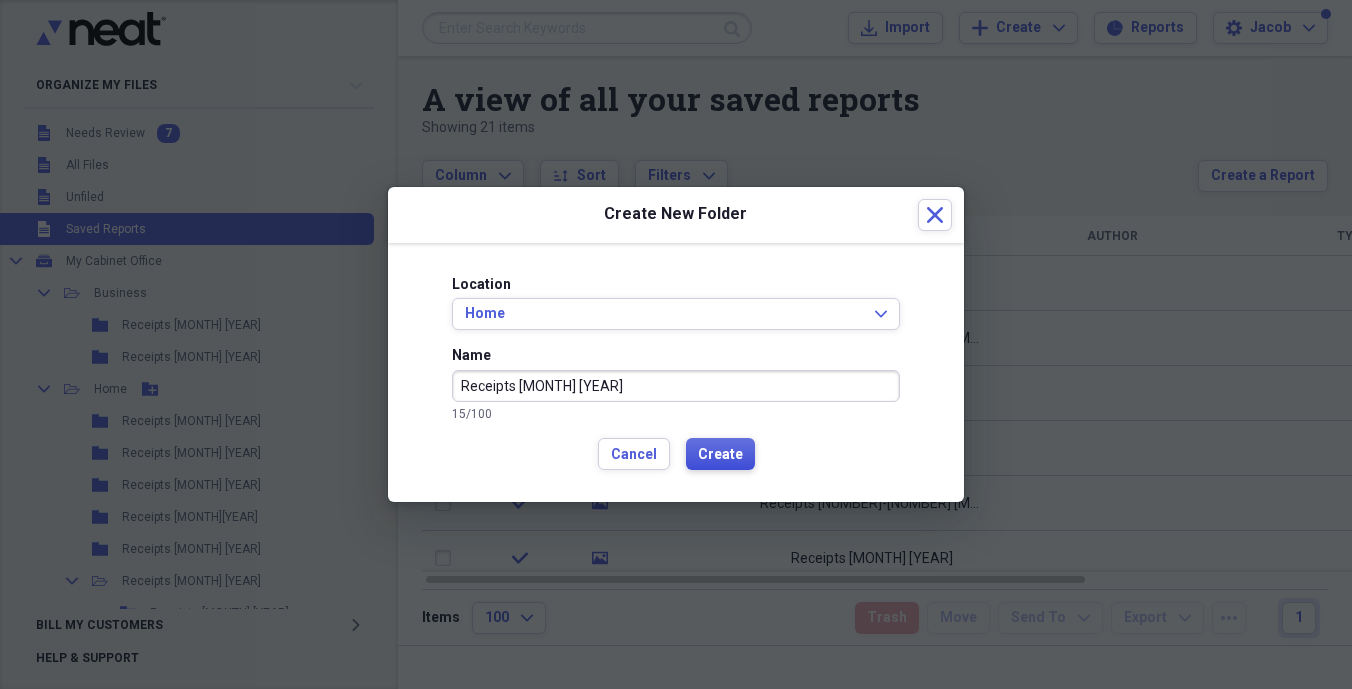 type on "Receipts Aug 25" 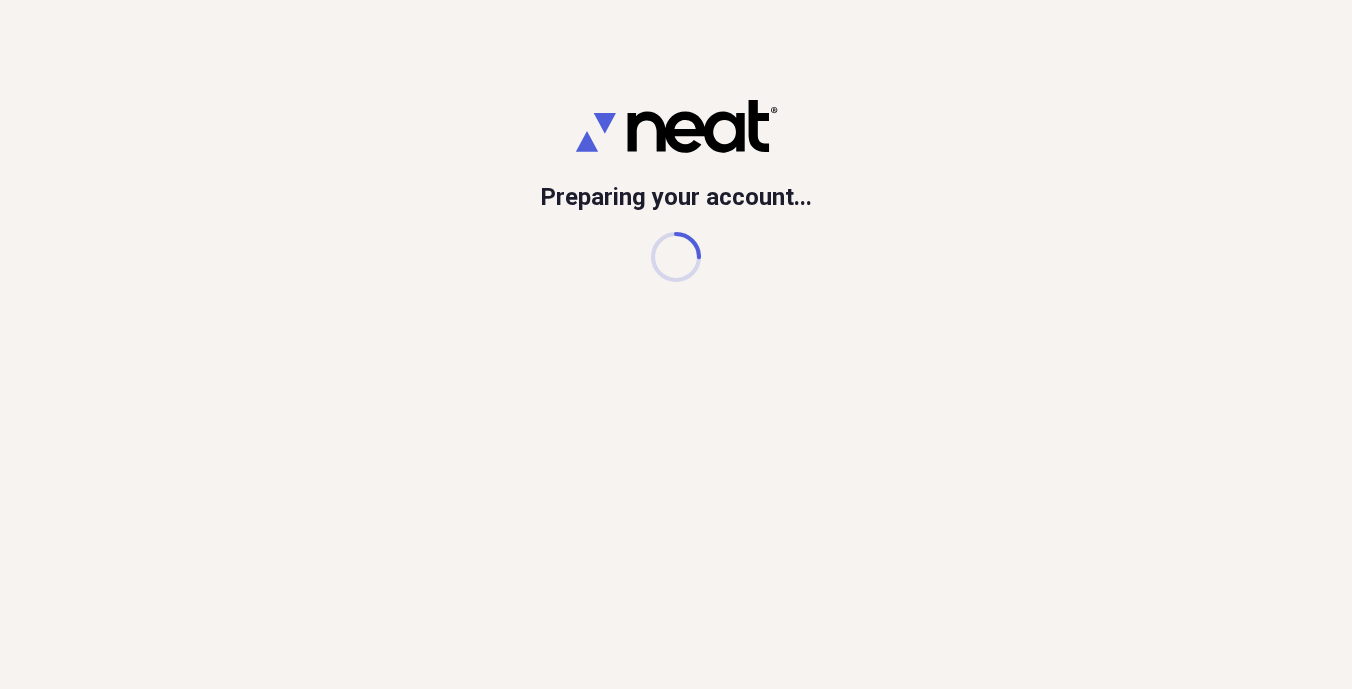 scroll, scrollTop: 0, scrollLeft: 0, axis: both 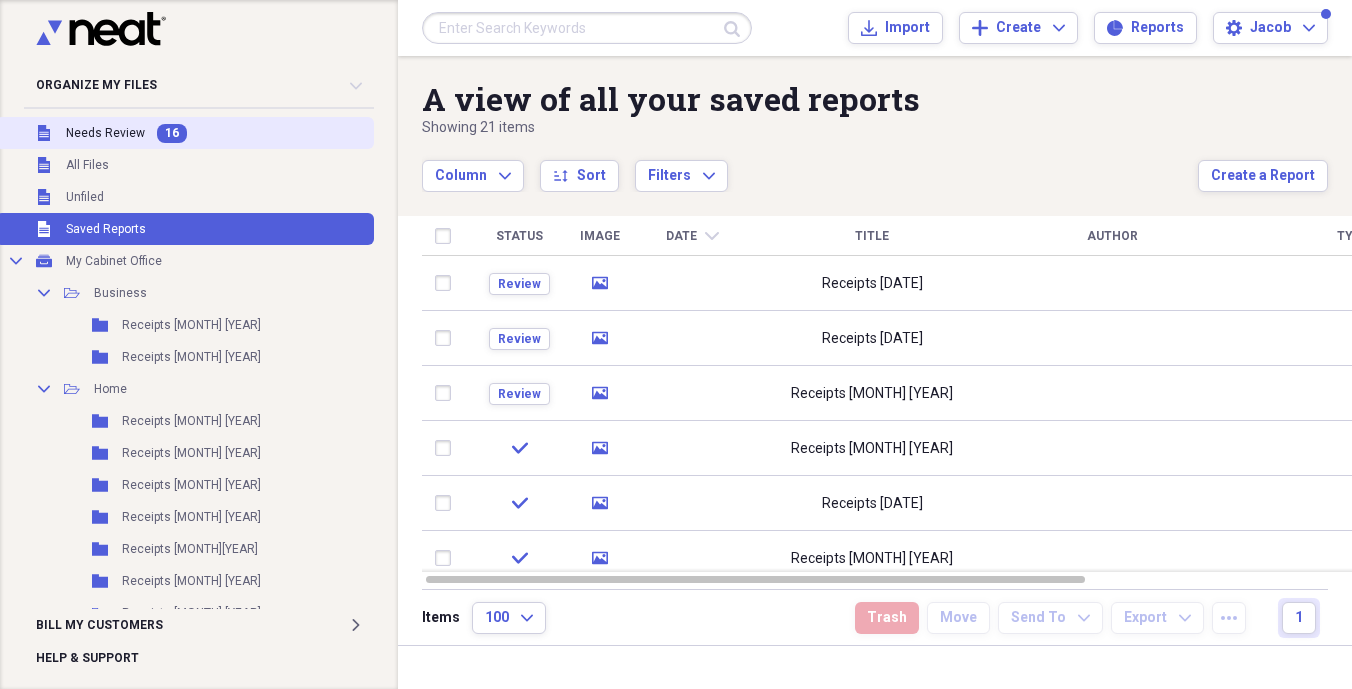 click on "Needs Review" at bounding box center [105, 133] 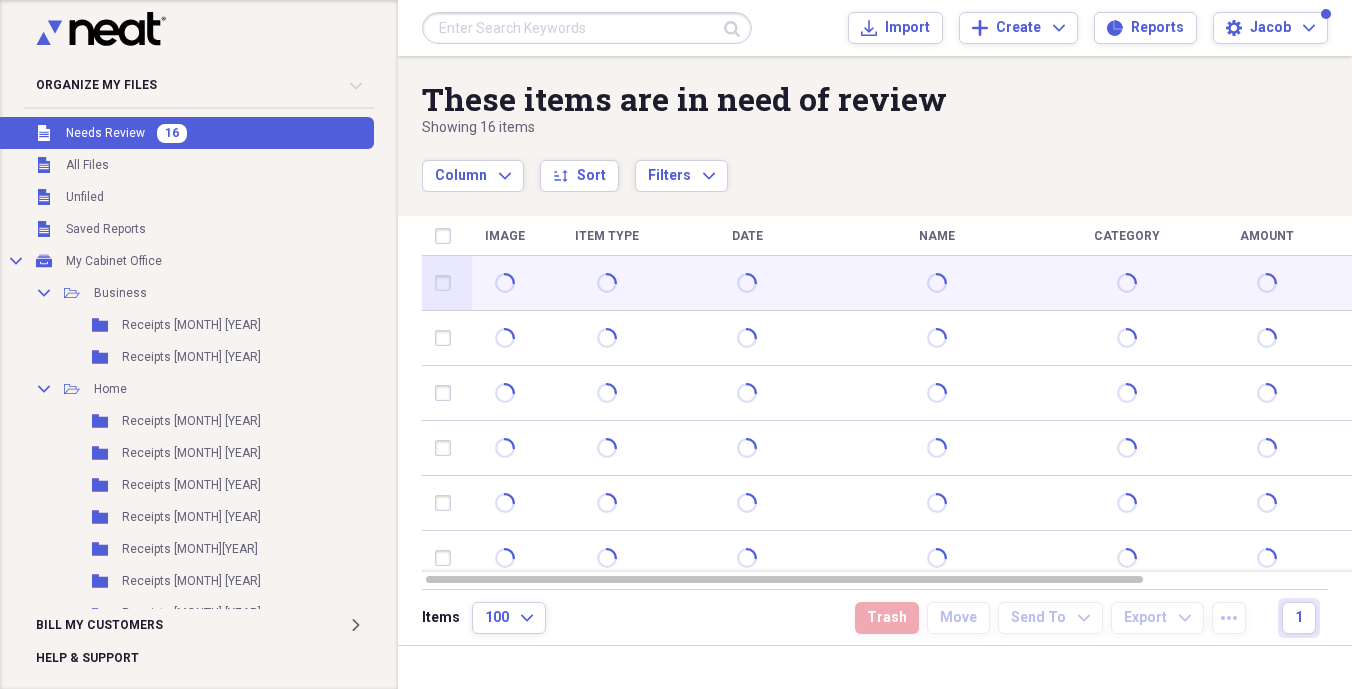 click at bounding box center [937, 283] 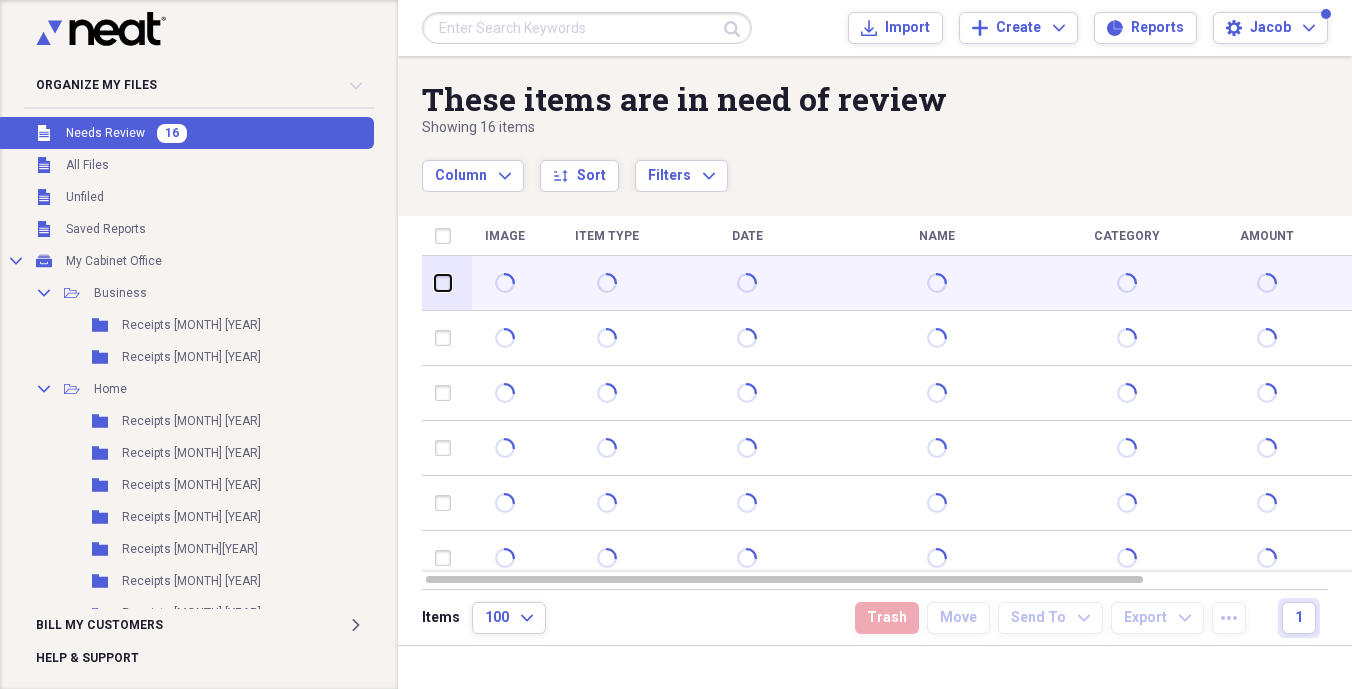 click at bounding box center (435, 283) 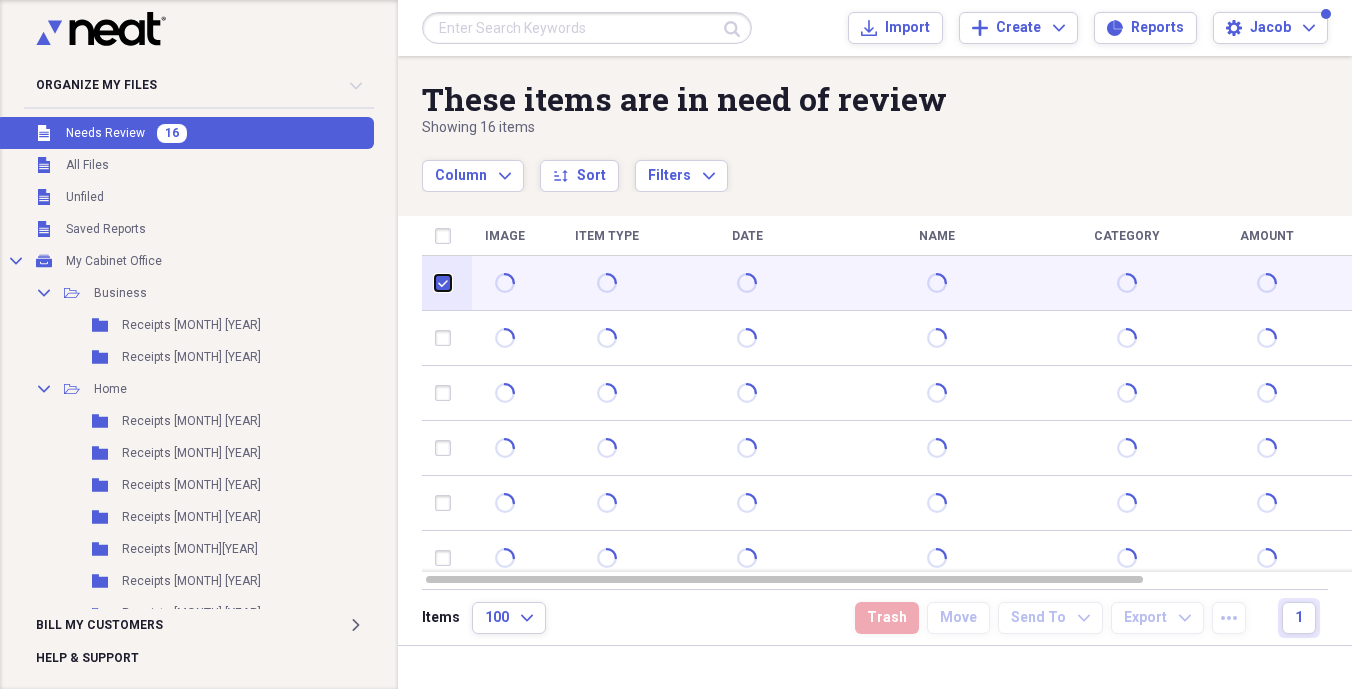 checkbox on "true" 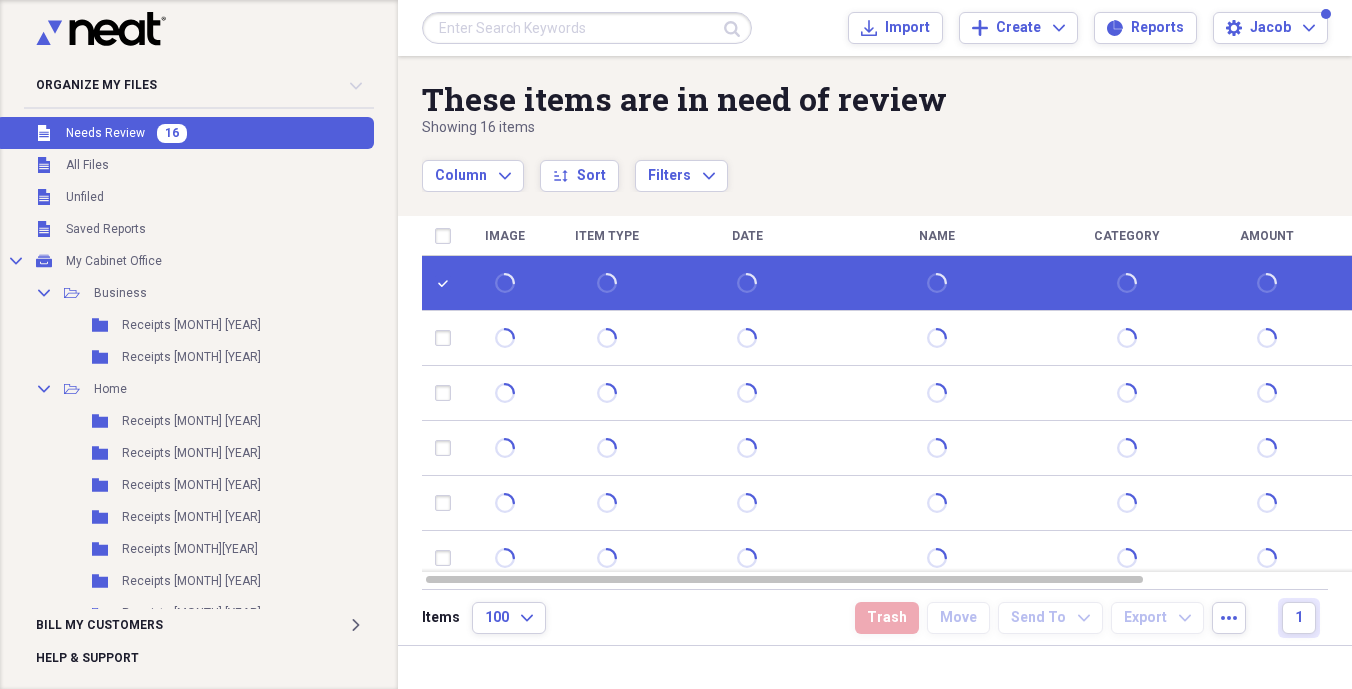 click at bounding box center [447, 283] 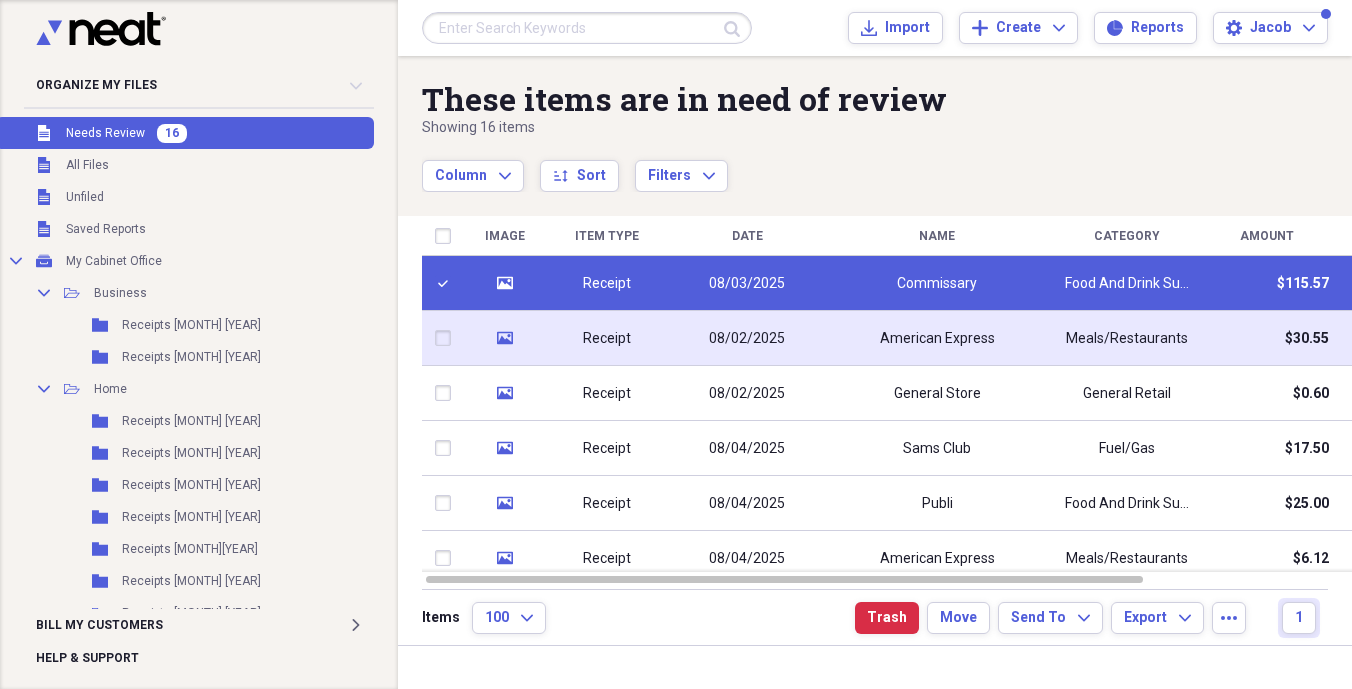 click on "American Express" at bounding box center (937, 339) 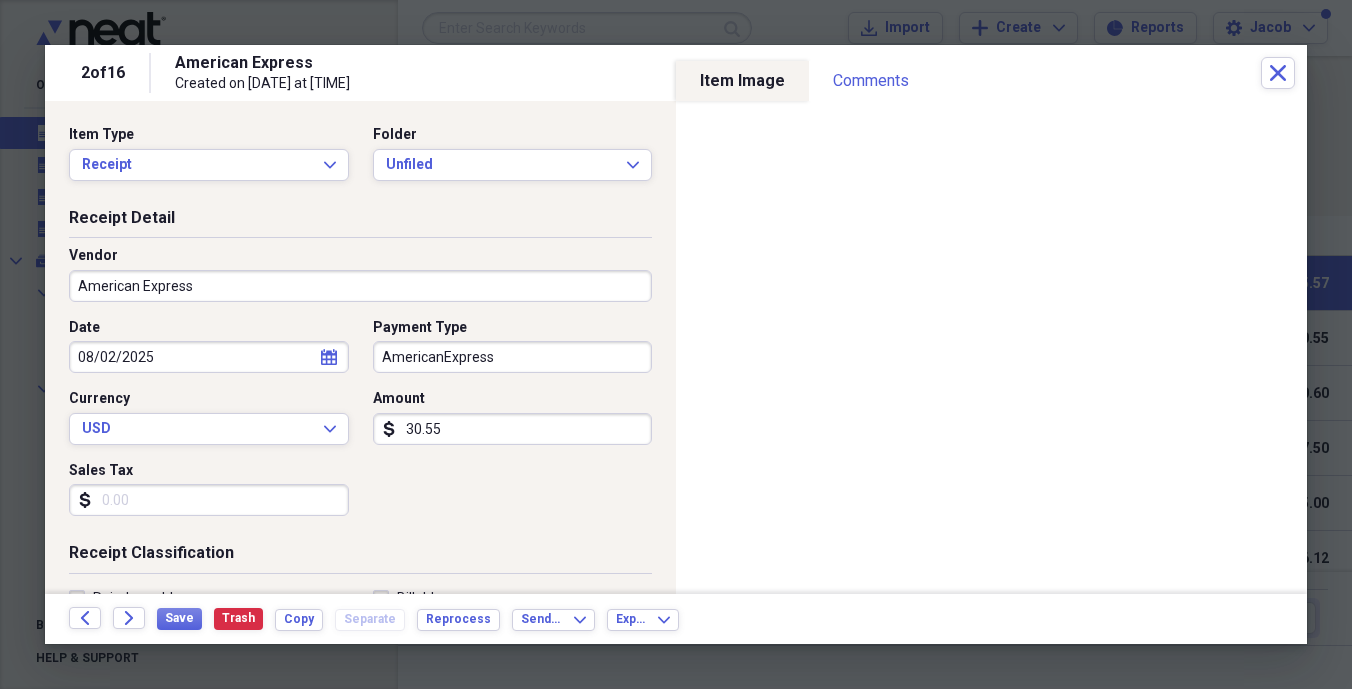 click on "American Express" at bounding box center [360, 286] 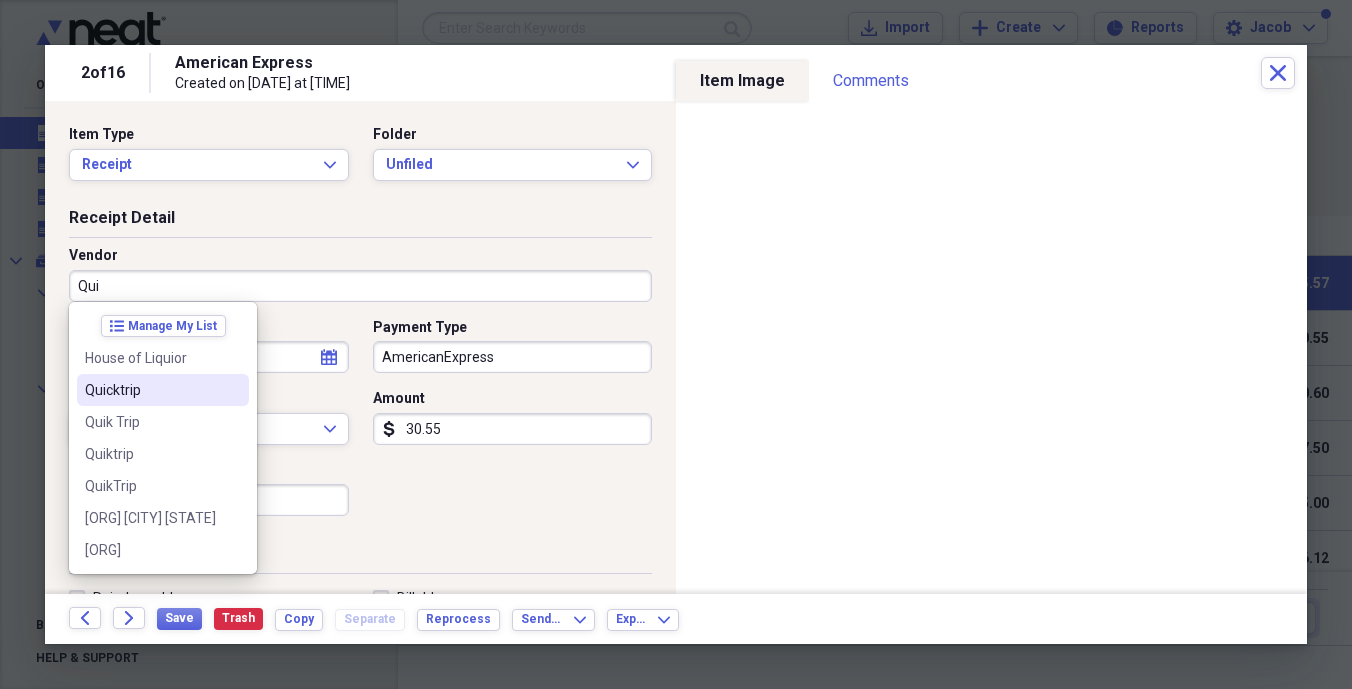 click on "Quicktrip" at bounding box center (151, 390) 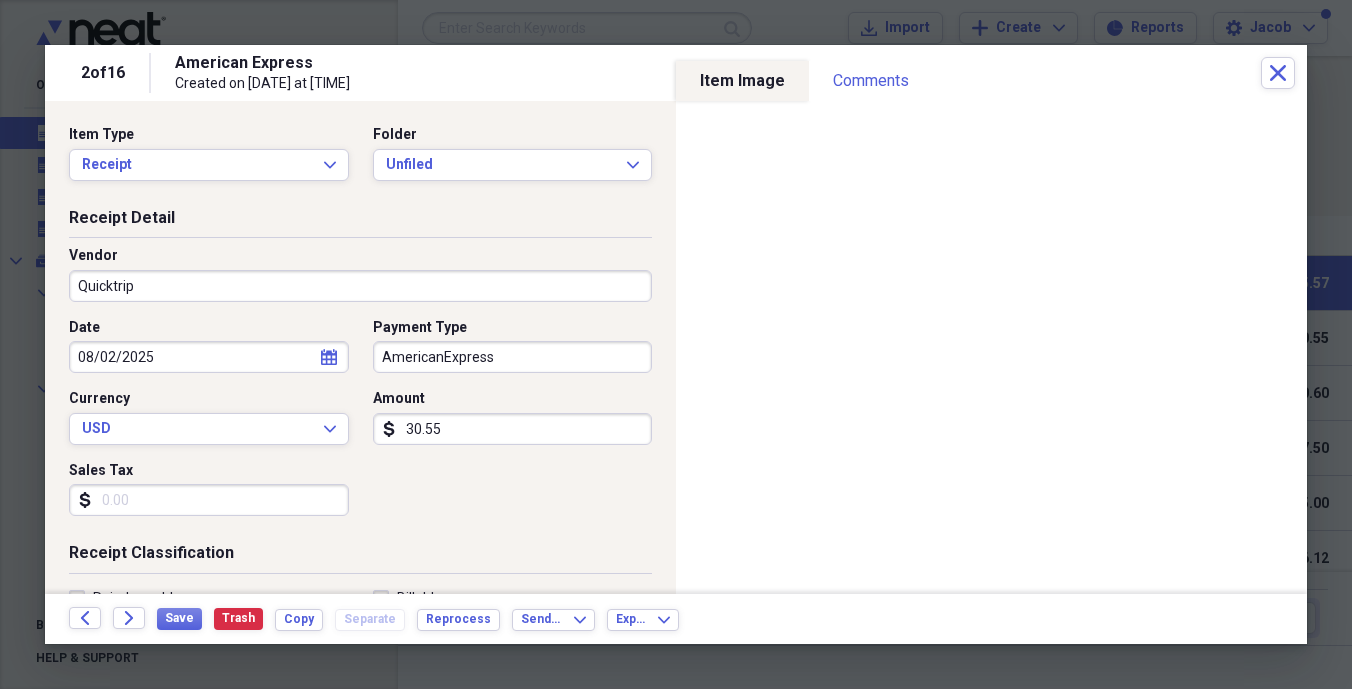 type on "Fuel/gas" 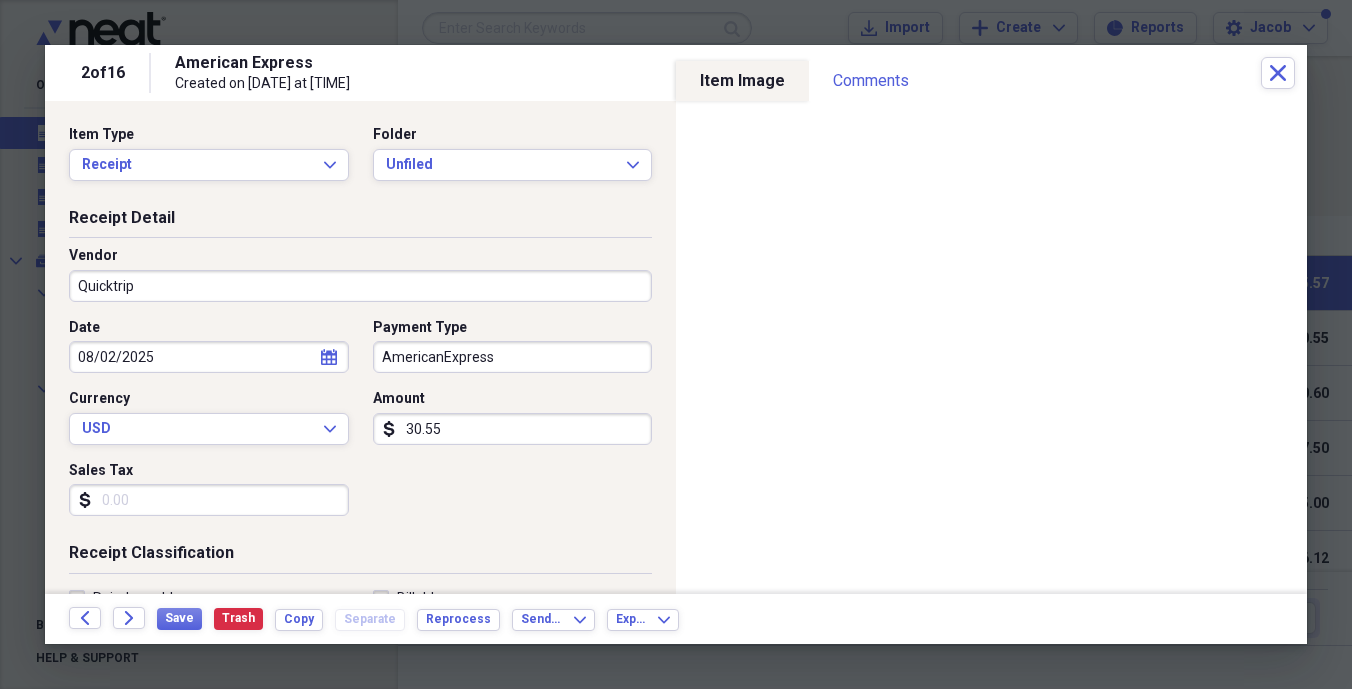 click on "Sales Tax" at bounding box center (209, 500) 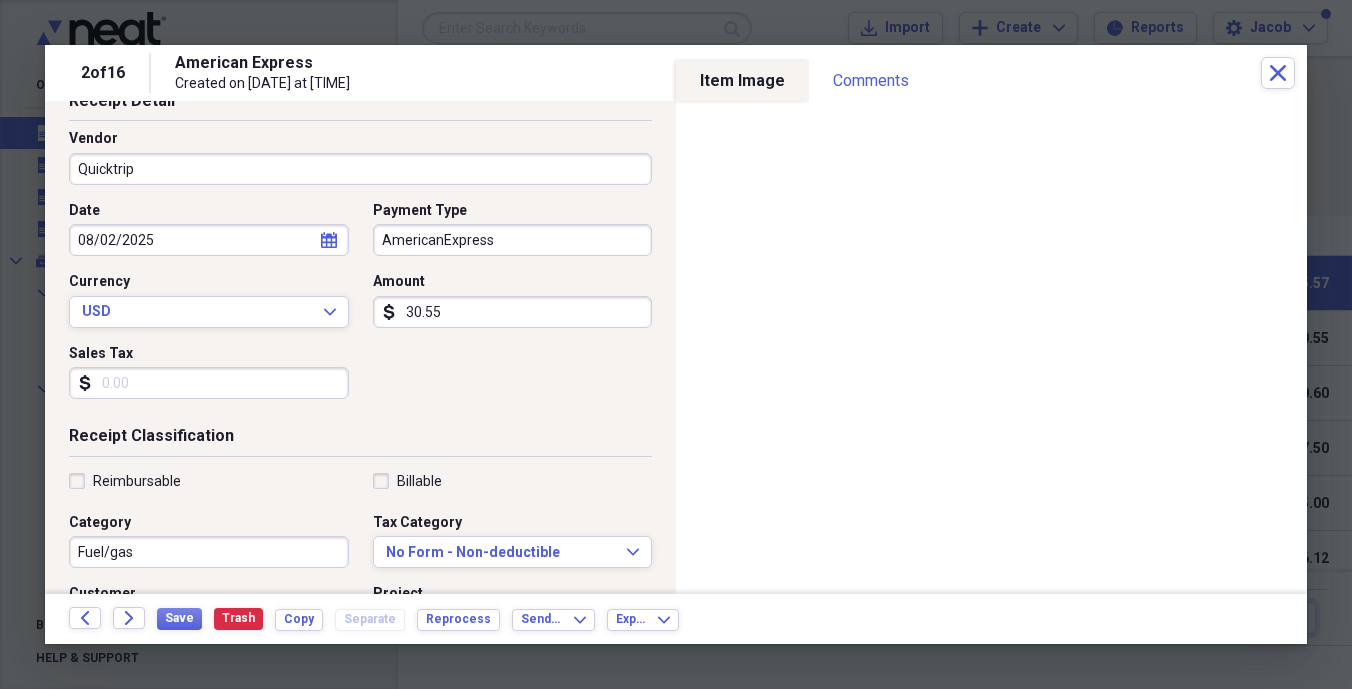 scroll, scrollTop: 160, scrollLeft: 0, axis: vertical 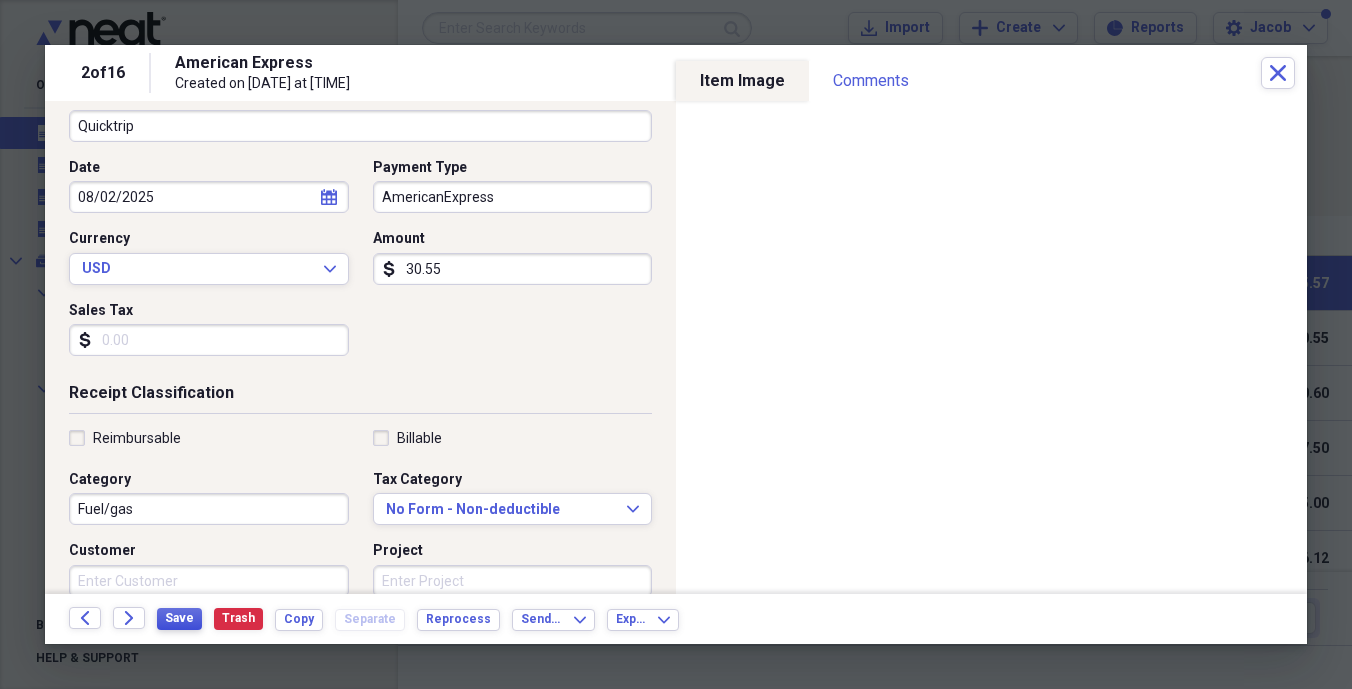 click on "Save" at bounding box center (179, 618) 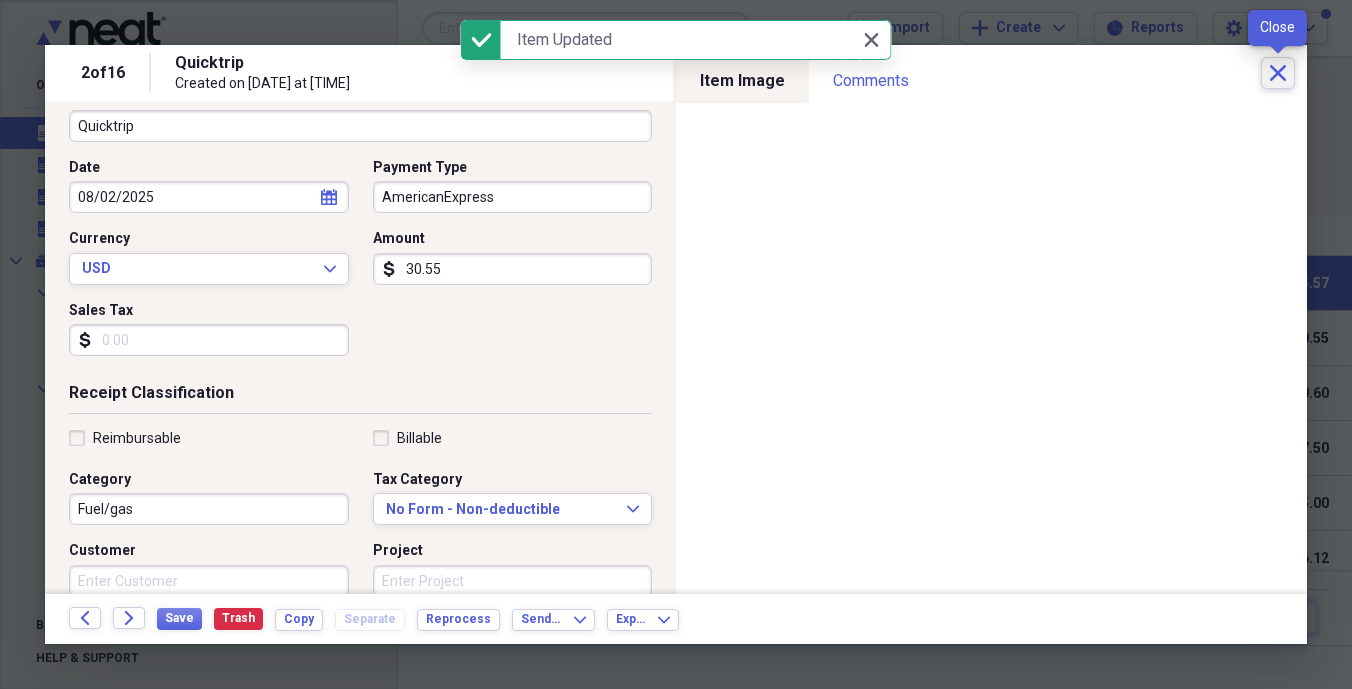 click on "Close" 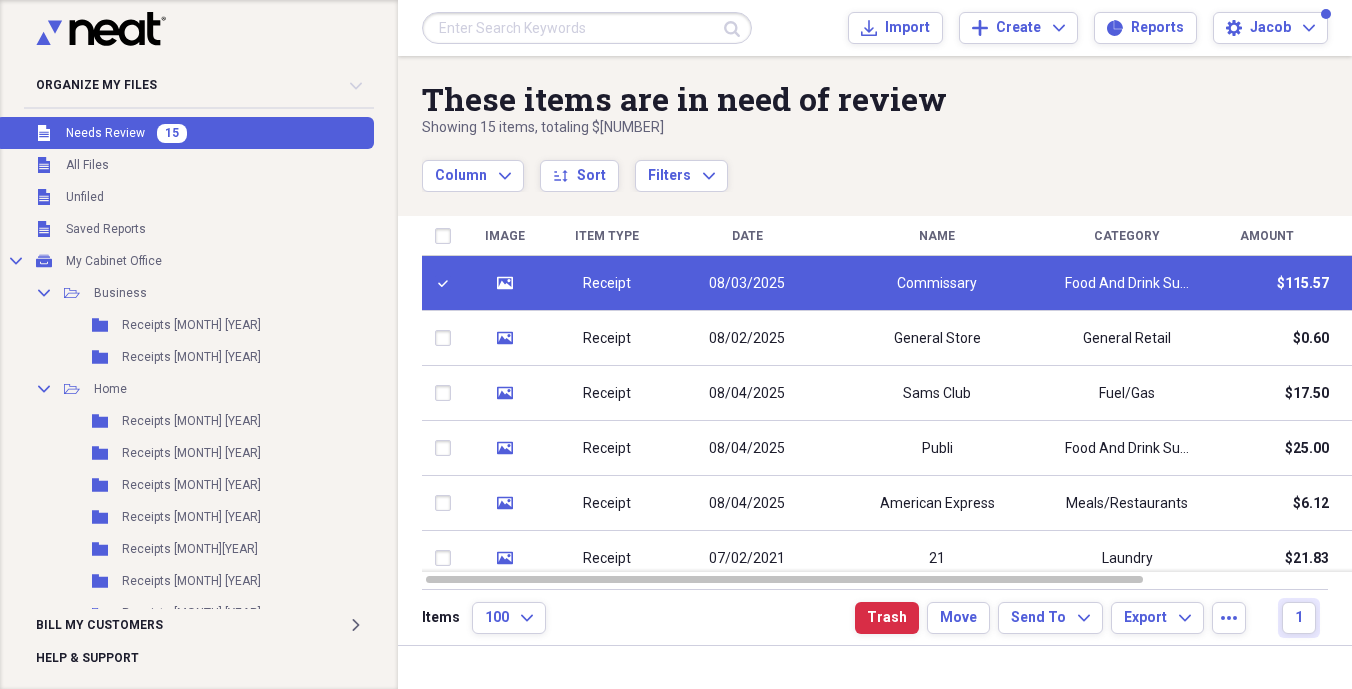 click on "08/03/2025" at bounding box center (747, 284) 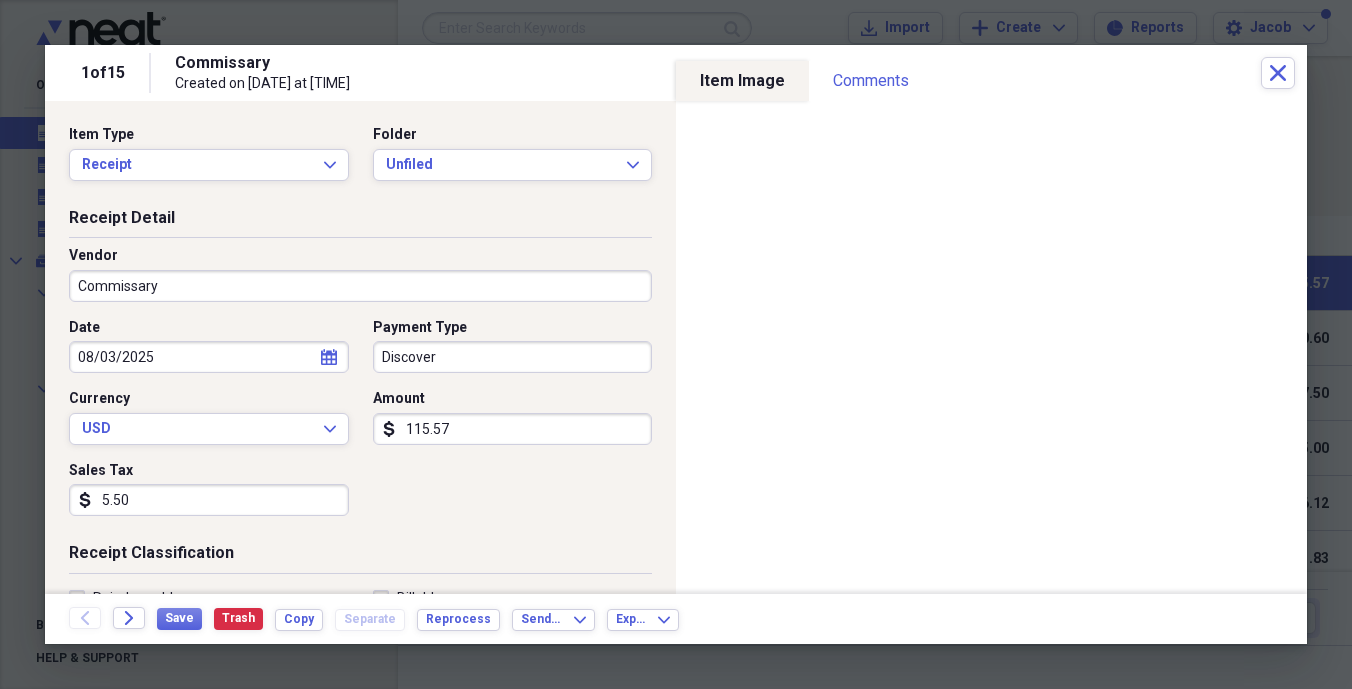 click on "5.50" at bounding box center (209, 500) 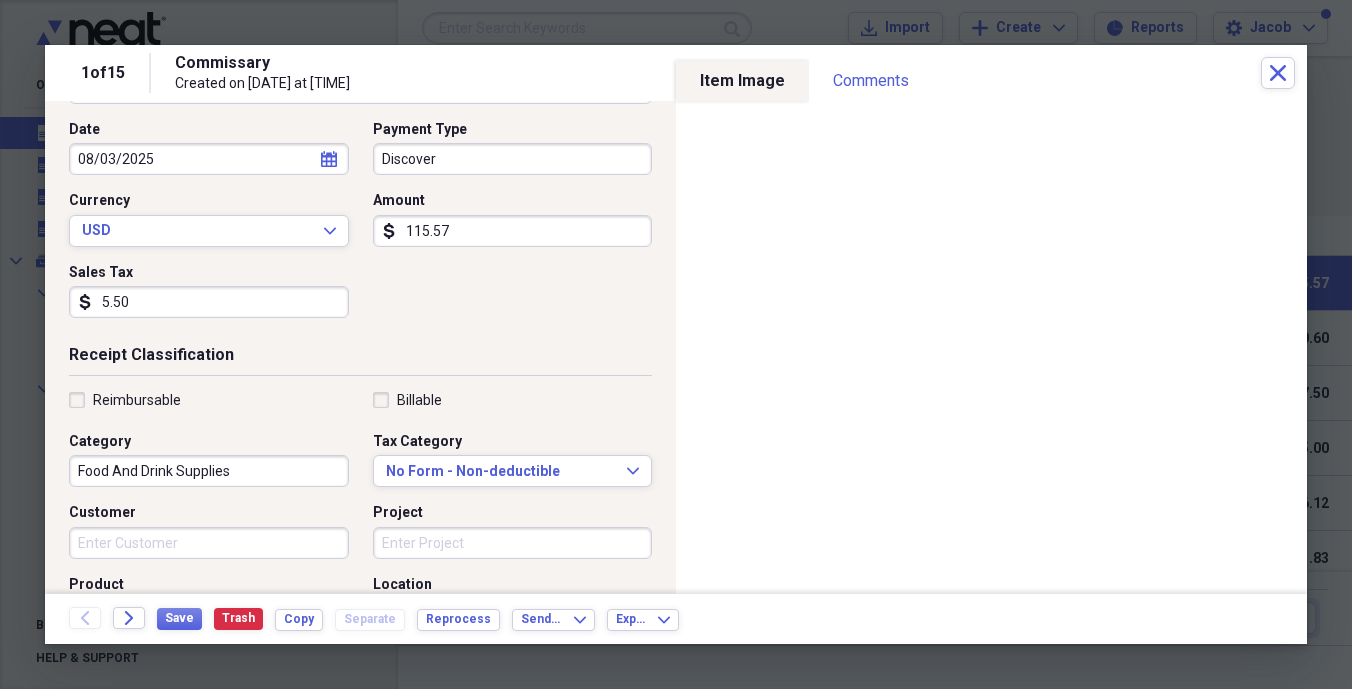 scroll, scrollTop: 200, scrollLeft: 0, axis: vertical 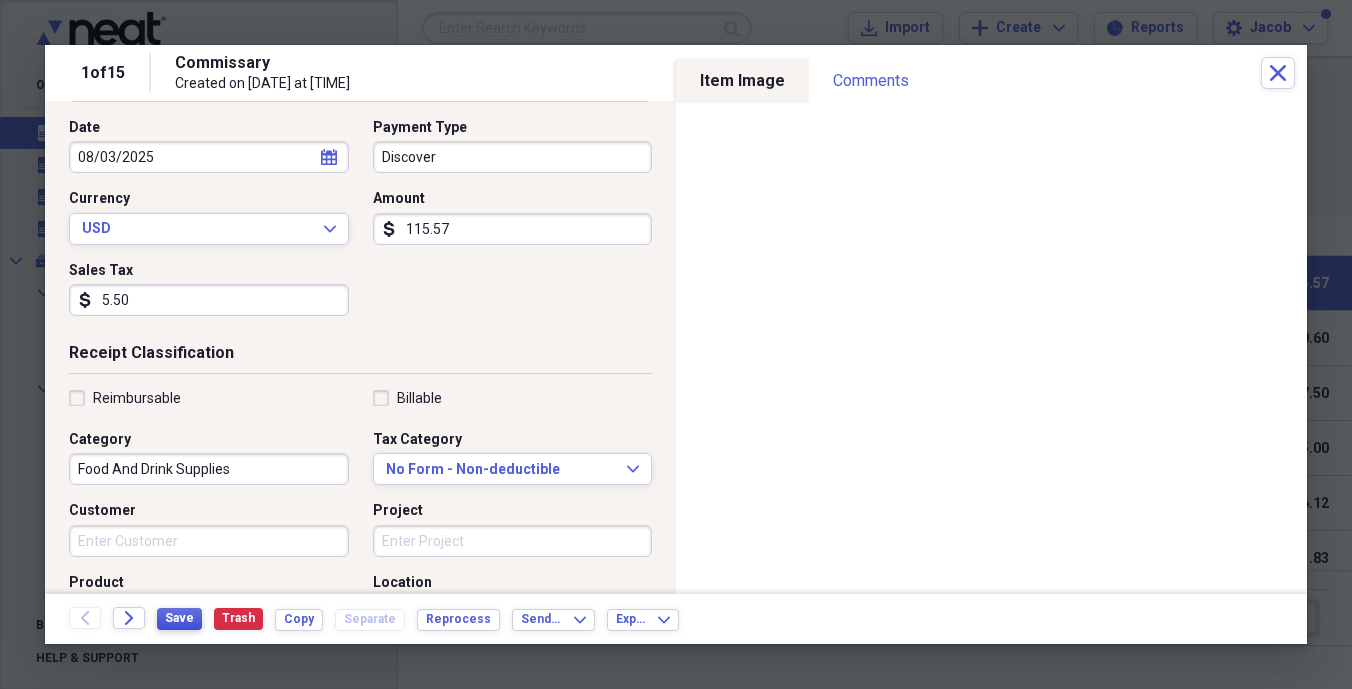 click on "Save" at bounding box center [179, 618] 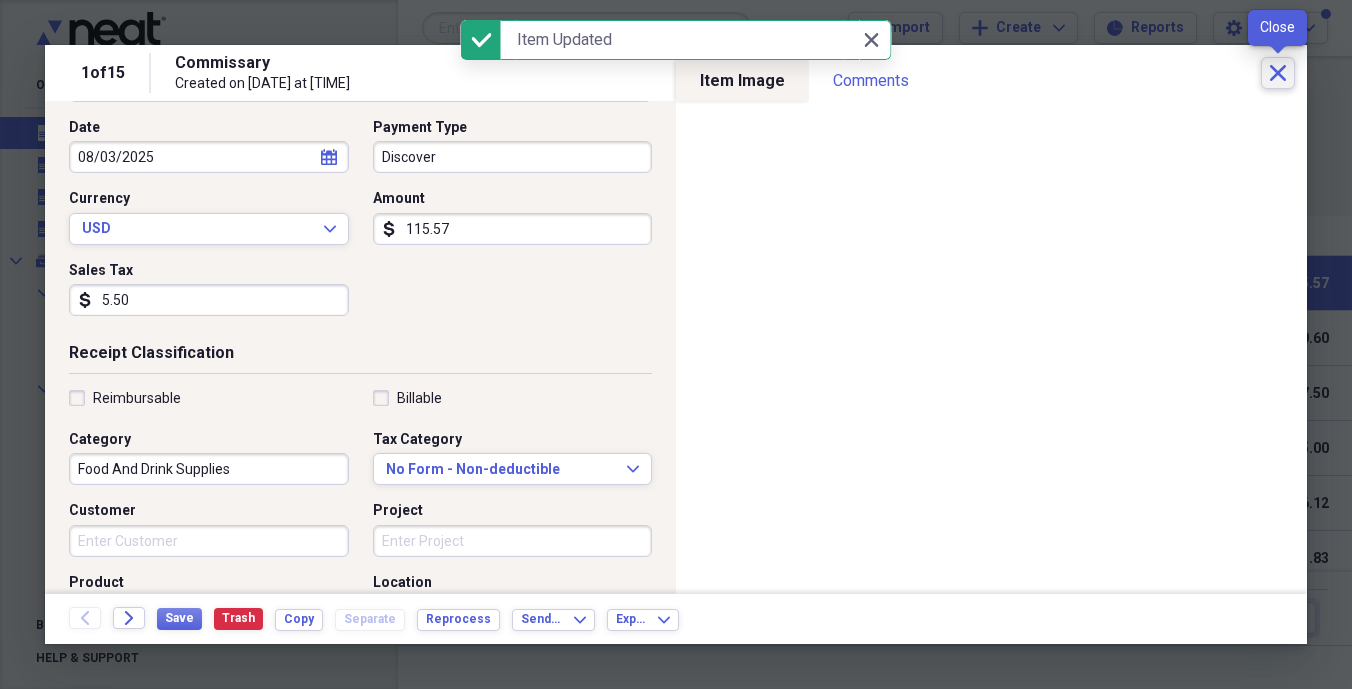 click on "Close" at bounding box center (1278, 73) 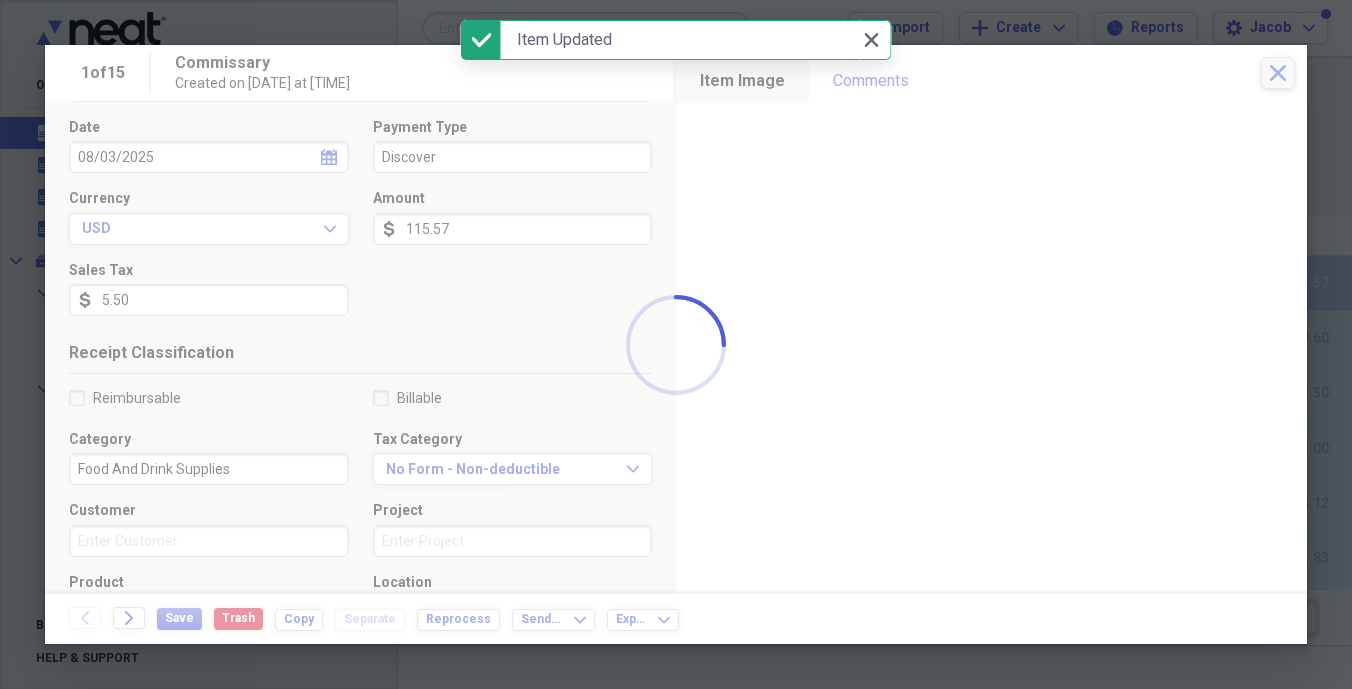 checkbox on "false" 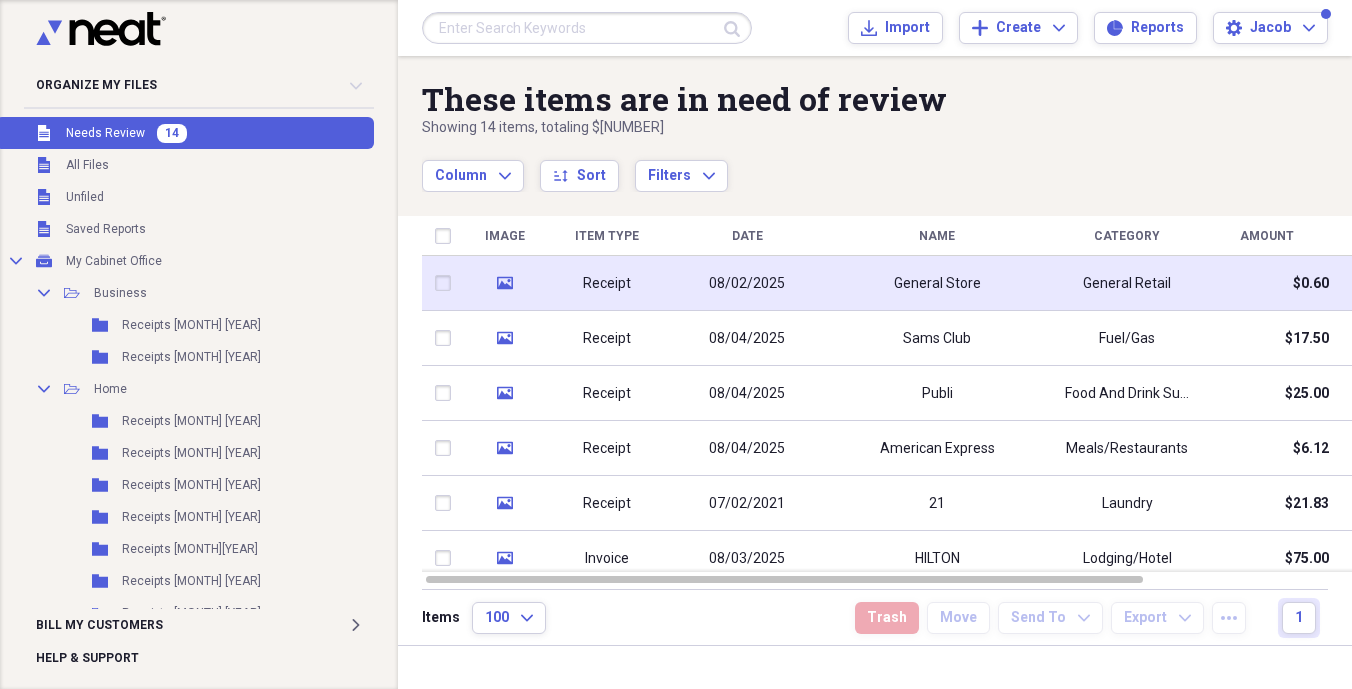 click on "General Store" at bounding box center (937, 283) 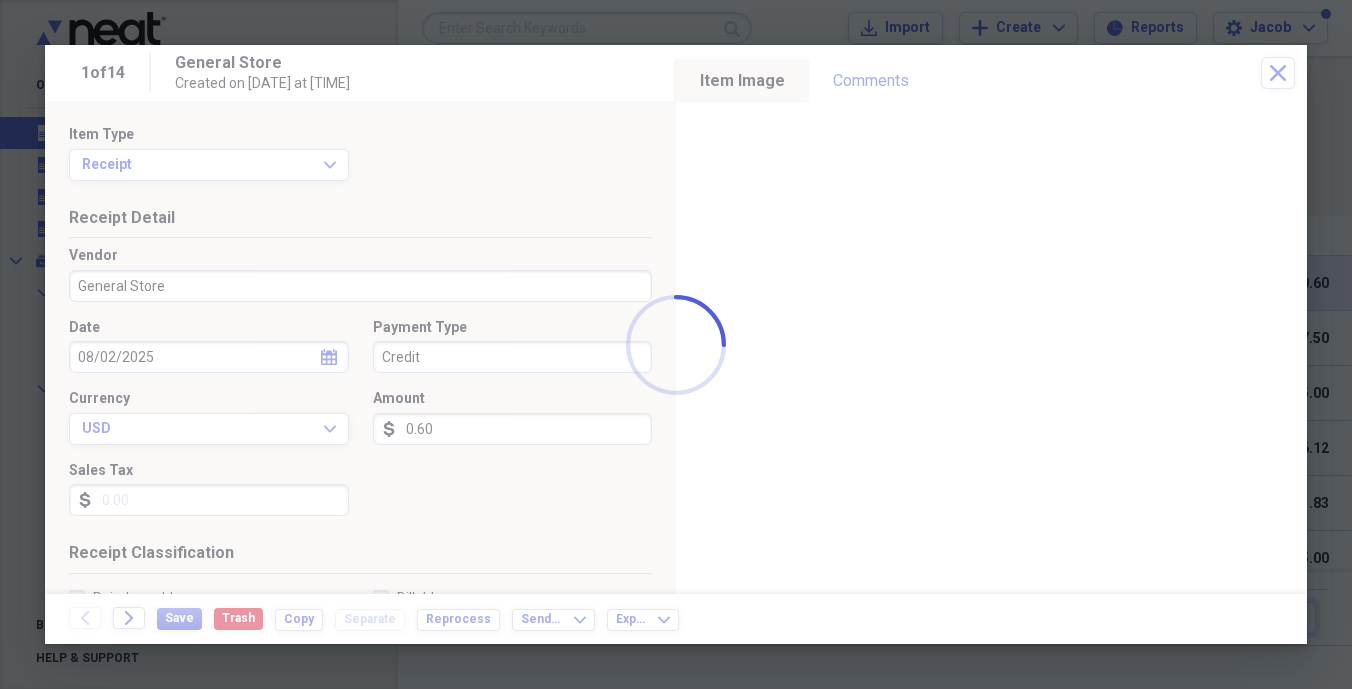 click on "Organize My Files 14 Collapse Unfiled Needs Review 14 Unfiled All Files Unfiled Unfiled Unfiled Saved Reports Collapse My Cabinet My Cabinet Office Add Folder Collapse Open Folder Business Add Folder Folder Receipts Aug 24 Add Folder Folder Receipts August 24 Add Folder Collapse Open Folder Home Add Folder Folder Receipts April 2025 Add Folder Folder Receipts Aug 25 Add Folder Folder Receipts Feb 2025 Add Folder Folder Receipts Jan 2025 Add Folder Folder Receipts July2025 Add Folder Folder Receipts June 2025 Add Folder Collapse Open Folder Receipts March 2025 Add Folder Folder Receipts April 2025 Add Folder Folder Receipts May 2025 Add Folder Collapse Trash Trash Expand Folder Felica. A Folder Receipts 1-31 Oct 24 Folder Receipts Aug 24 Folder Receipts August 24 Folder Receipts Dec 24 Folder Receipts Jan 2019 Expand Folder Receipts Jan 2020 Expand Folder Receipts Jan 2021 Expand Folder Receipts Jan 2022 Collapse Open Folder Receipts Jan-Dec 2023 Expand Folder Receipts Jan 2023 Collapse Open Folder Folder Add" at bounding box center (676, 344) 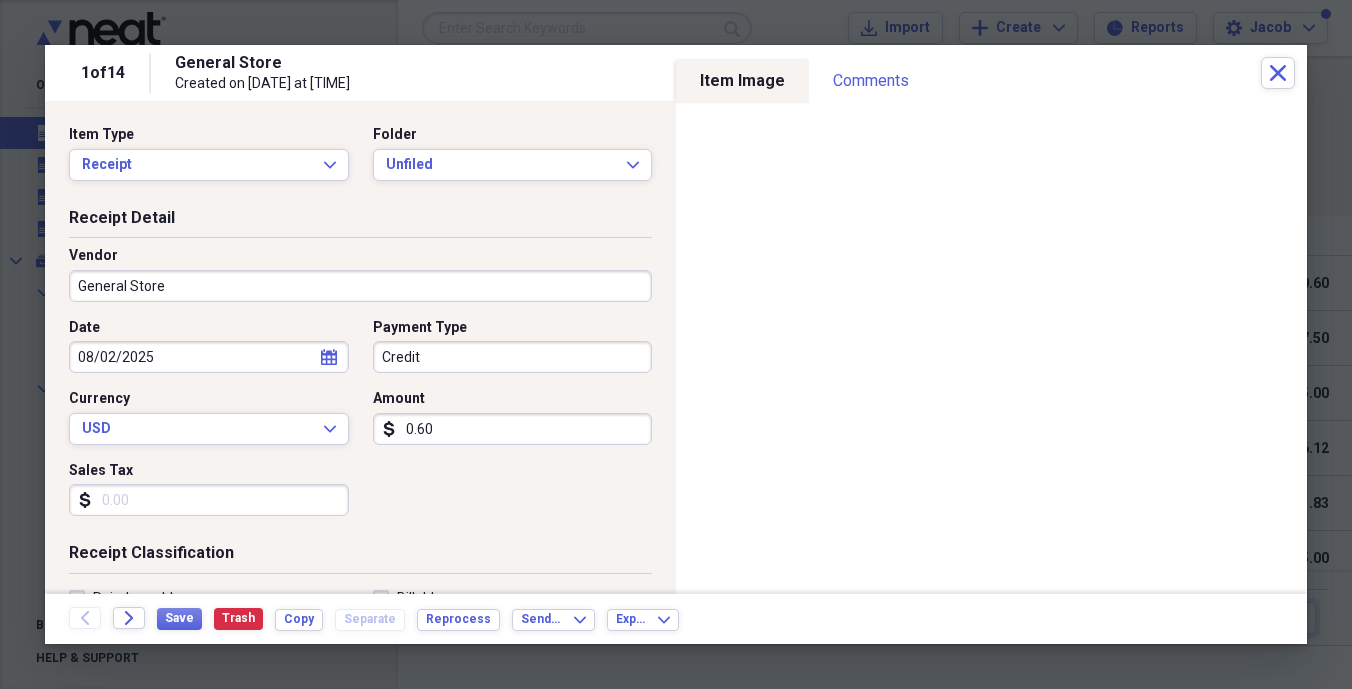 click on "0.60" at bounding box center (513, 429) 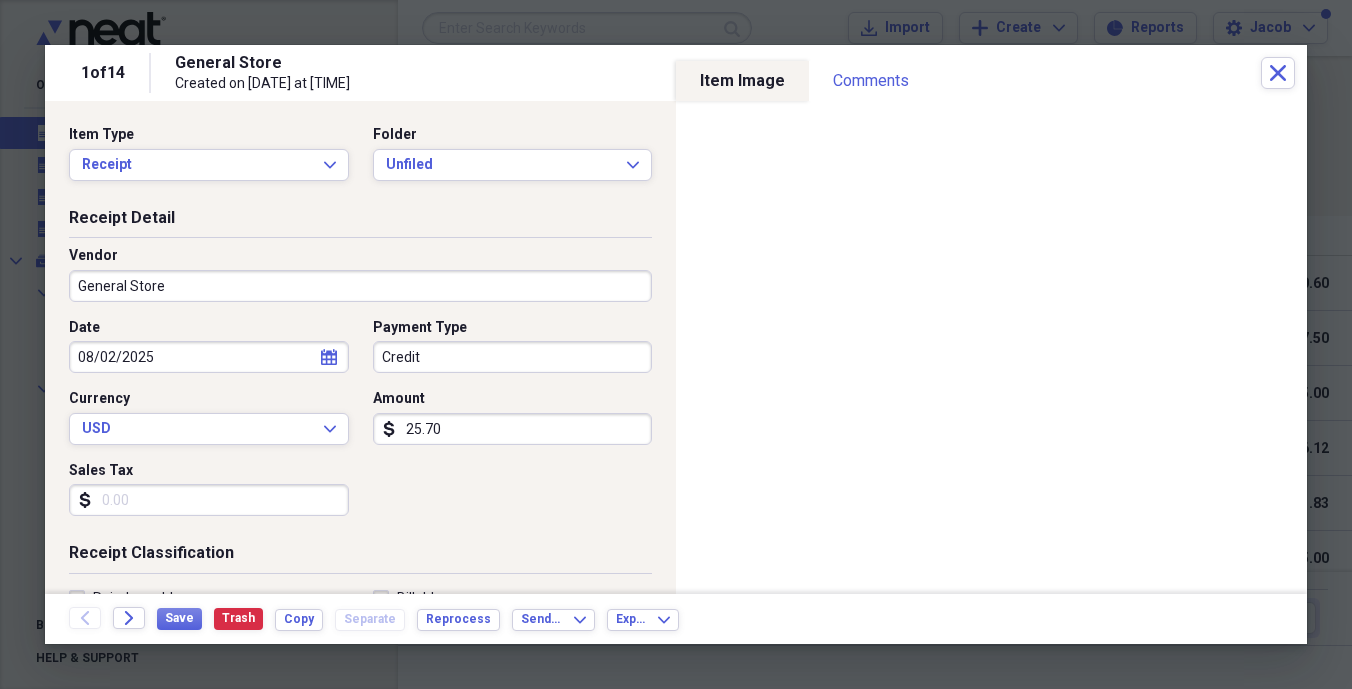 type on "25.70" 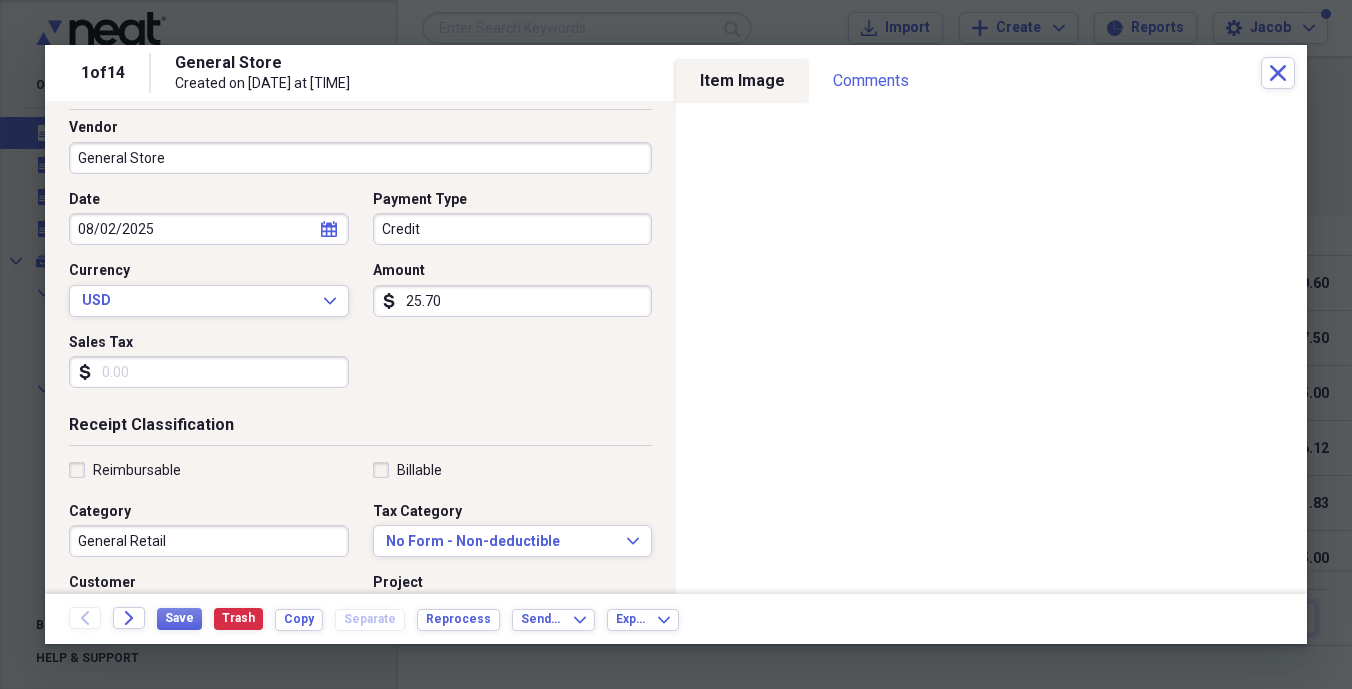 scroll, scrollTop: 160, scrollLeft: 0, axis: vertical 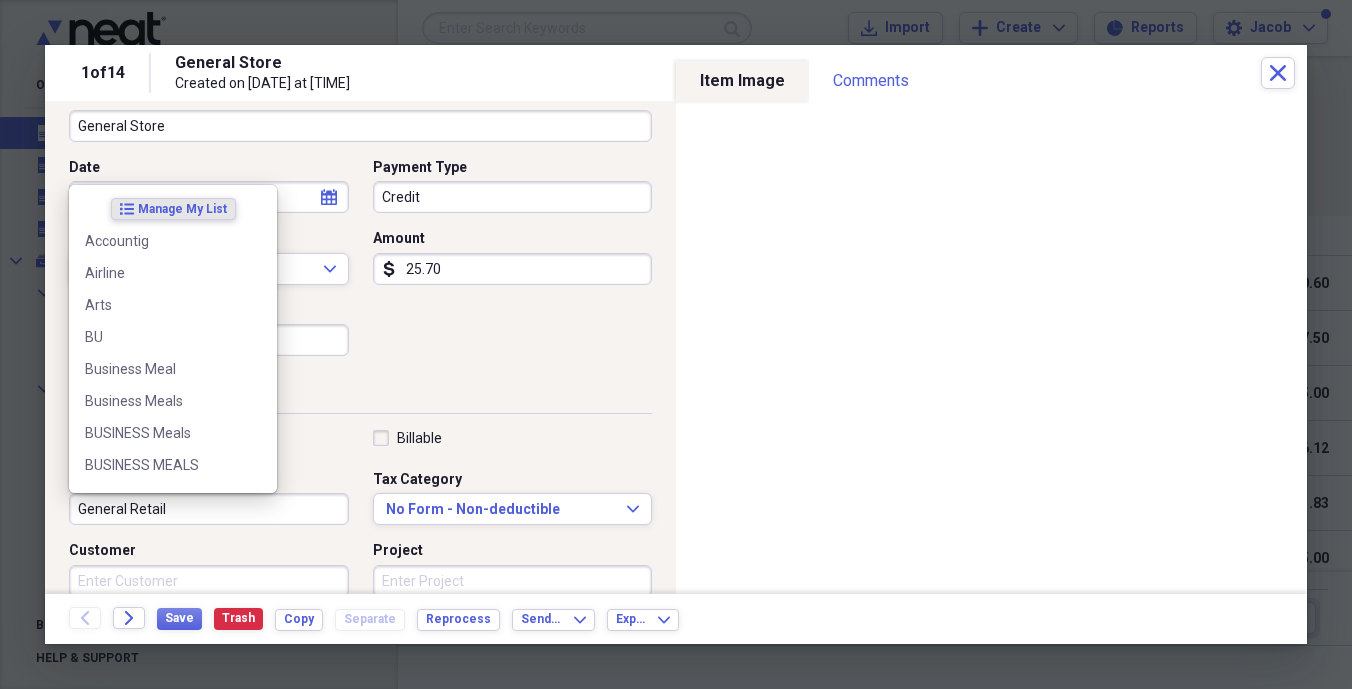 click on "General Retail" at bounding box center [209, 509] 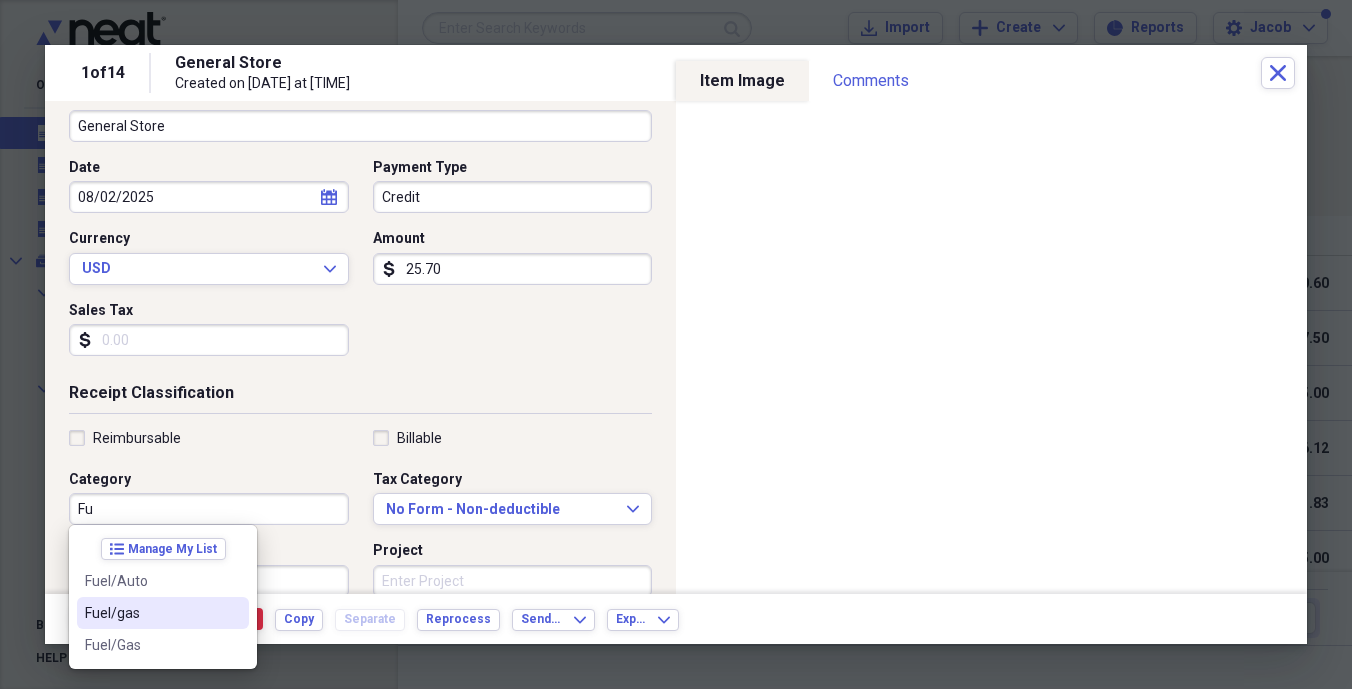 click on "Fuel/gas" at bounding box center [151, 613] 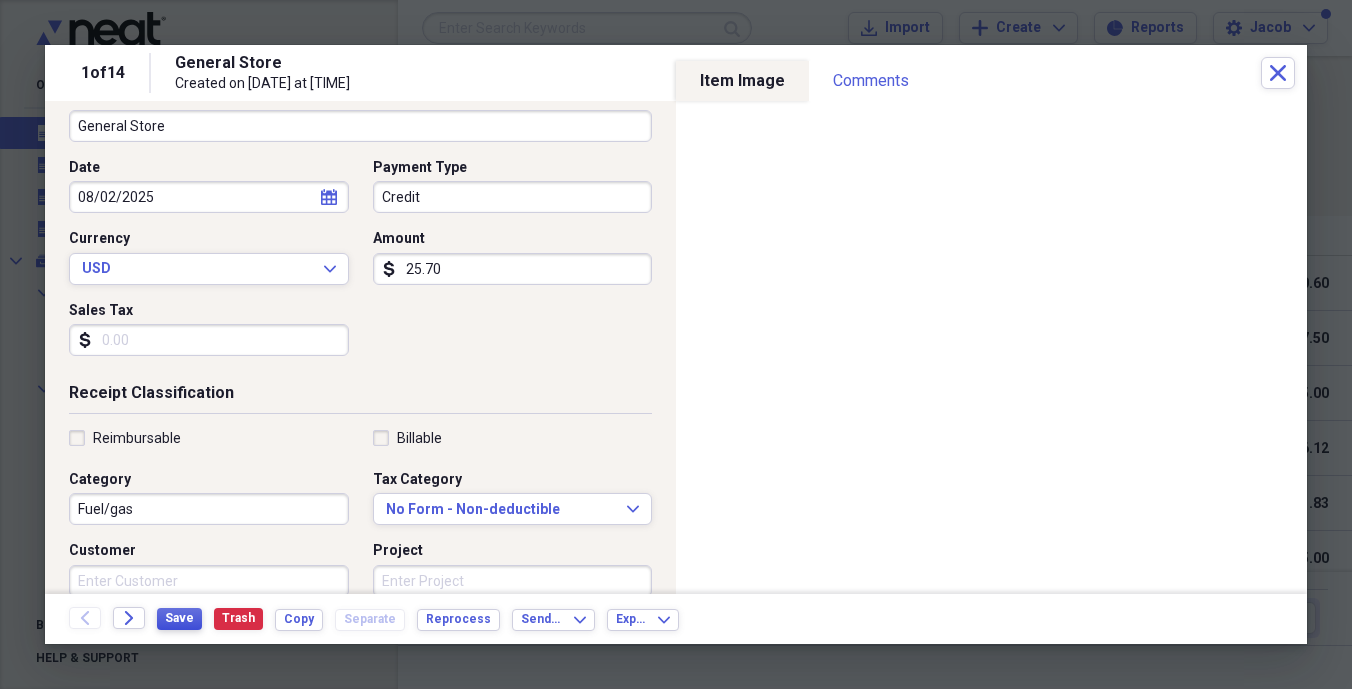 click on "Save" at bounding box center (179, 618) 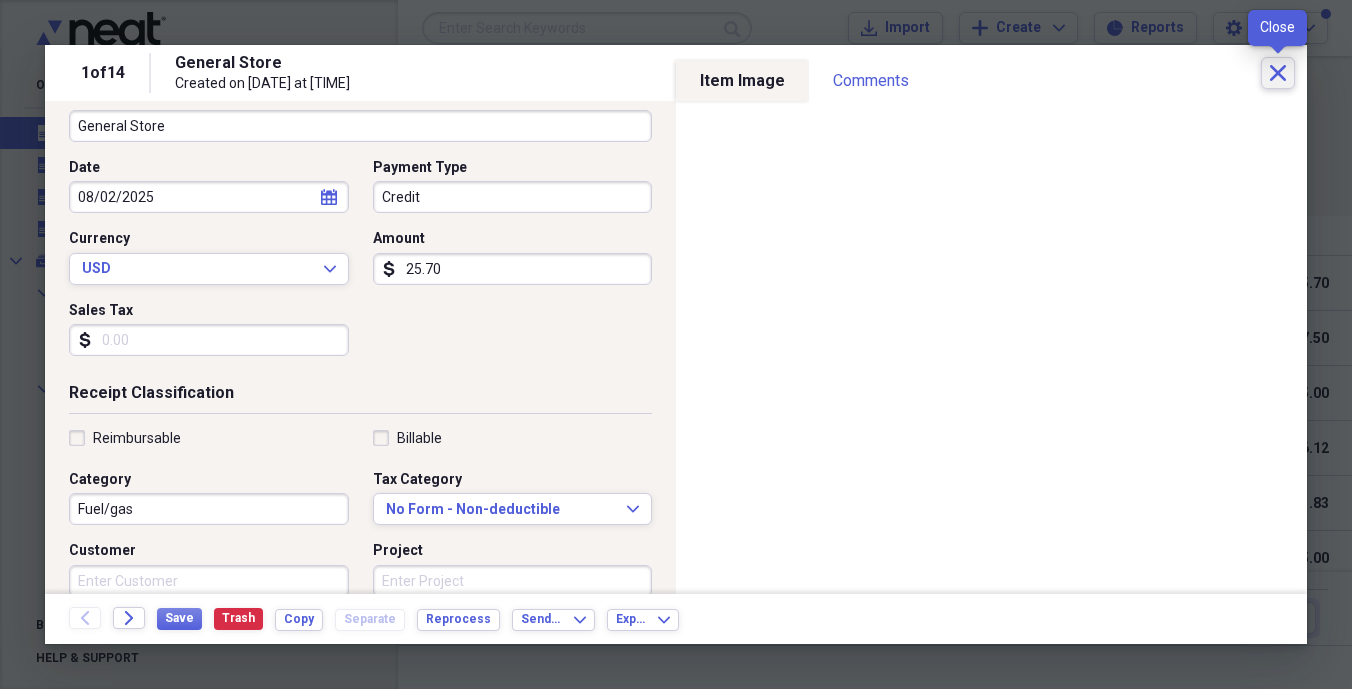 click on "Close" at bounding box center [1278, 73] 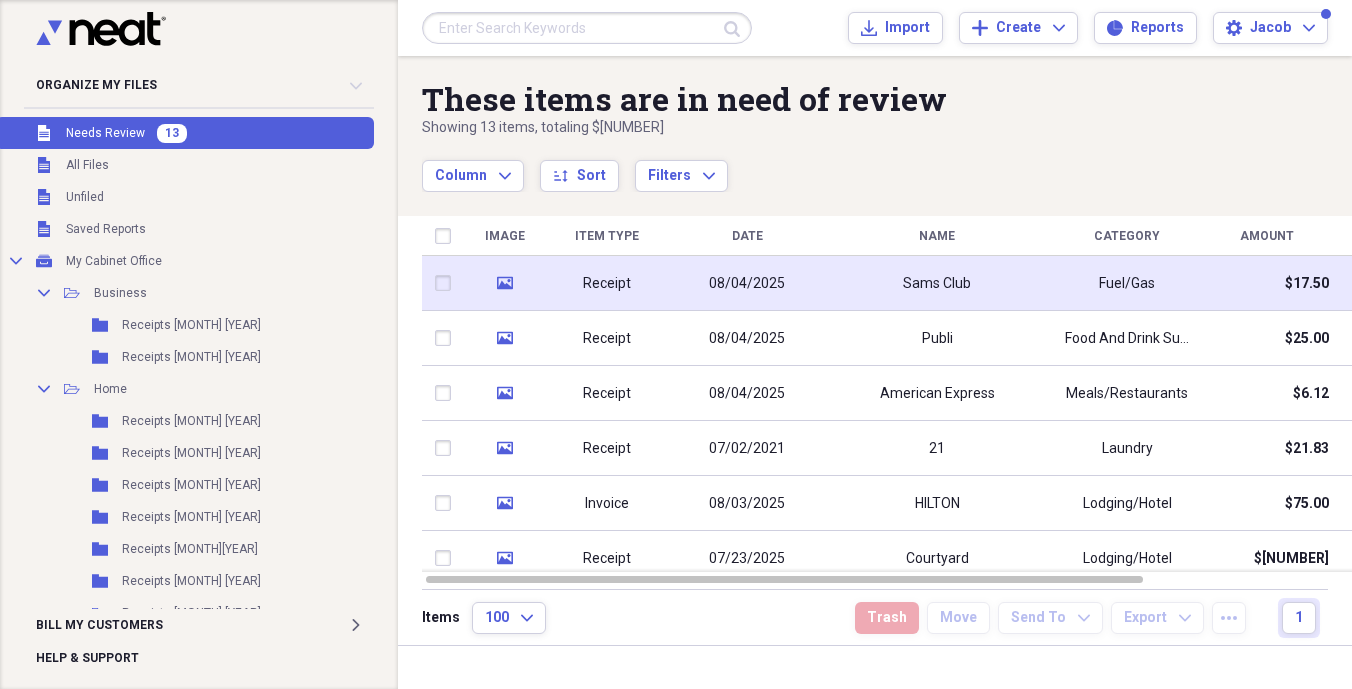 click on "Sams Club" at bounding box center [937, 283] 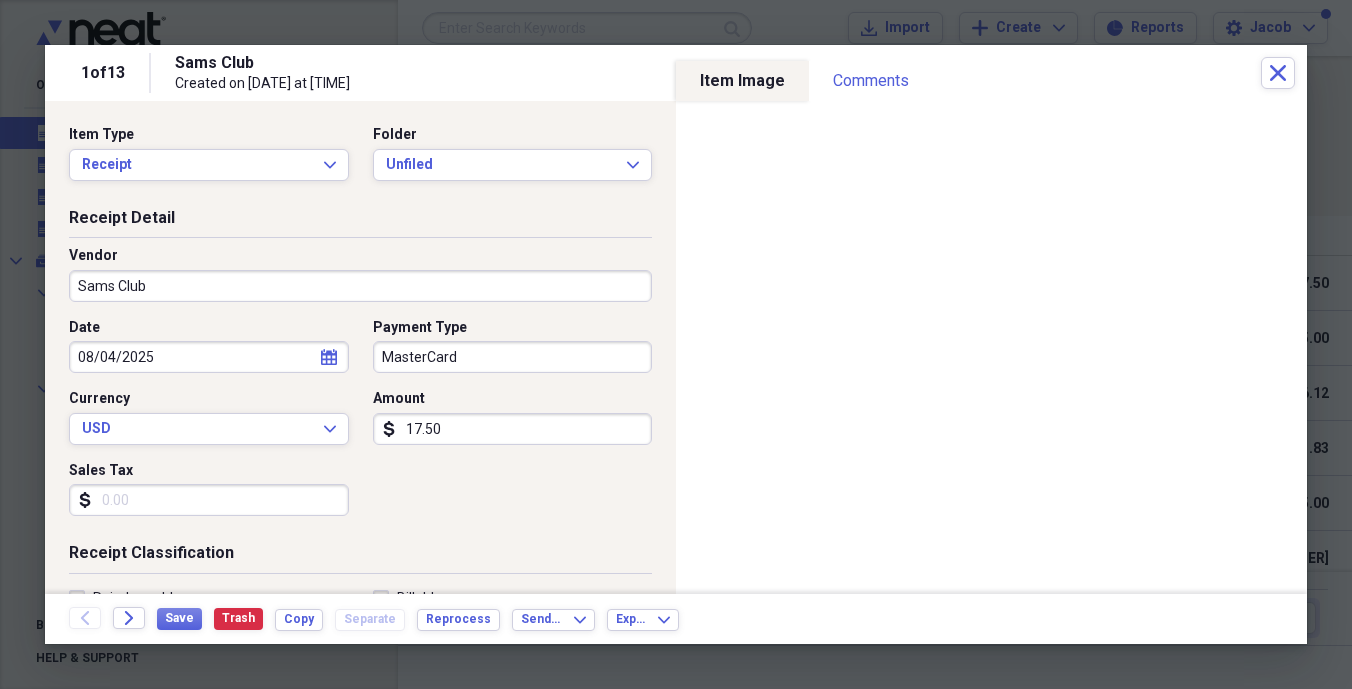 click on "Sales Tax" at bounding box center (209, 500) 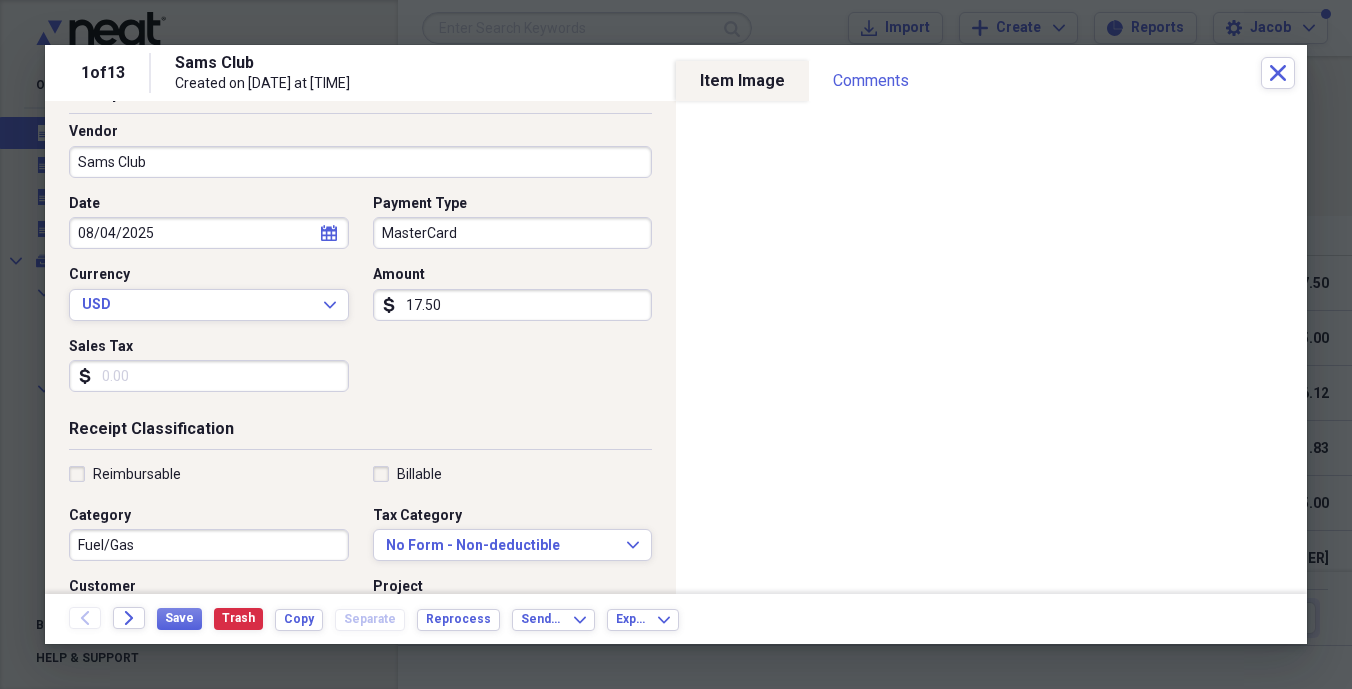 scroll, scrollTop: 160, scrollLeft: 0, axis: vertical 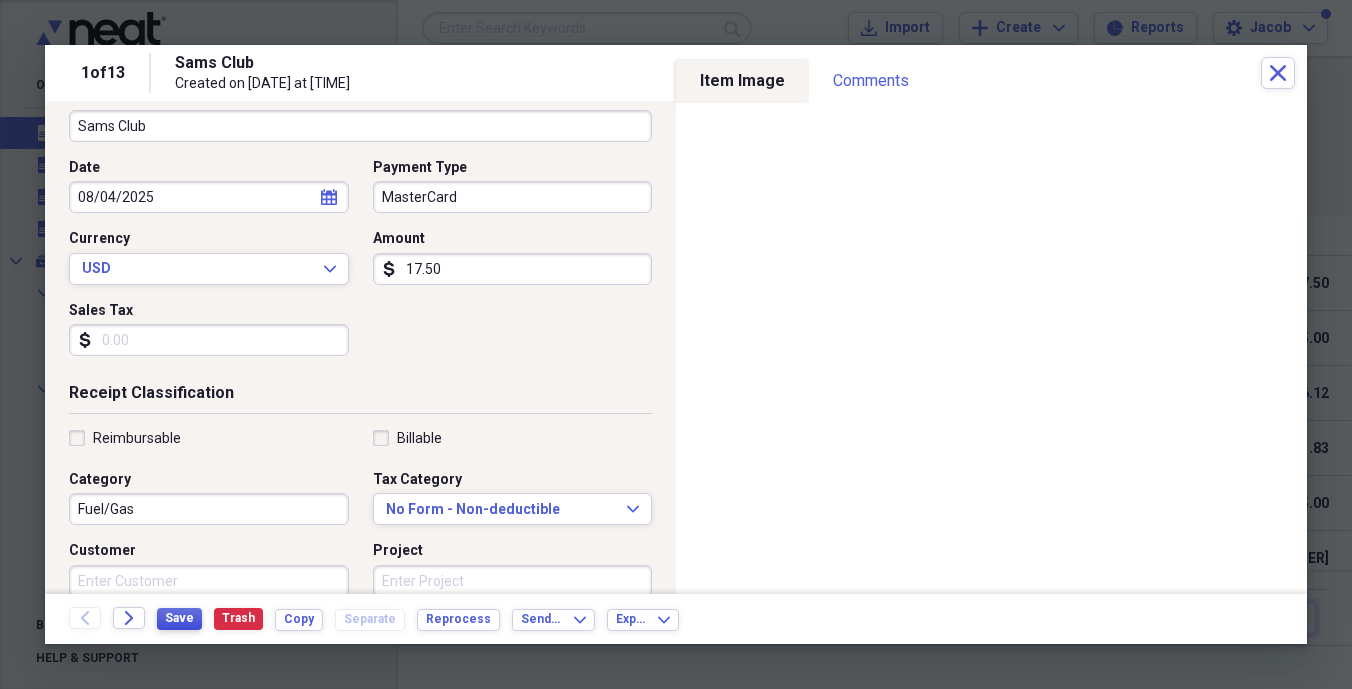 click on "Save" at bounding box center [179, 618] 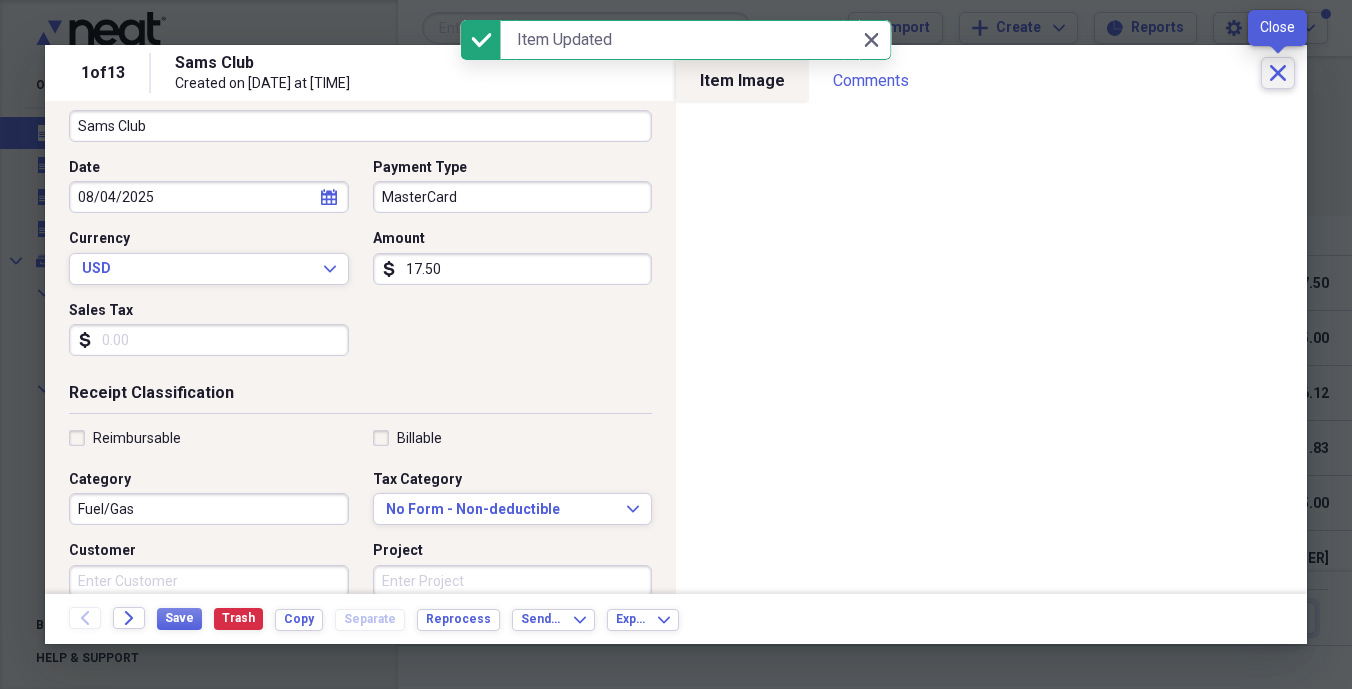 click on "Close" 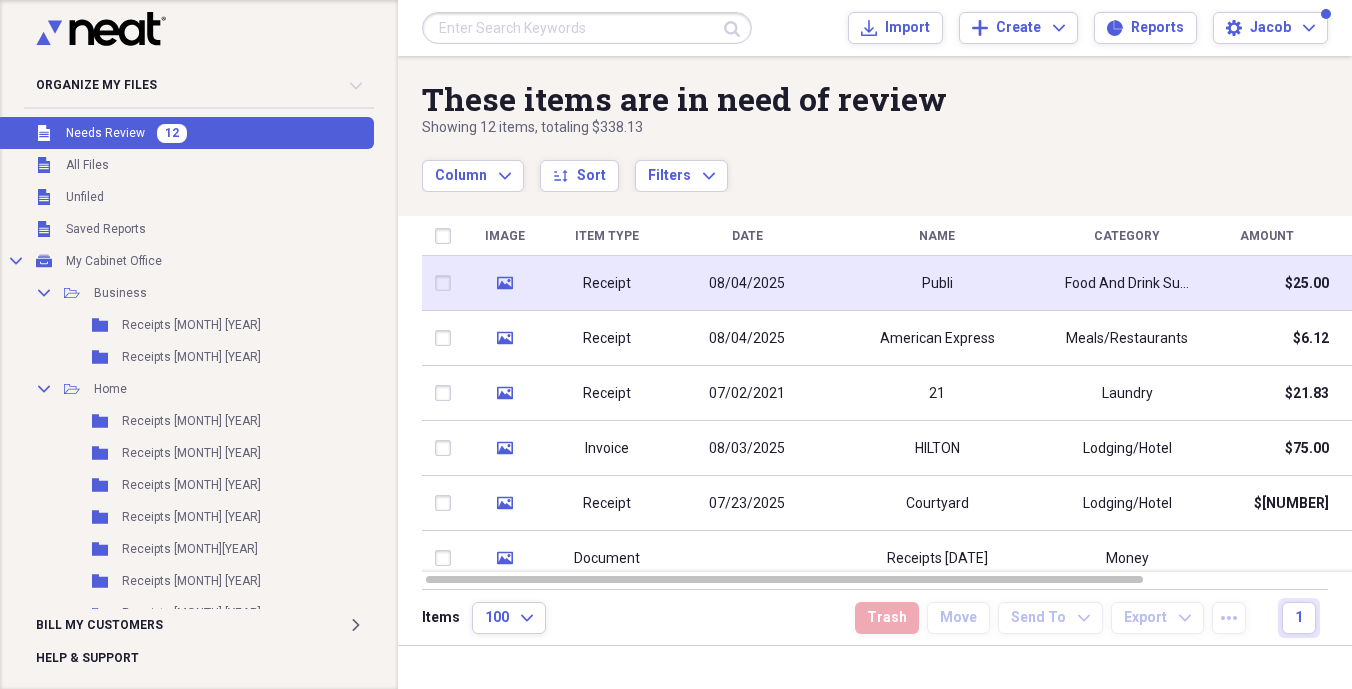 click on "Food And Drink Supplies" at bounding box center (1127, 284) 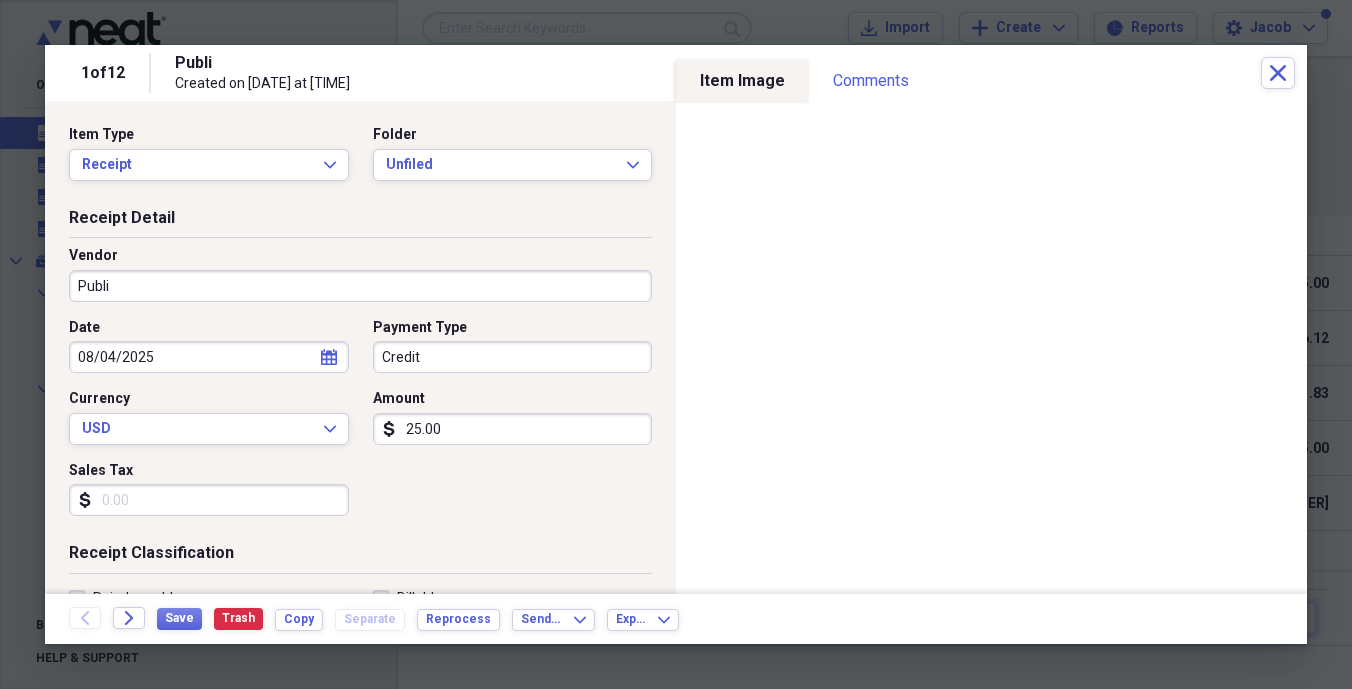 click on "Sales Tax" at bounding box center (209, 500) 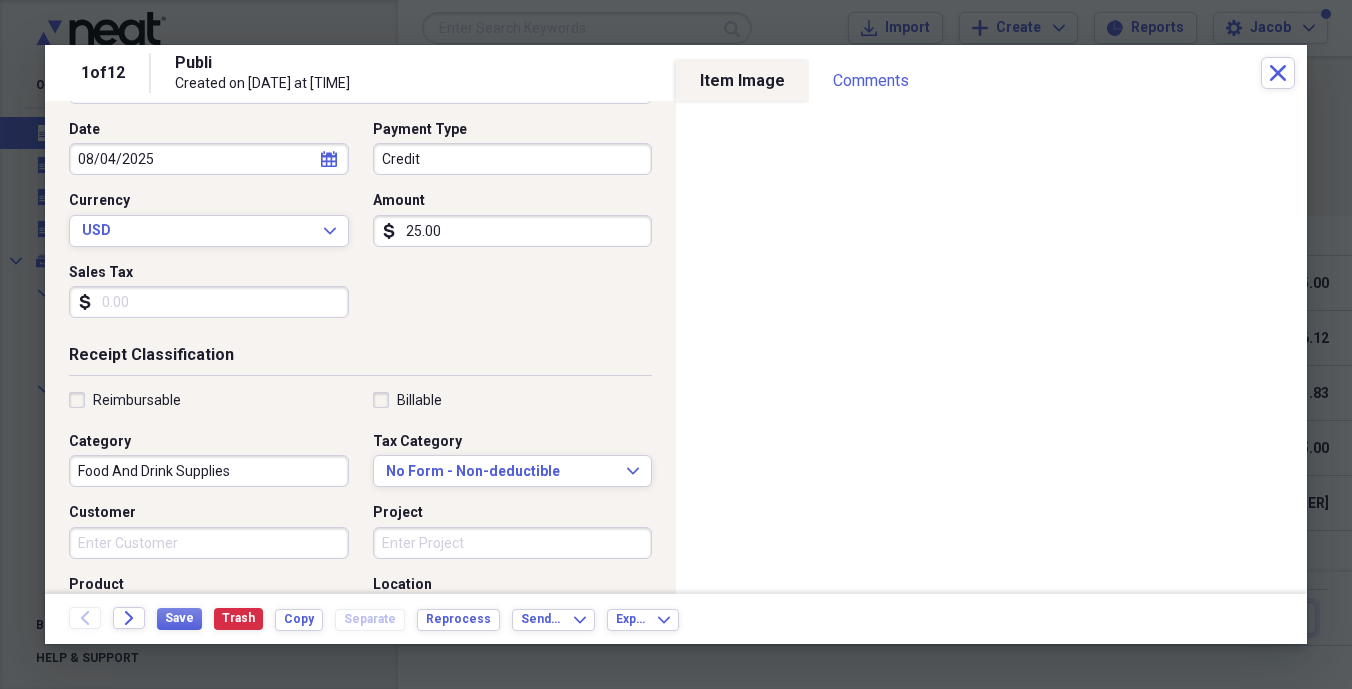 scroll, scrollTop: 200, scrollLeft: 0, axis: vertical 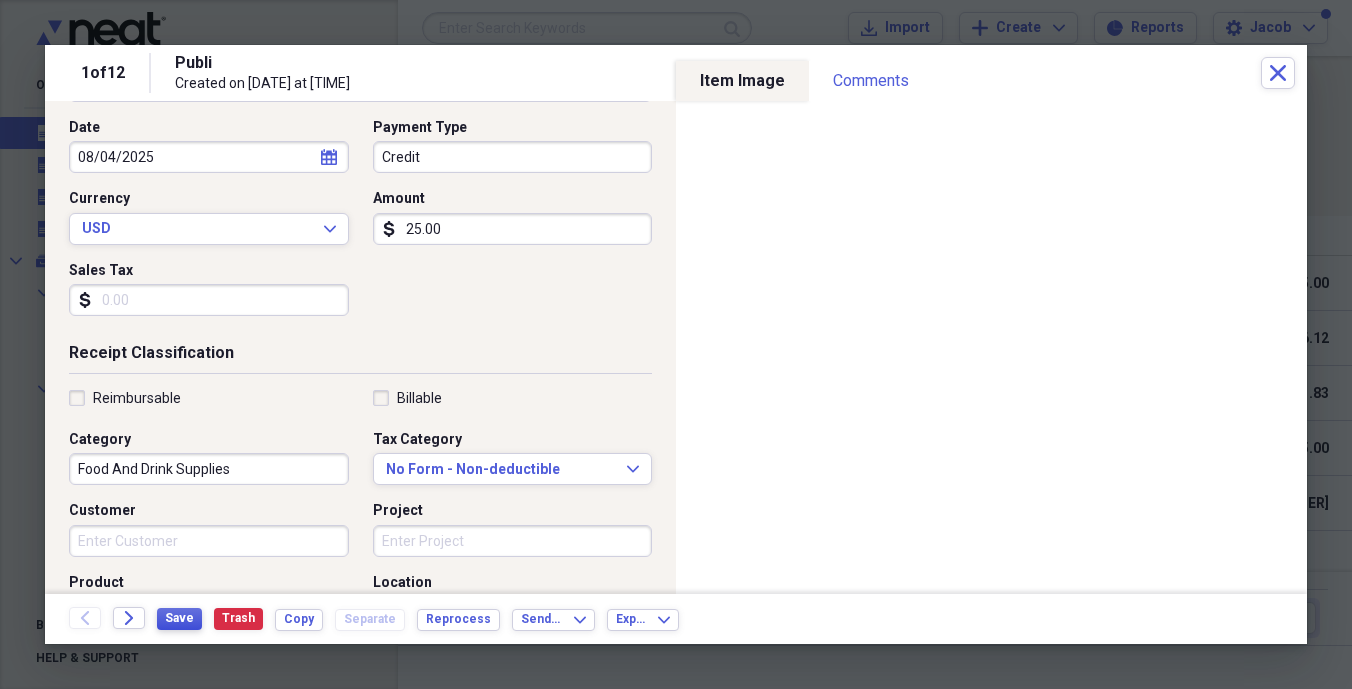 click on "Save" at bounding box center [179, 618] 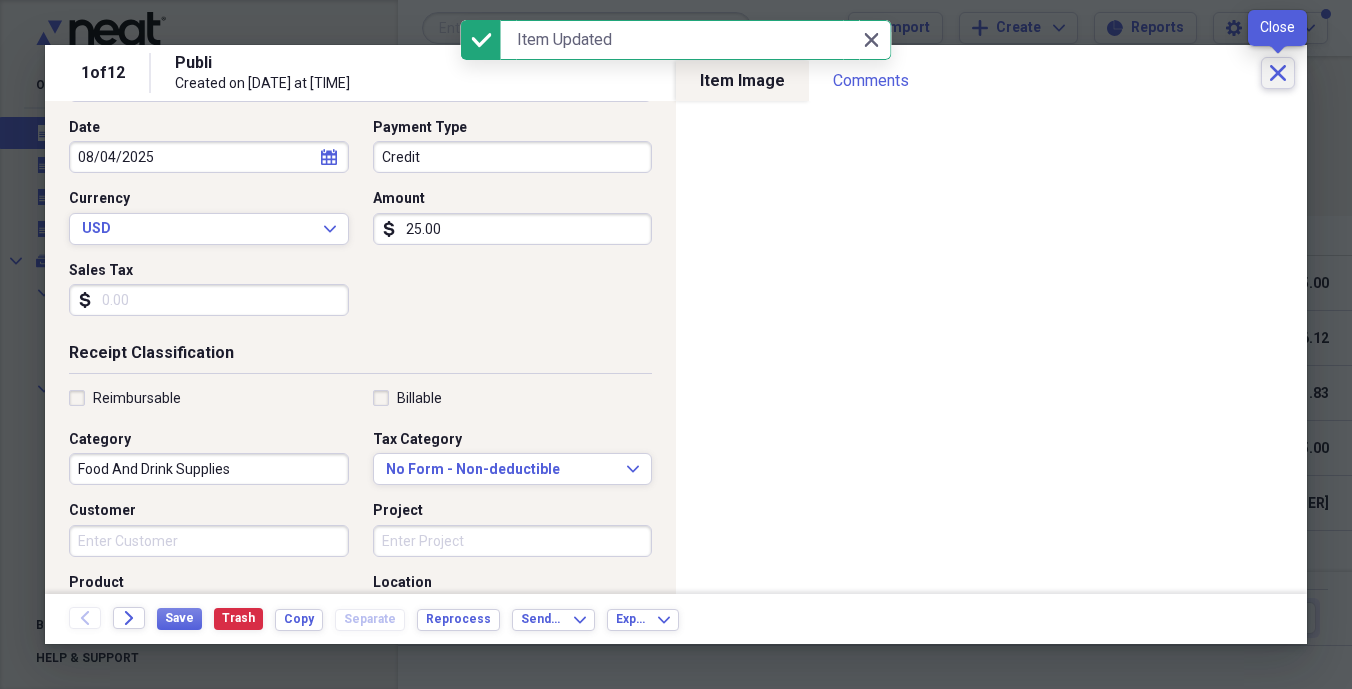 click 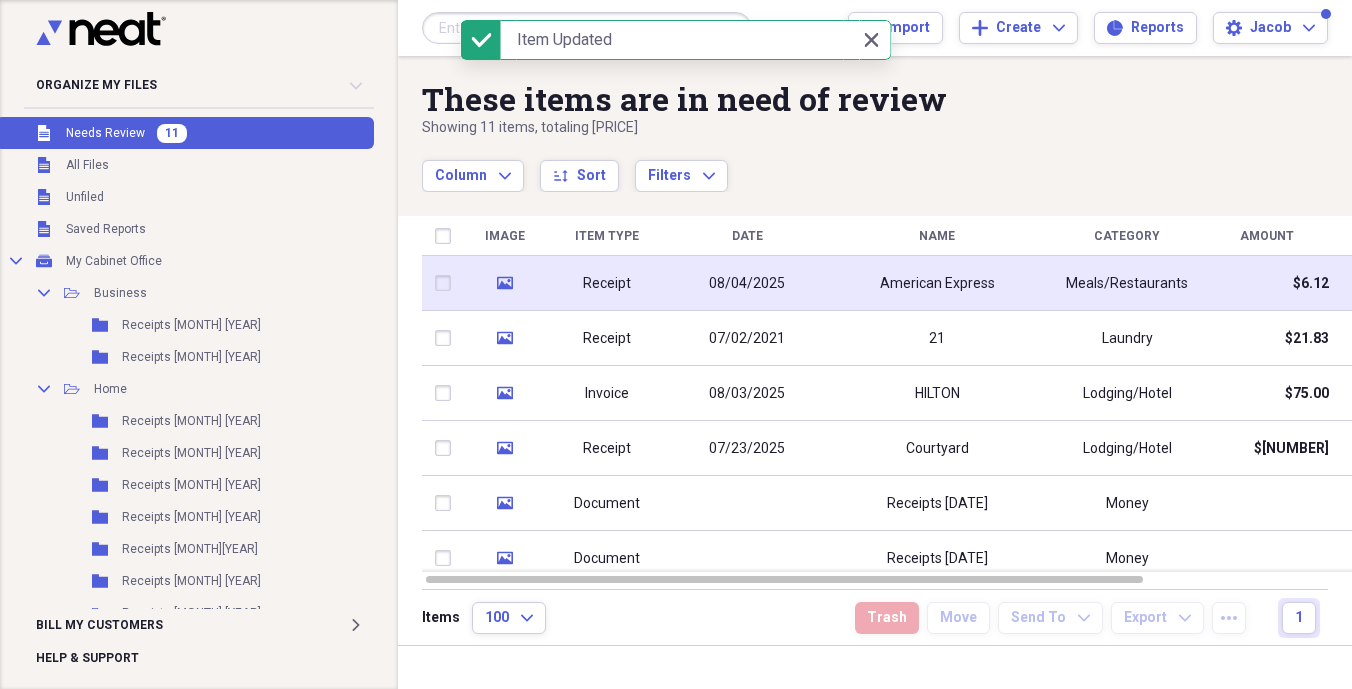 click on "American Express" at bounding box center (937, 283) 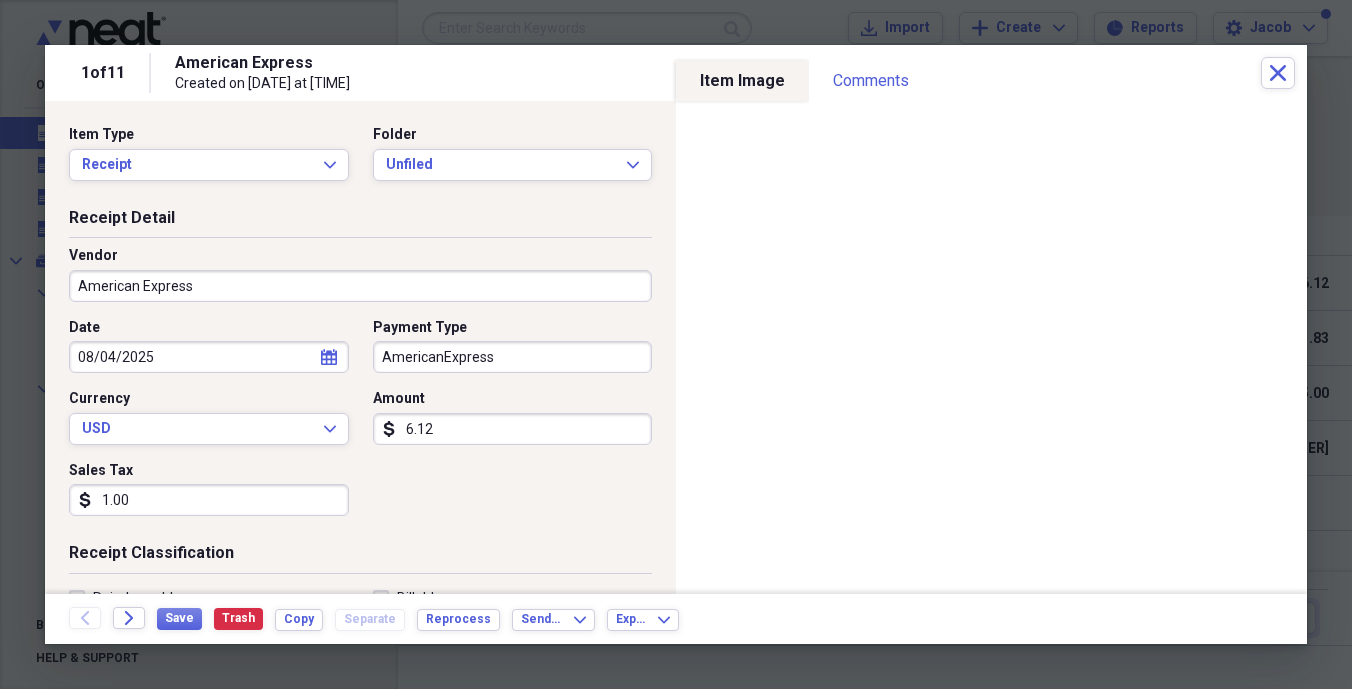 click on "6.12" at bounding box center (513, 429) 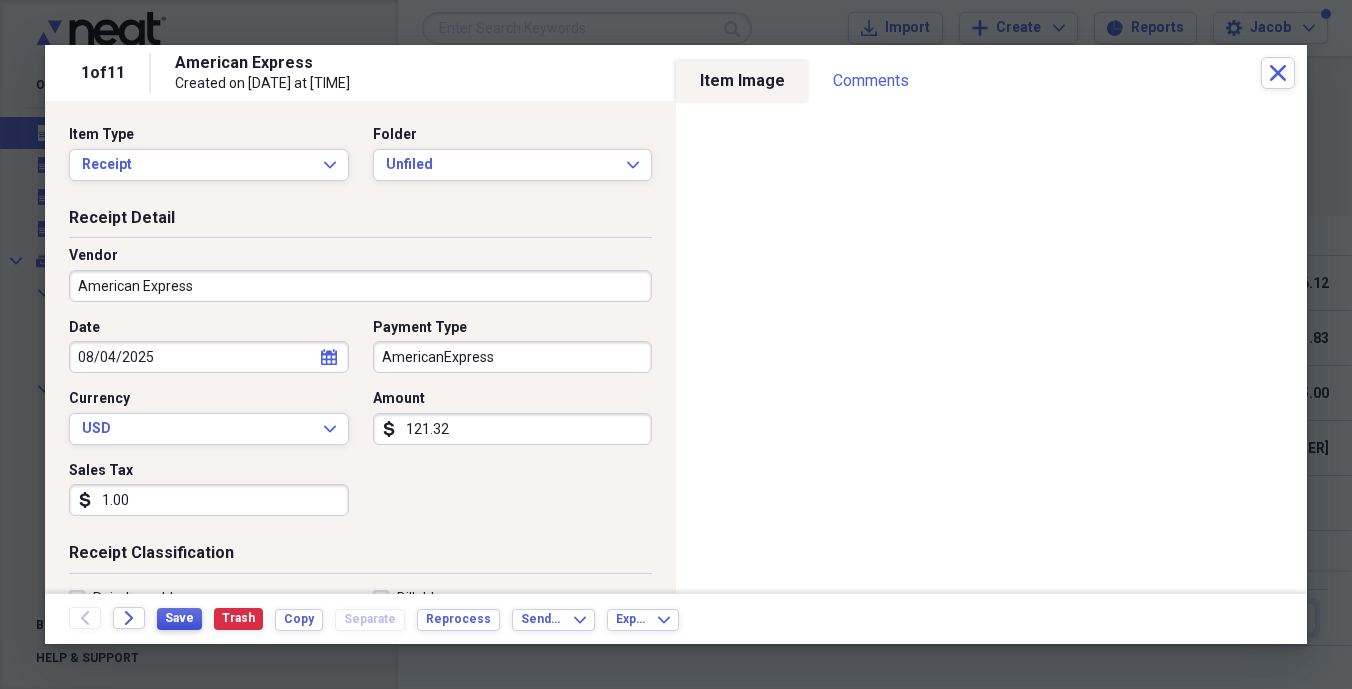 type on "121.32" 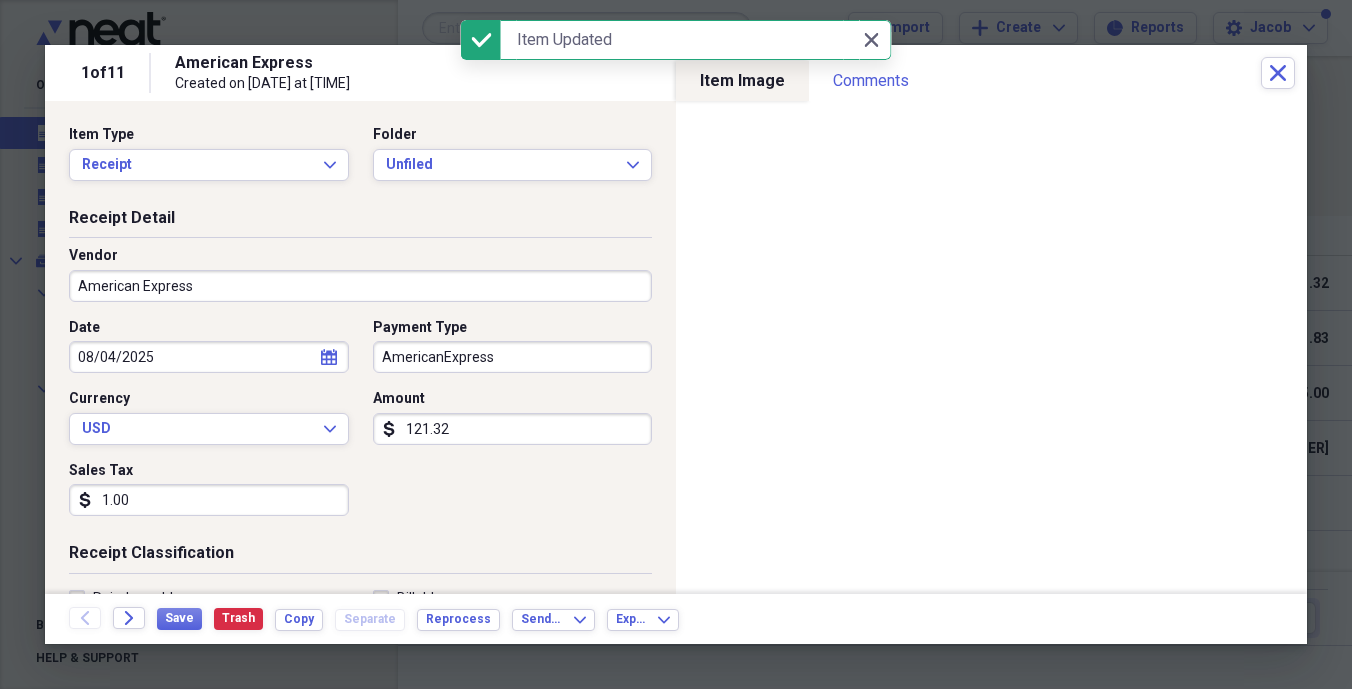 click on "1.00" at bounding box center (209, 500) 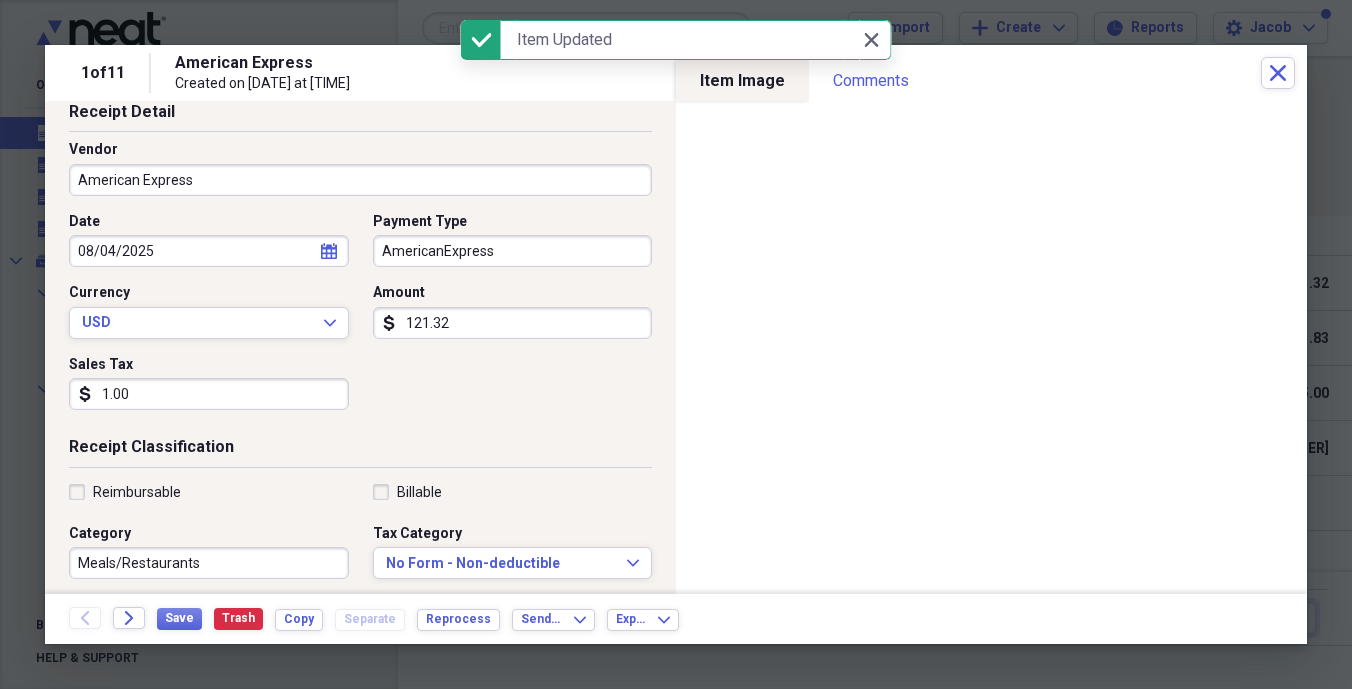 scroll, scrollTop: 120, scrollLeft: 0, axis: vertical 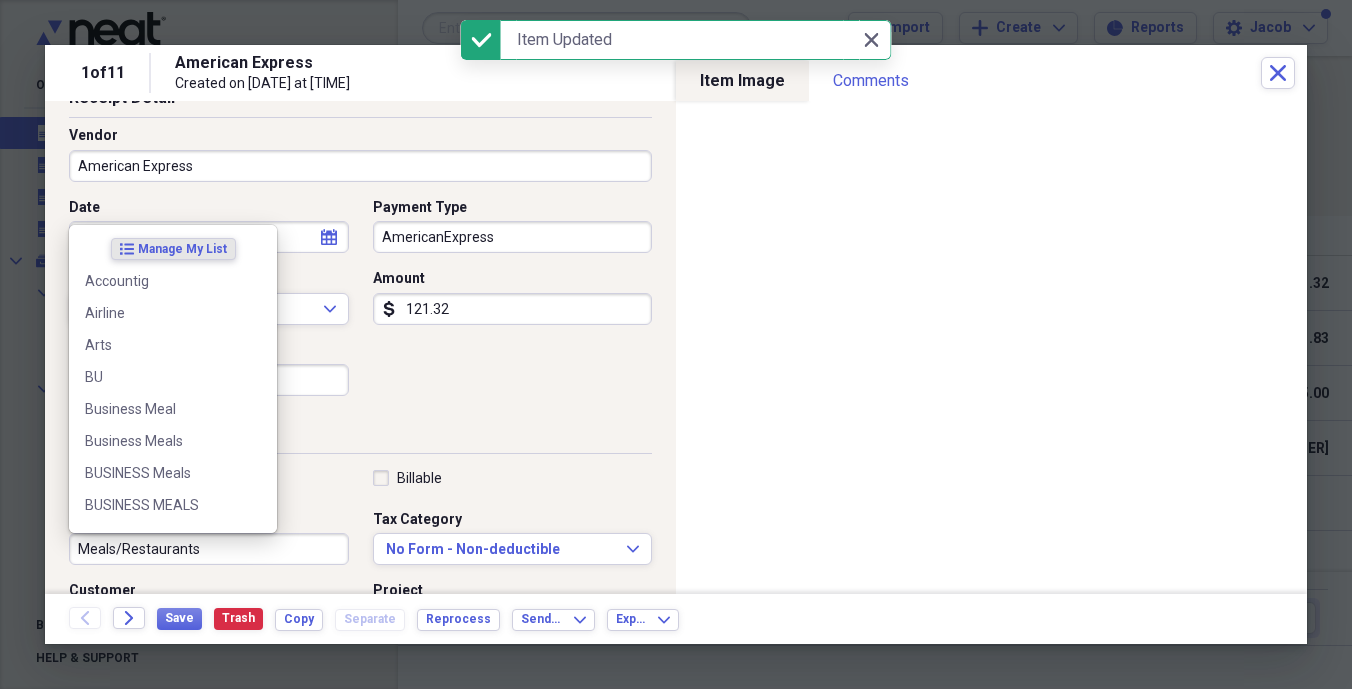 click on "Meals/Restaurants" at bounding box center (209, 549) 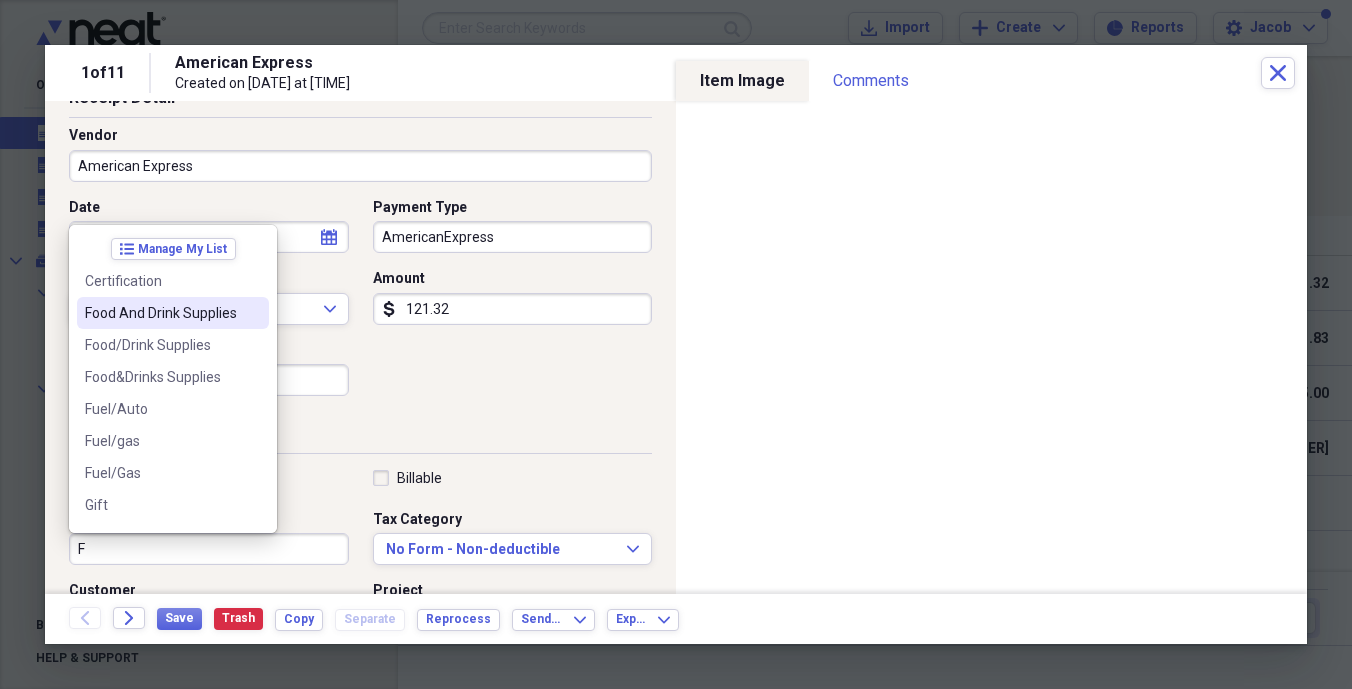 click on "Food And Drink Supplies" at bounding box center [161, 313] 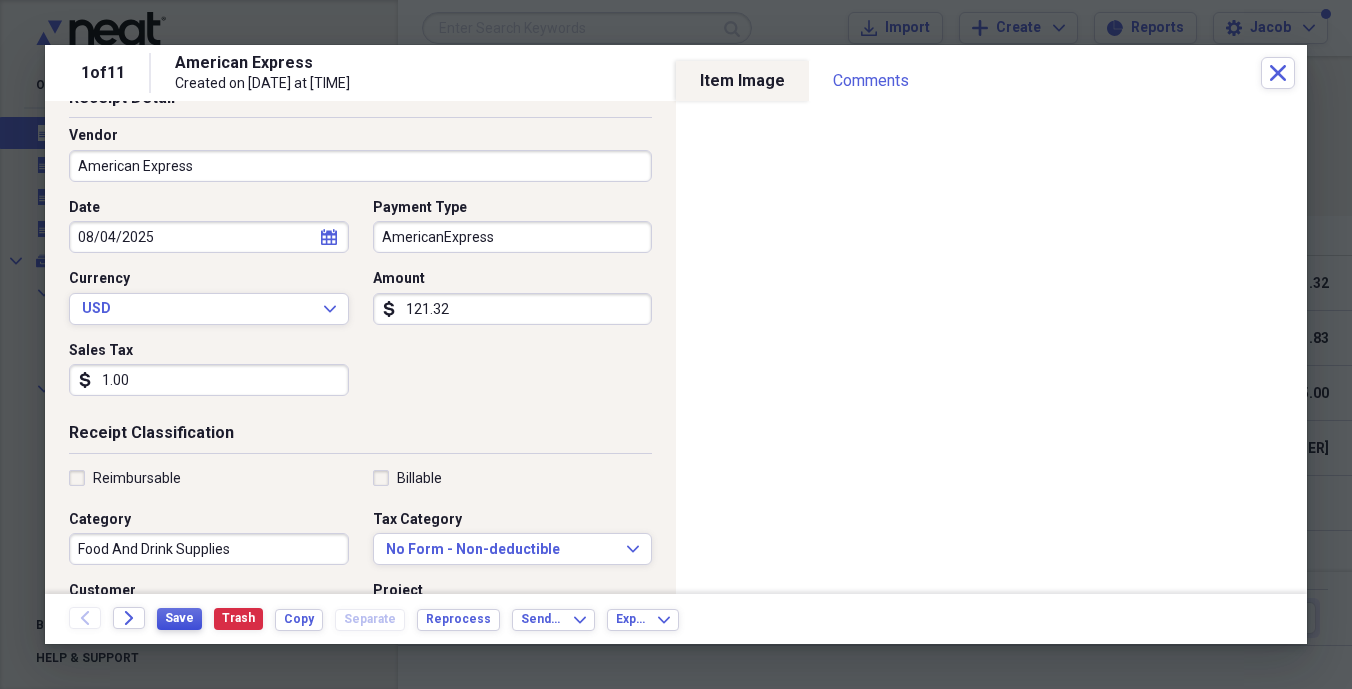 click on "Save" at bounding box center (179, 618) 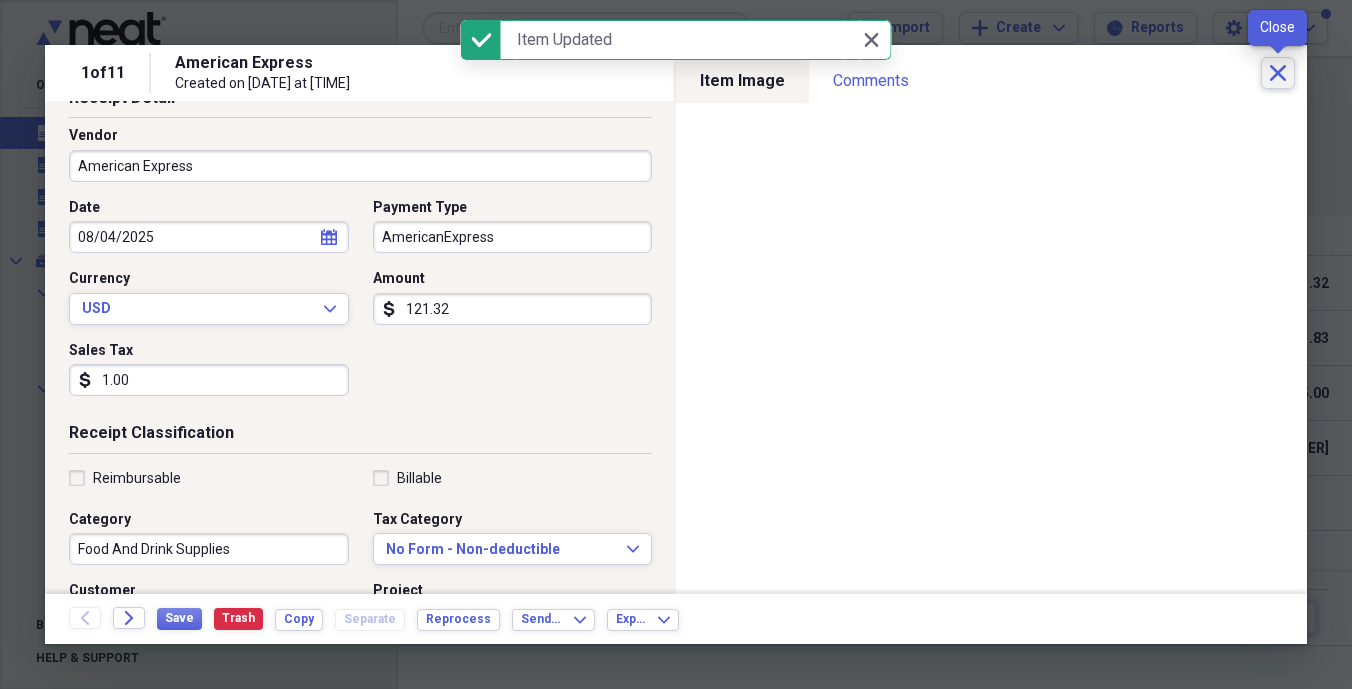 click on "Close" 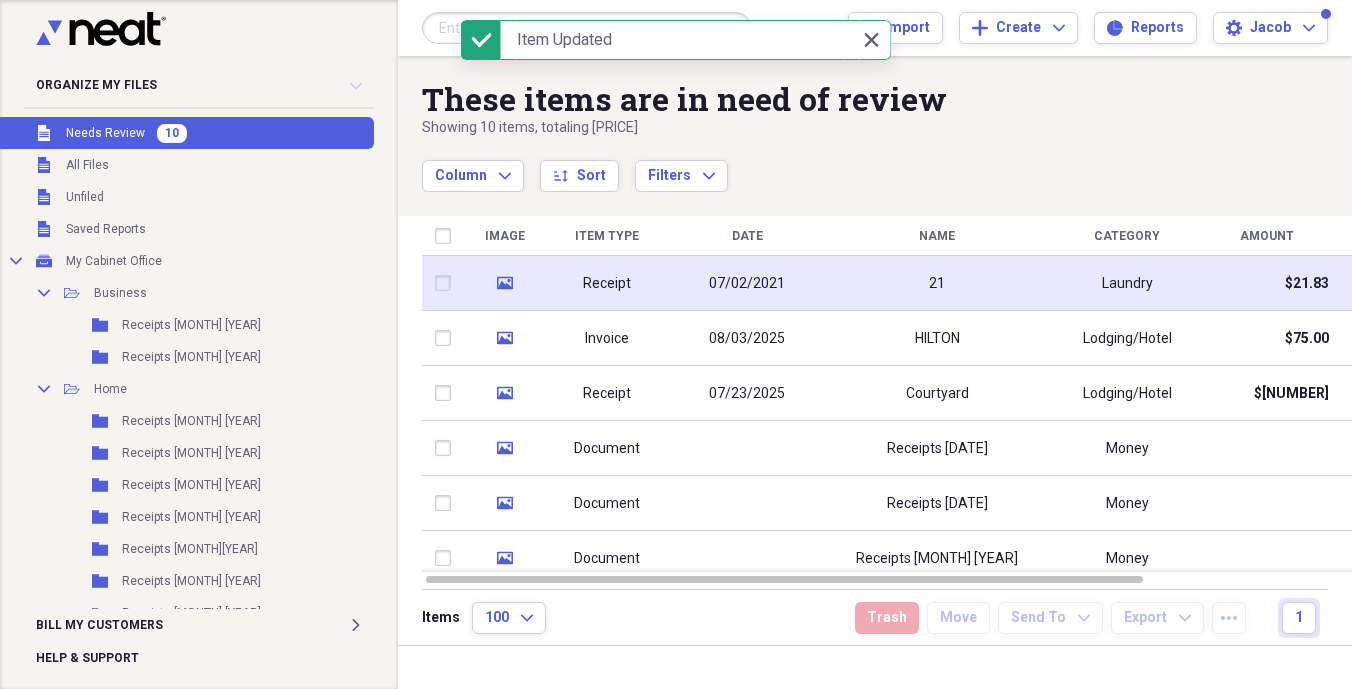 click on "21" at bounding box center (937, 283) 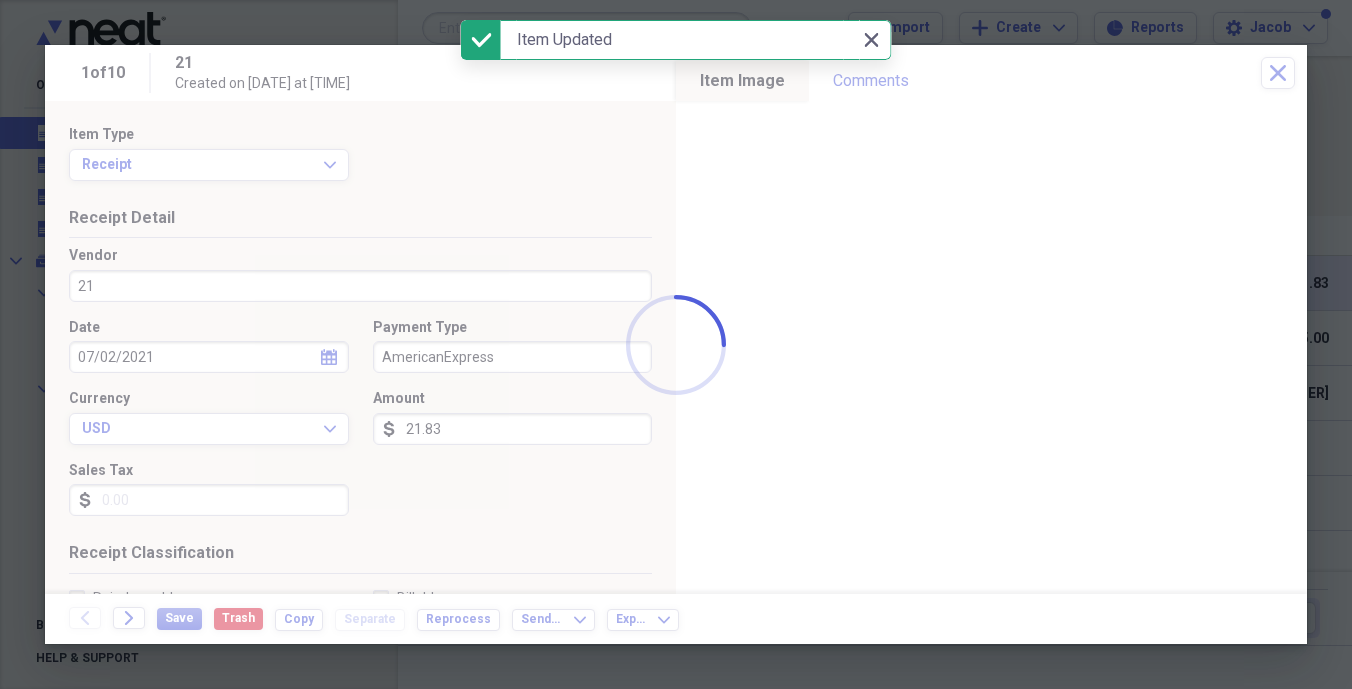 click on "Organize My Files [NUMBER] Collapse Unfiled Needs Review [NUMBER] Unfiled All Files Unfiled Unfiled Unfiled Saved Reports Collapse My Cabinet My Cabinet Office Add Folder Collapse Open Folder Business Add Folder Folder Receipts [MONTH] [YEAR] Add Folder Folder Receipts [MONTH] [YEAR] Add Folder Collapse Open Folder Home Add Folder Folder Receipts [MONTH] [YEAR] Add Folder Folder Receipts [MONTH] [YEAR] Add Folder Folder Receipts [MONTH] [YEAR] Add Folder Folder Receipts [MONTH] [YEAR] Add Folder Folder Receipts [MONTH] [YEAR] Collapse Open Folder Receipts [MONTH] [YEAR] Add Folder Folder Receipts [MONTH] [YEAR] Add Folder Folder Receipts [MONTH] [YEAR] Add Folder Collapse Trash Trash Expand Folder [FIRST]. [INITIAL] Folder Receipts [NUMBER]-[NUMBER] [MONTH] [YEAR] Folder Receipts [MONTH] [YEAR] Folder Receipts [MONTH] [YEAR] Folder Receipts [MONTH] [YEAR] Folder Receipts [MONTH] [YEAR] Expand Folder Receipts [MONTH] [YEAR] Expand Folder Receipts [MONTH] [YEAR] Expand Folder Receipts [MONTH] [YEAR] Collapse Open Folder Receipts [MONTH]-[MONTH] [YEAR] Expand Folder Receipts [MONTH] [YEAR] Collapse Open Folder Folder Add" at bounding box center [676, 344] 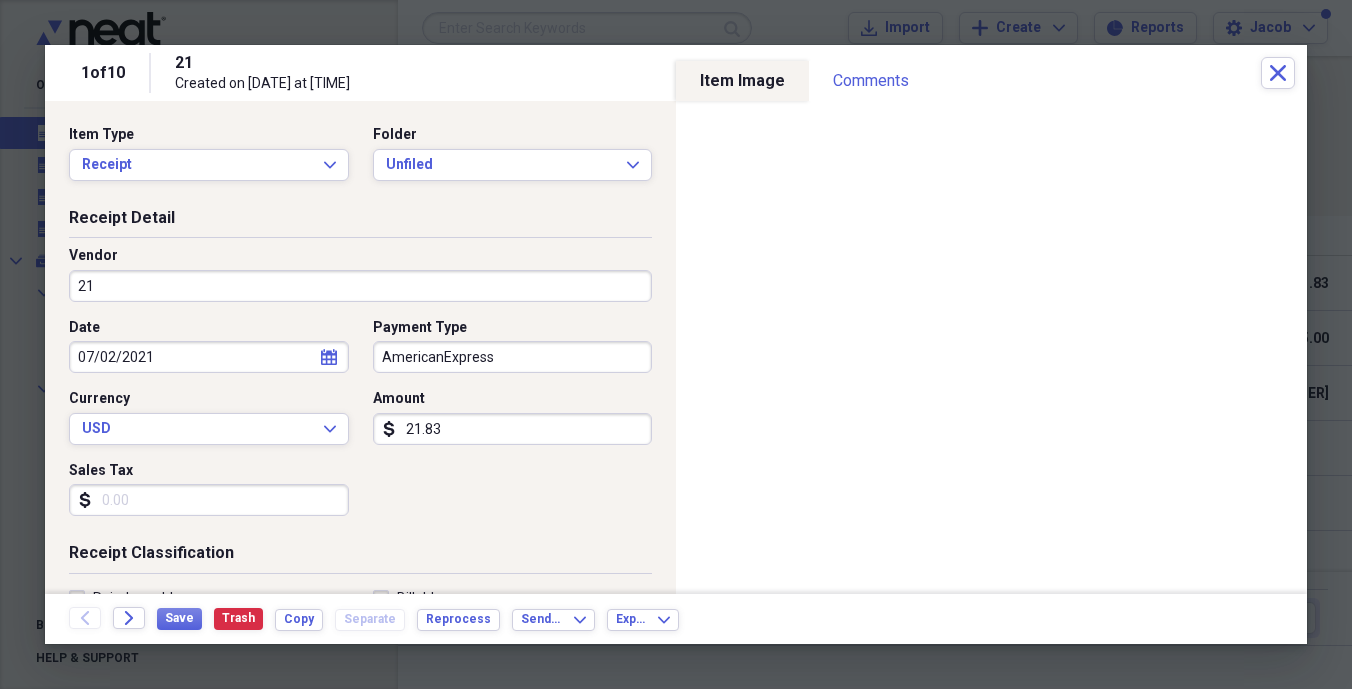 click on "21" at bounding box center [360, 286] 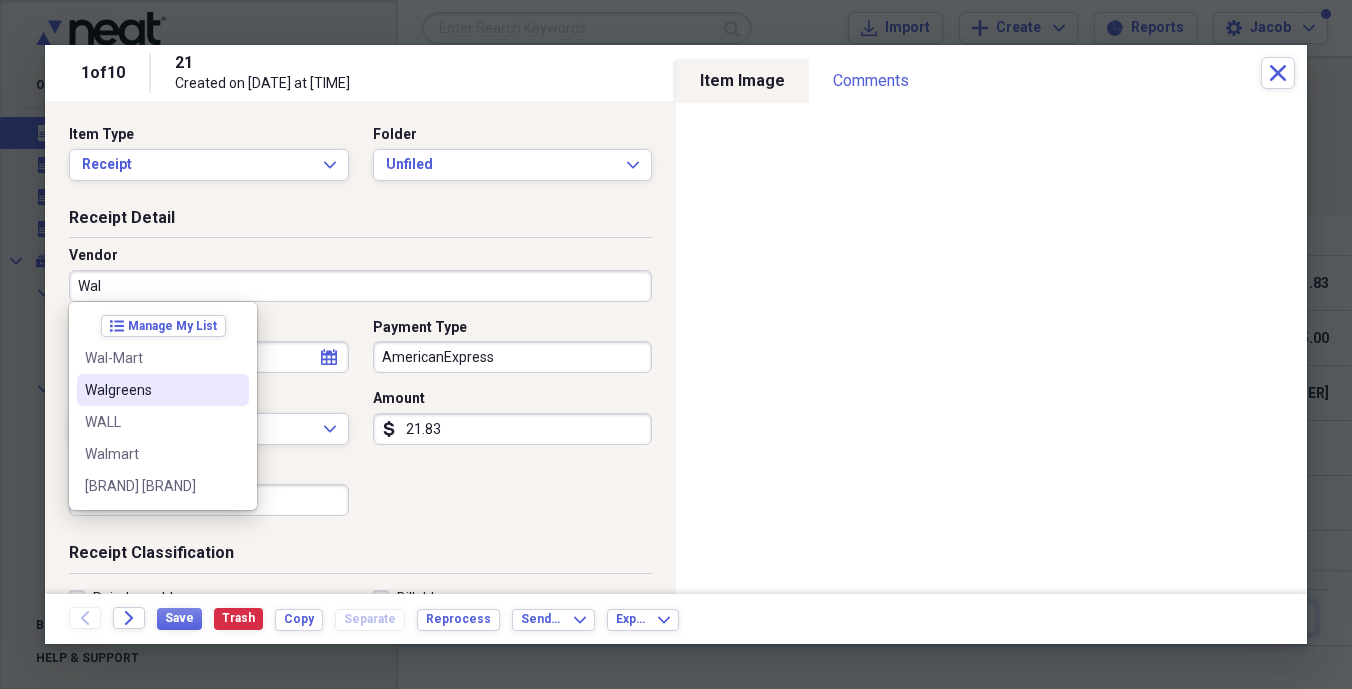click on "Walgreens" at bounding box center (163, 390) 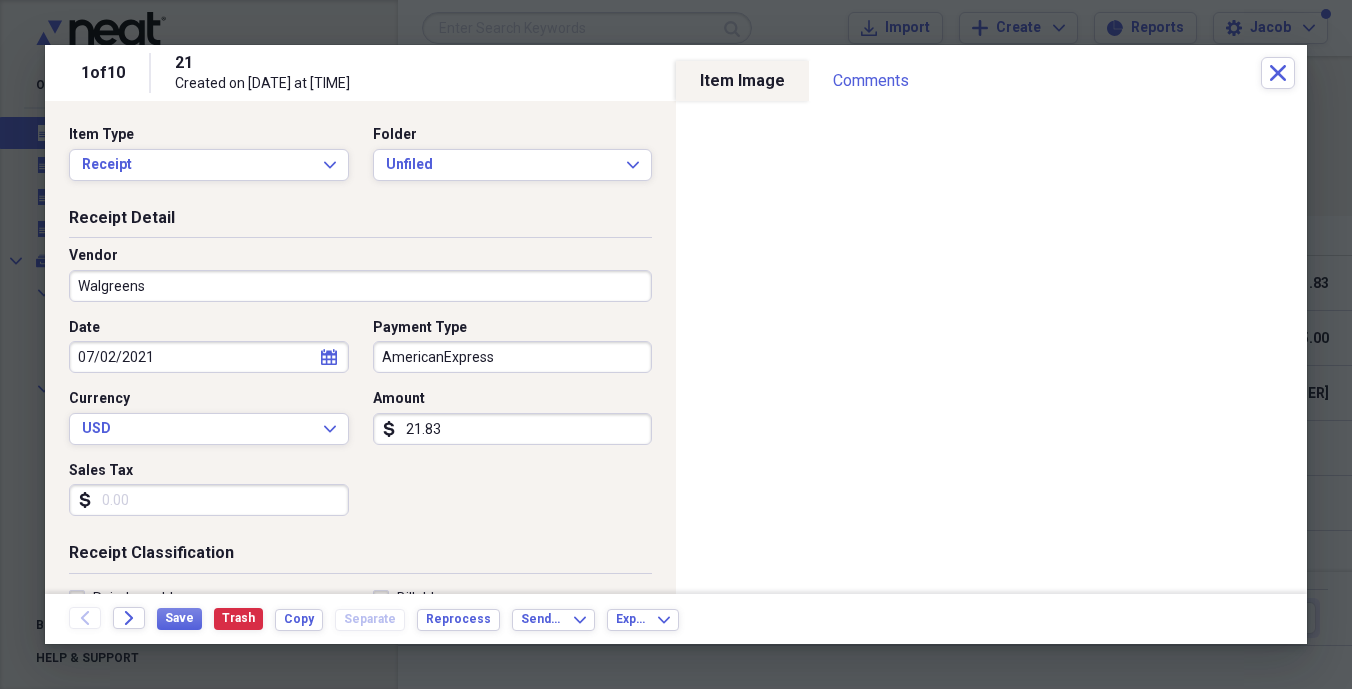 type on "MEDICAL" 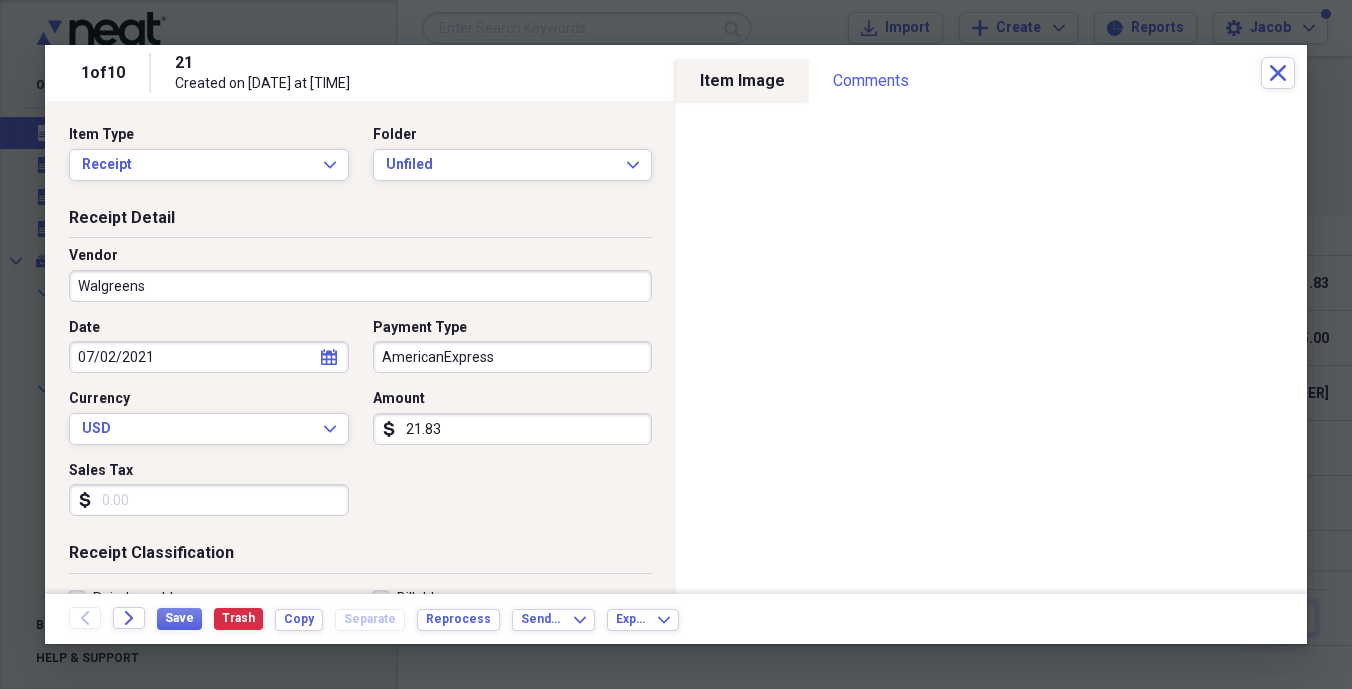 click on "Sales Tax" at bounding box center [209, 500] 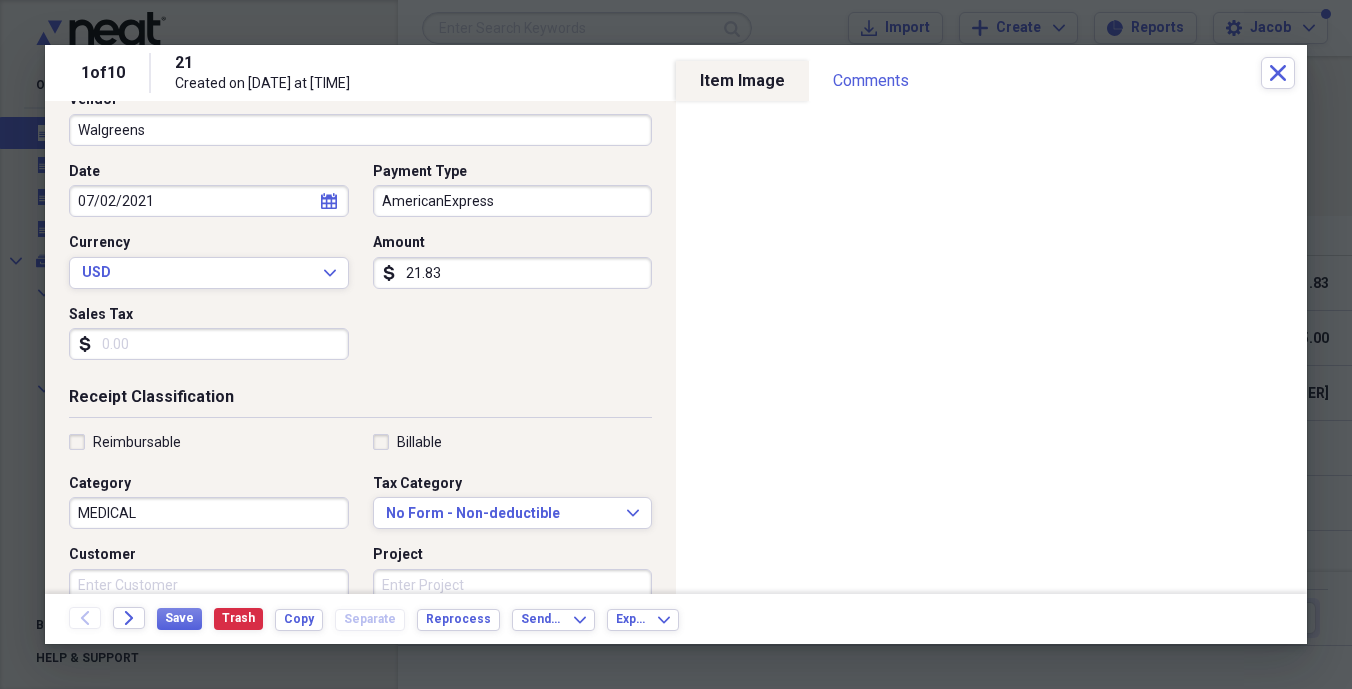 scroll, scrollTop: 160, scrollLeft: 0, axis: vertical 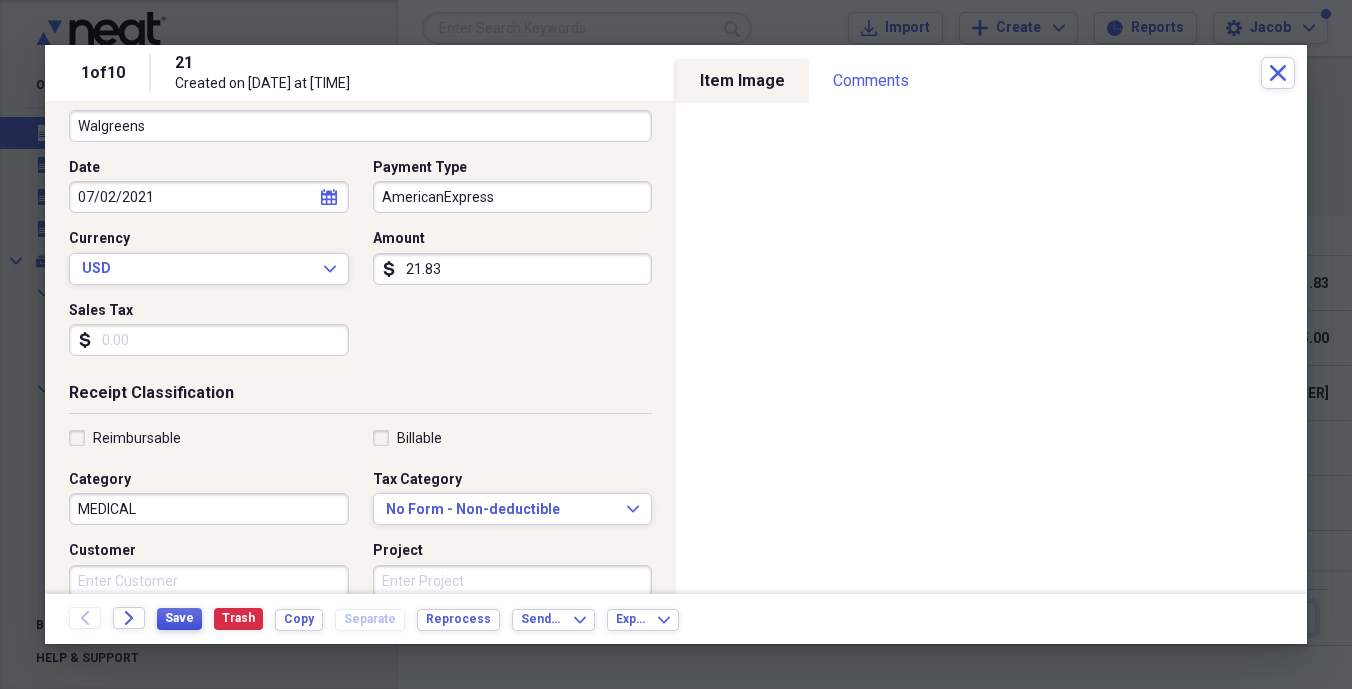 click on "Save" at bounding box center [179, 618] 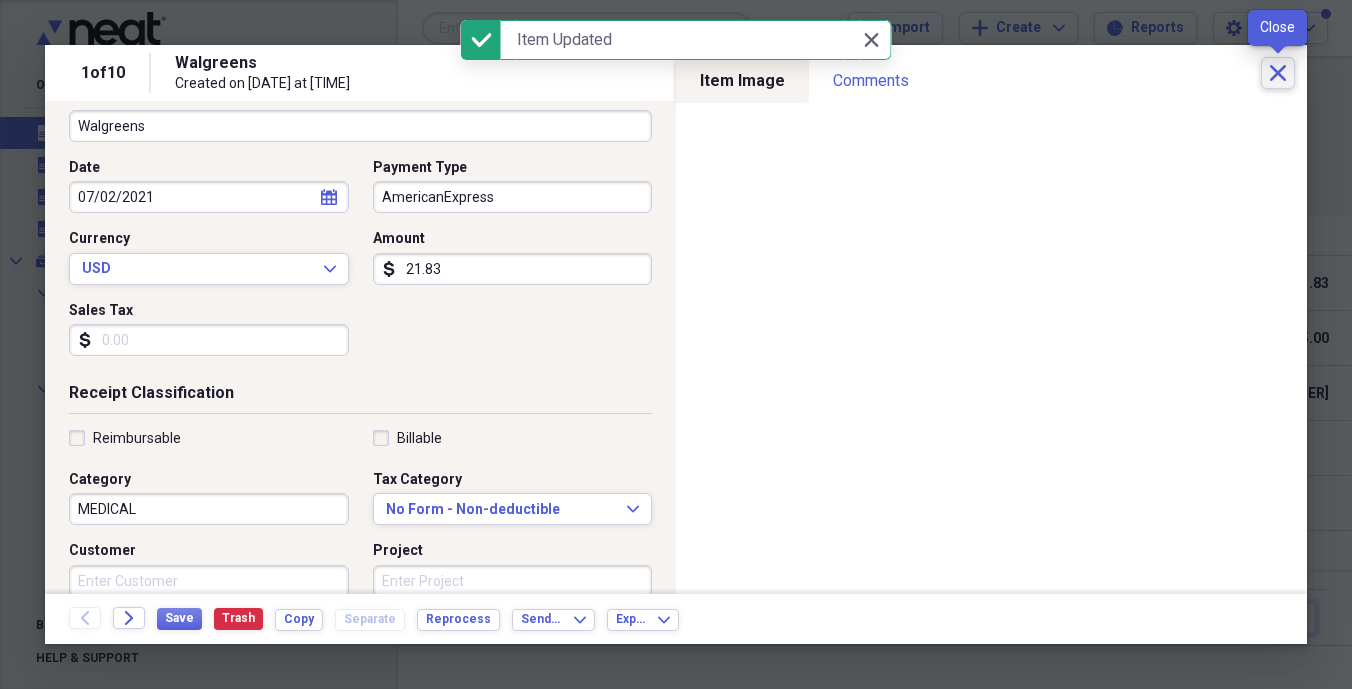 click on "Close" 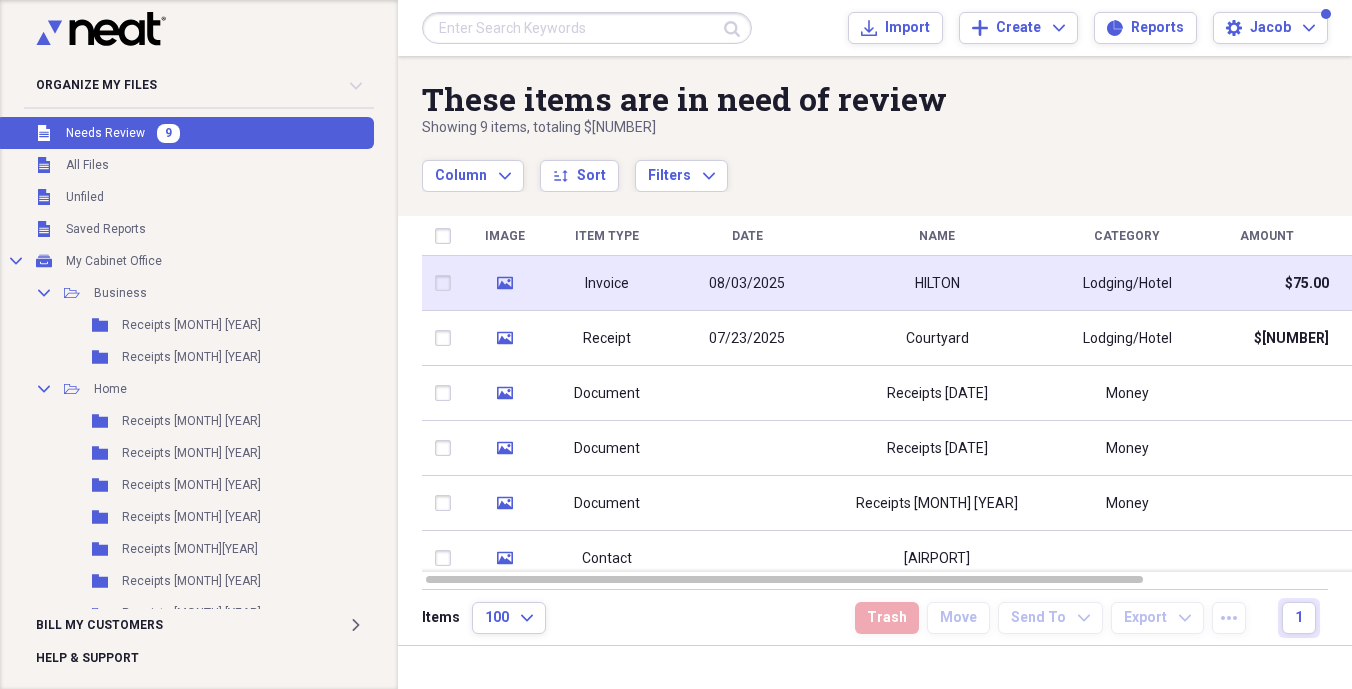 click on "HILTON" at bounding box center [937, 283] 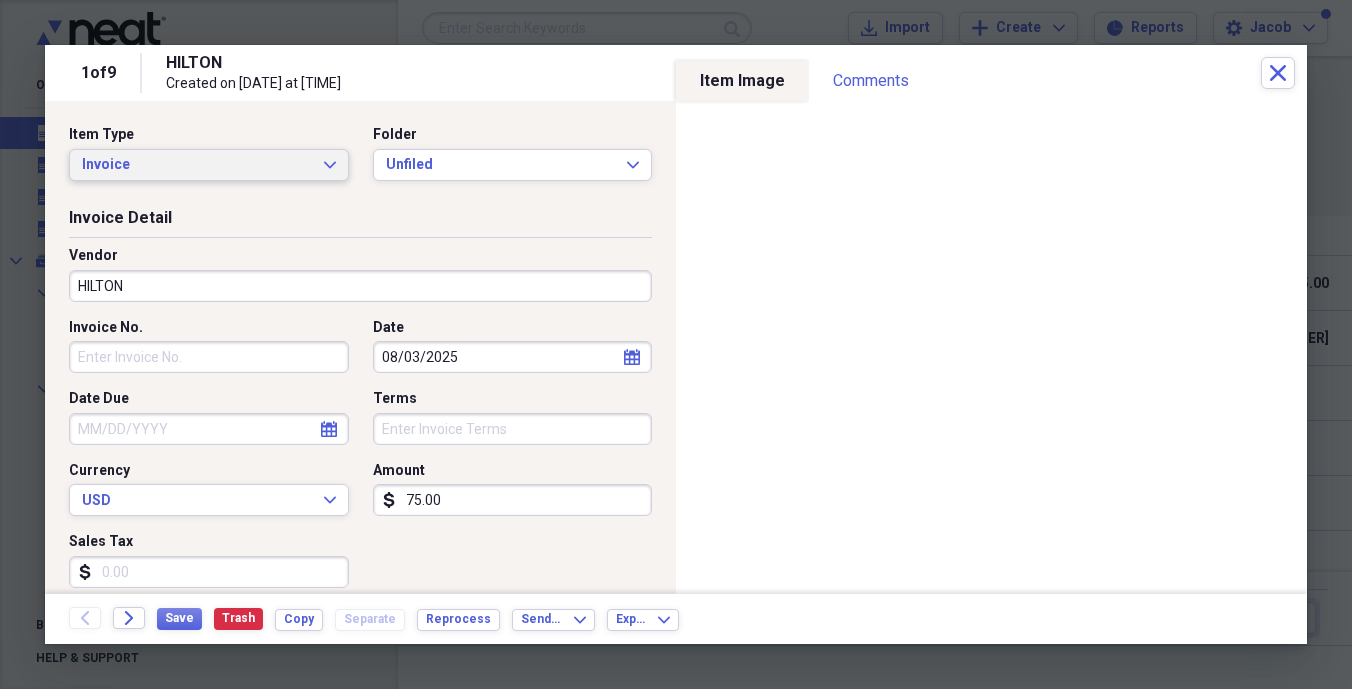 click on "Expand" 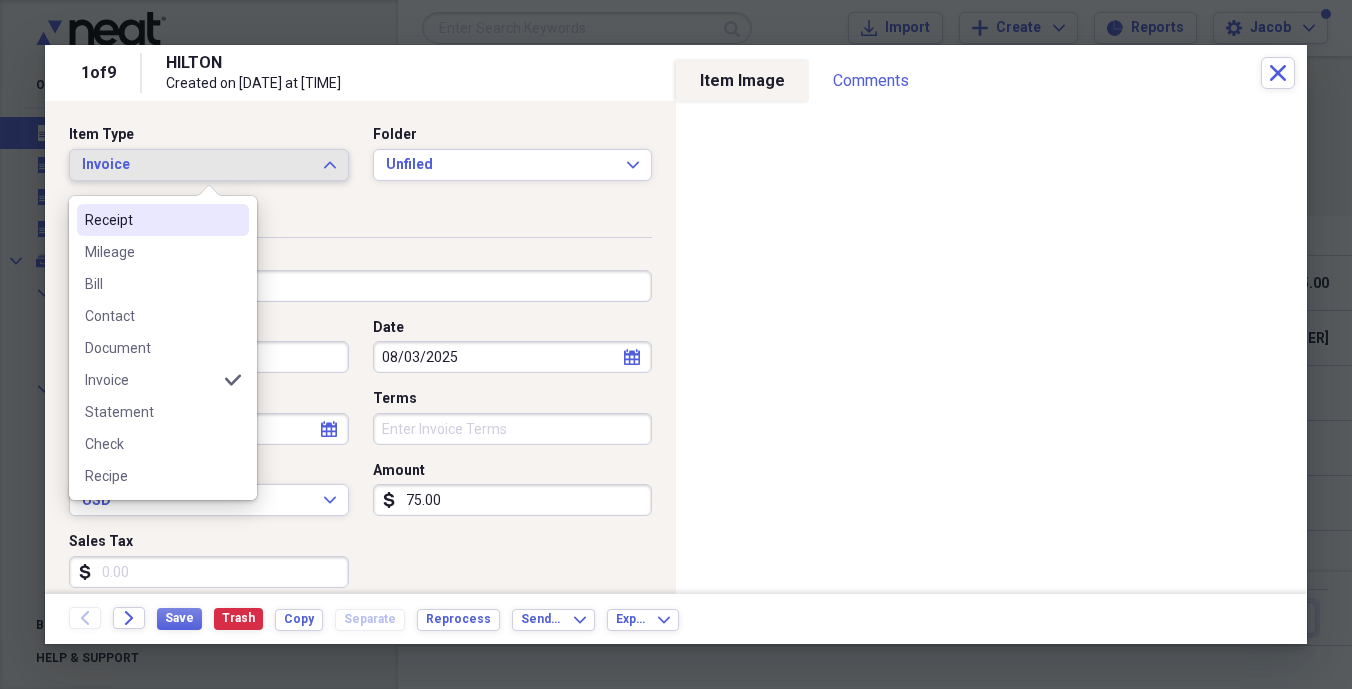 click on "Receipt" at bounding box center [151, 220] 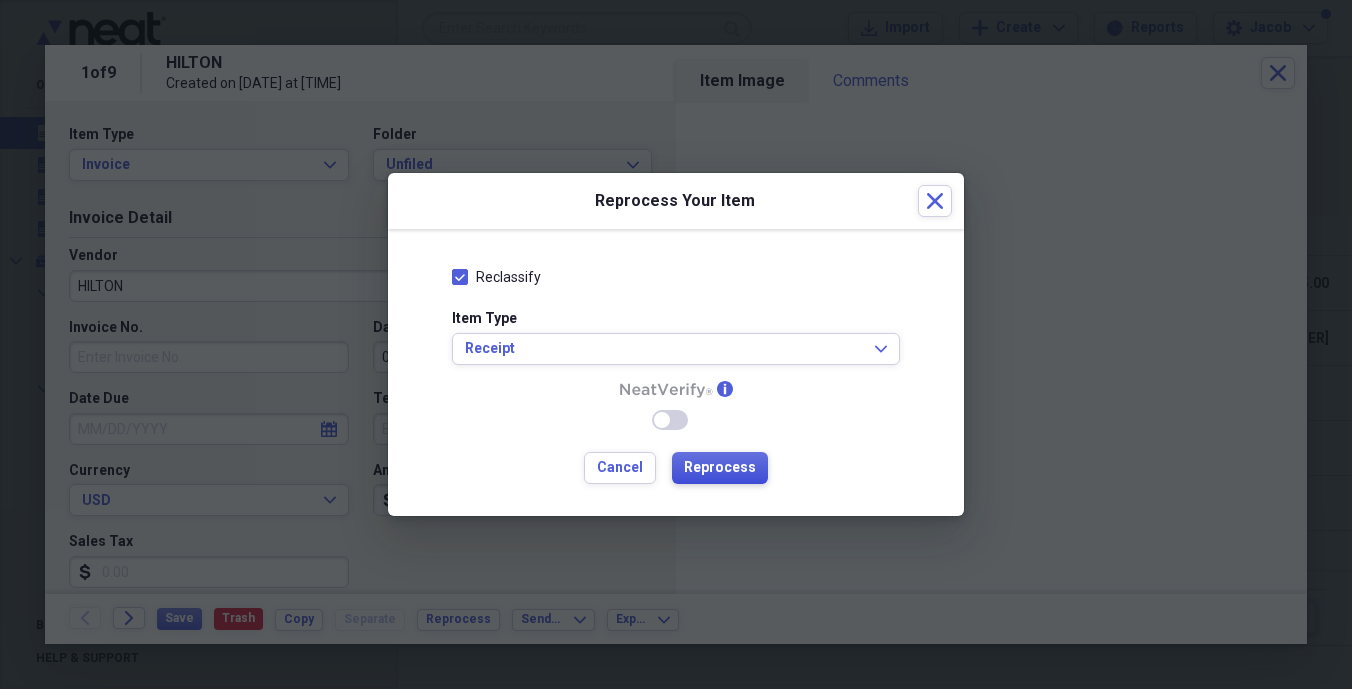 click on "Reprocess" at bounding box center (720, 468) 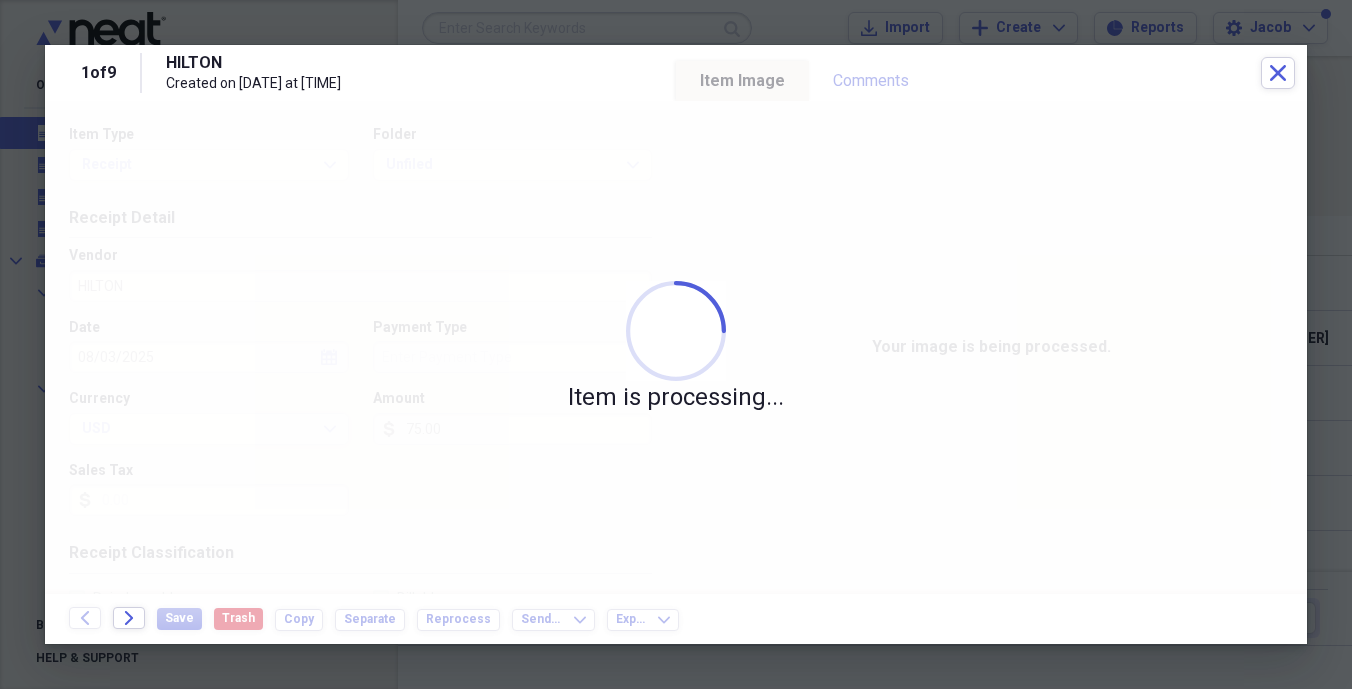 type on "Hilton" 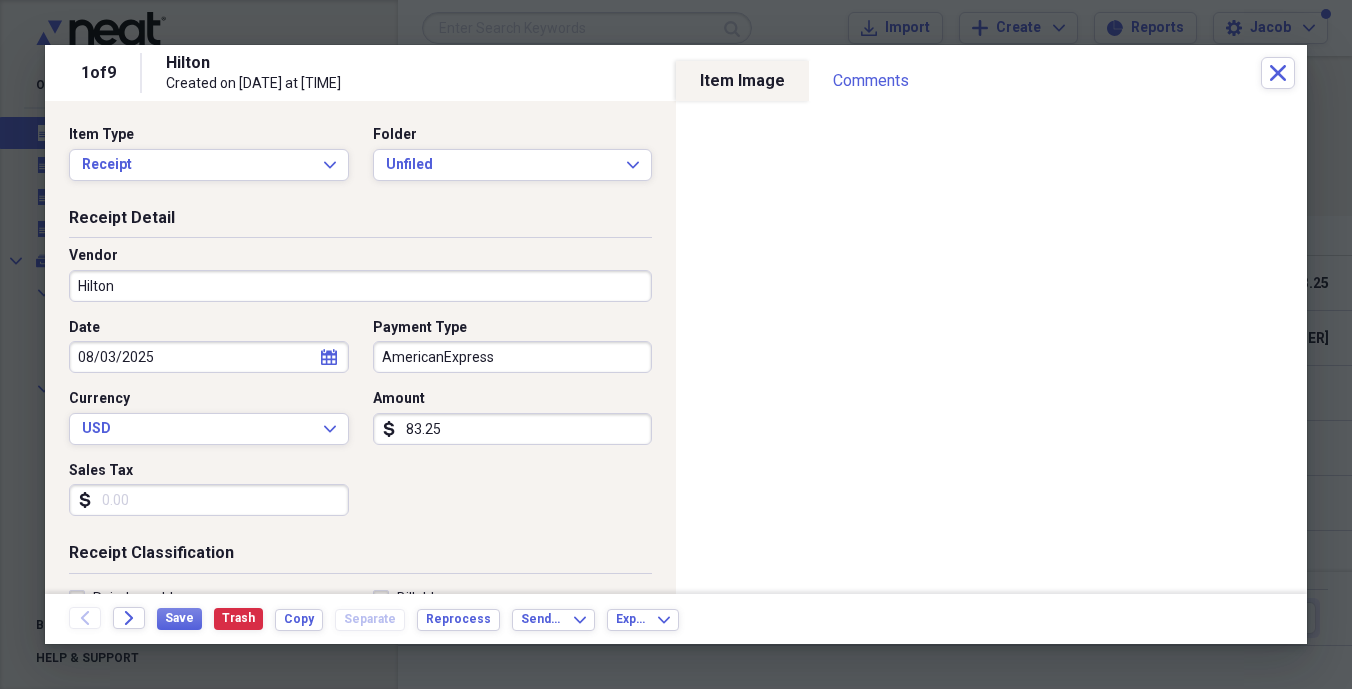 click on "Sales Tax" at bounding box center (209, 500) 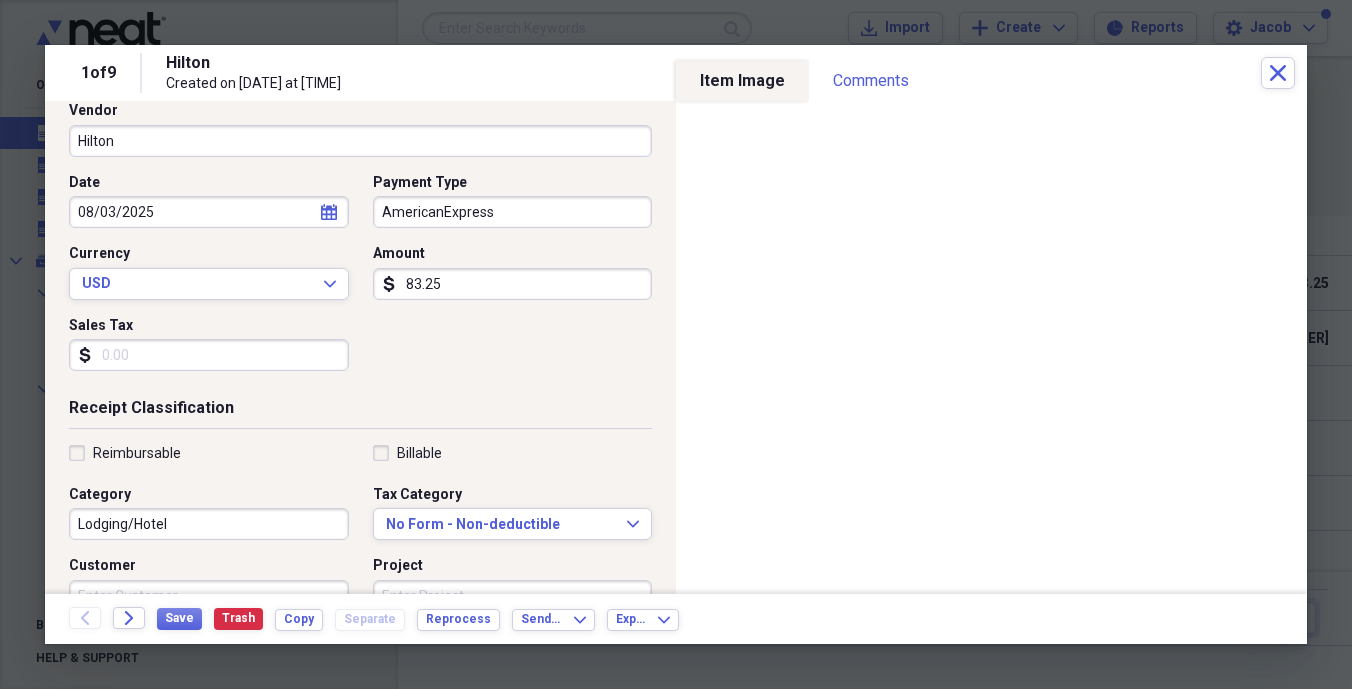 scroll, scrollTop: 160, scrollLeft: 0, axis: vertical 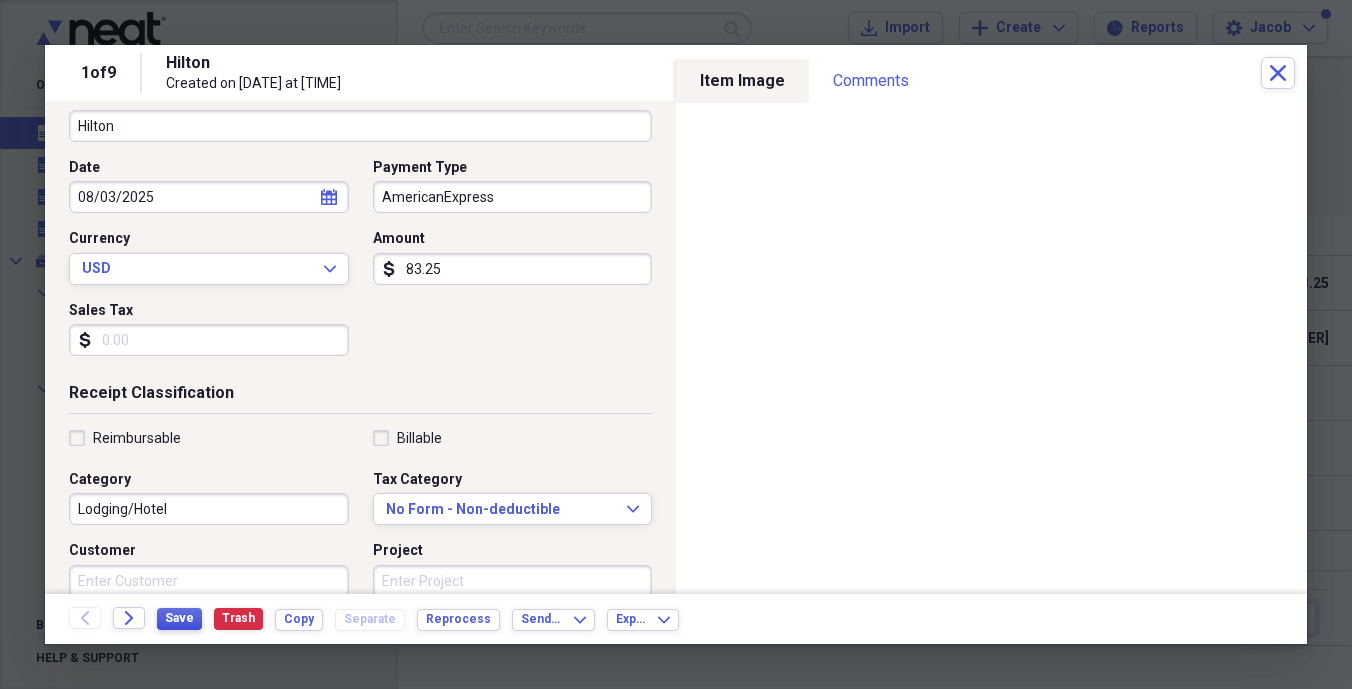 click on "Save" at bounding box center (179, 618) 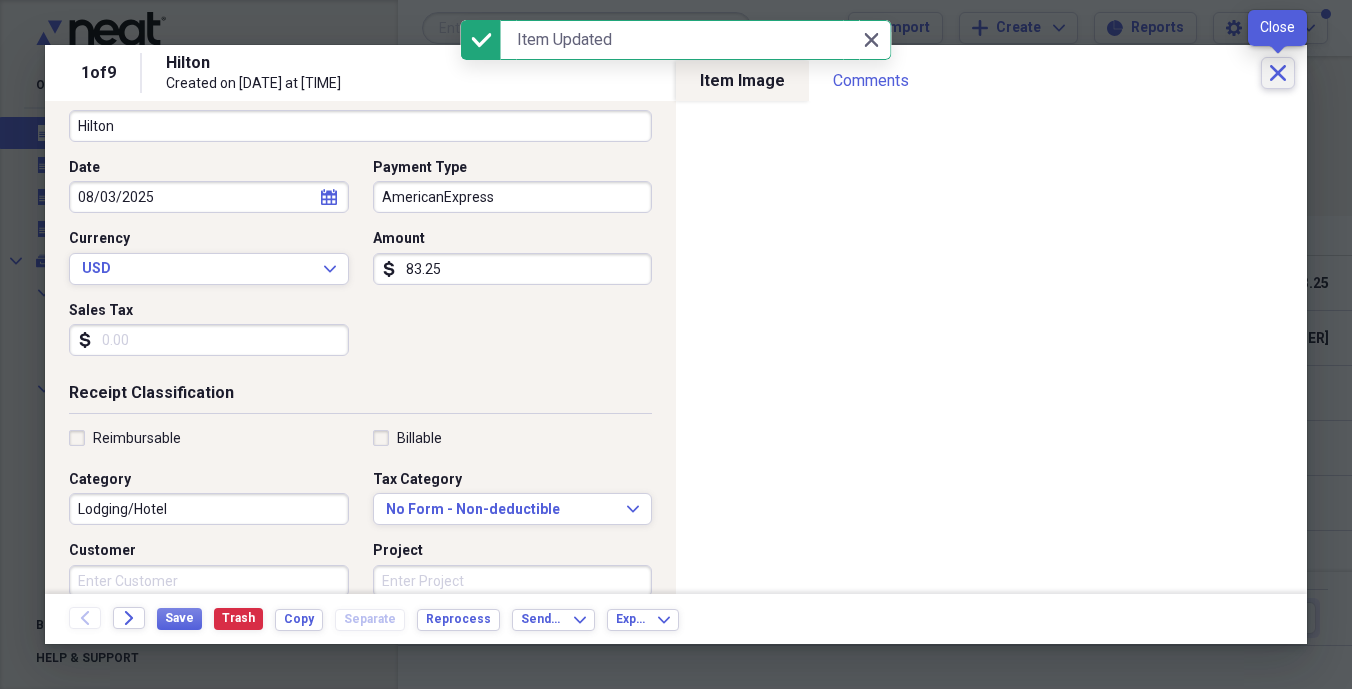 click on "Close" at bounding box center [1278, 73] 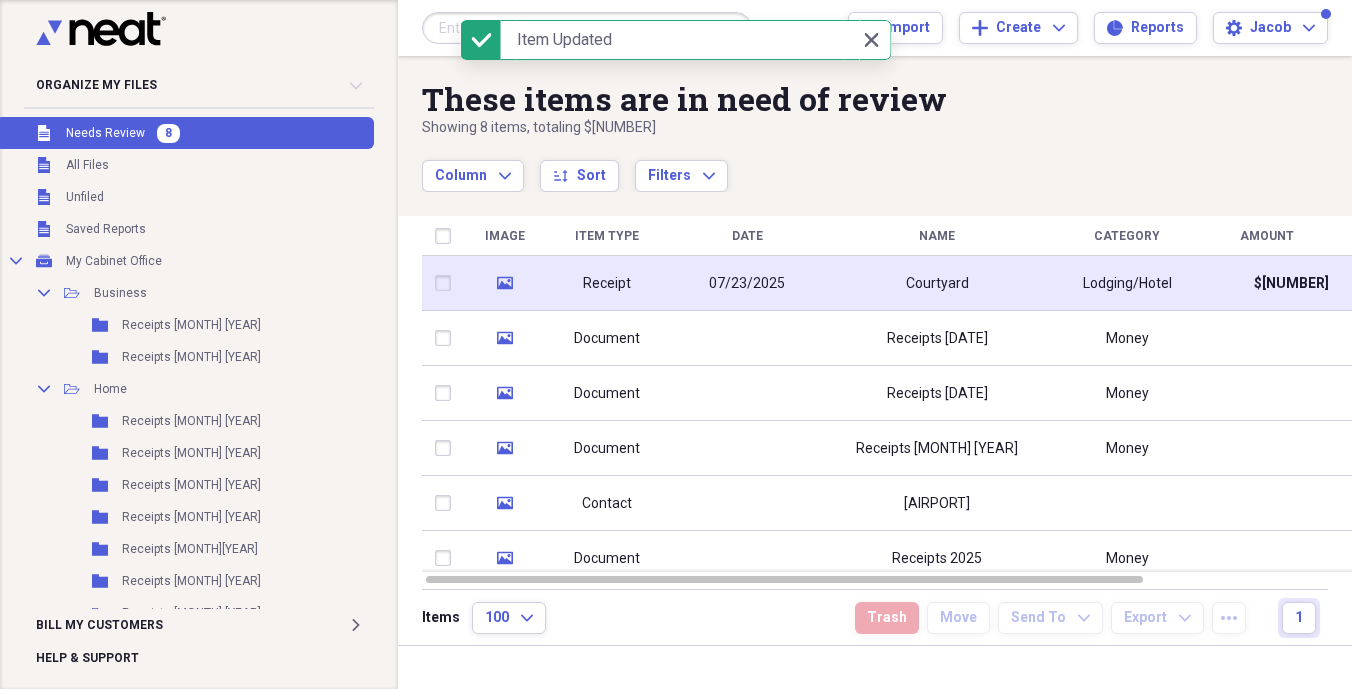 click on "Courtyard" at bounding box center [937, 283] 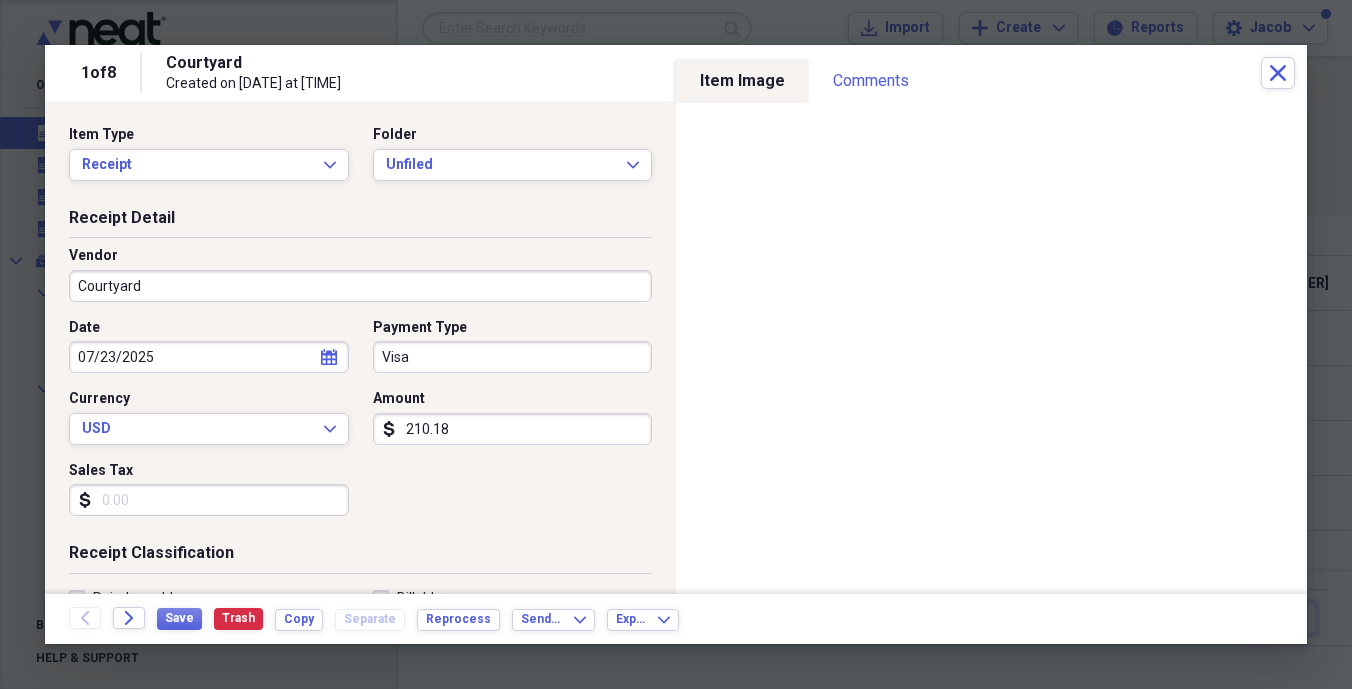 click on "Sales Tax" at bounding box center (209, 500) 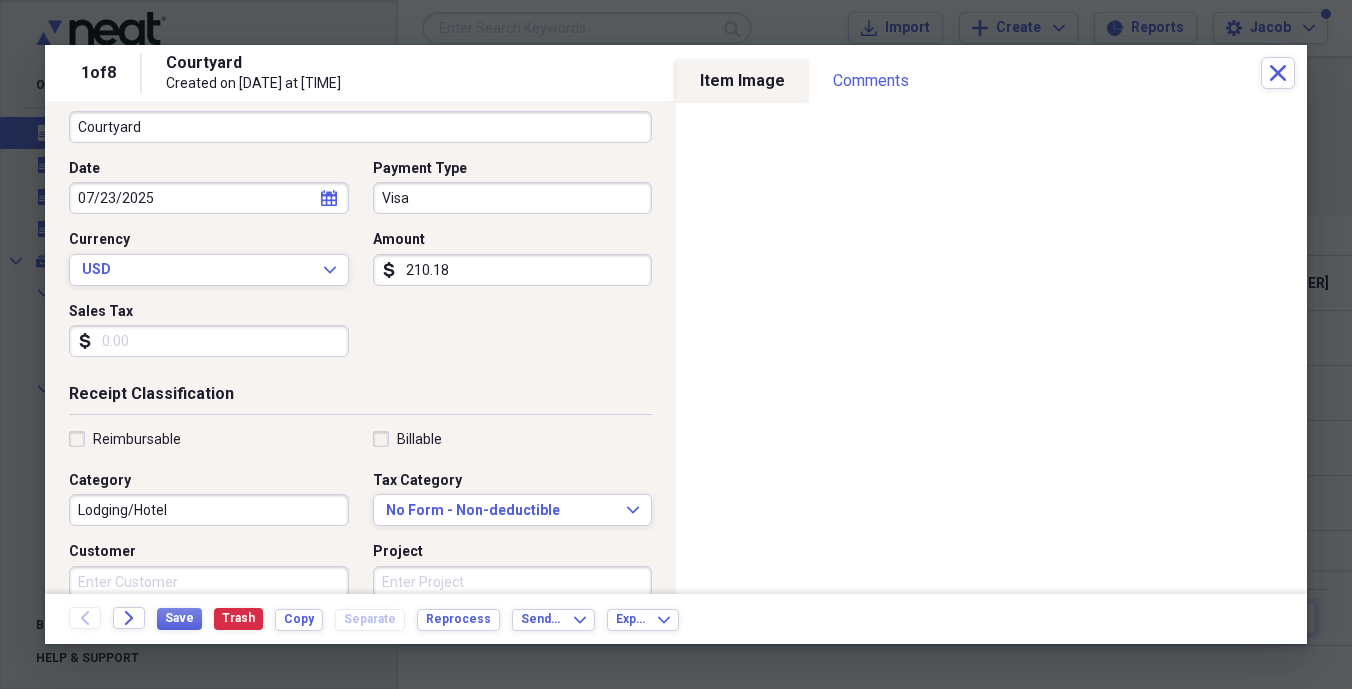 scroll, scrollTop: 160, scrollLeft: 0, axis: vertical 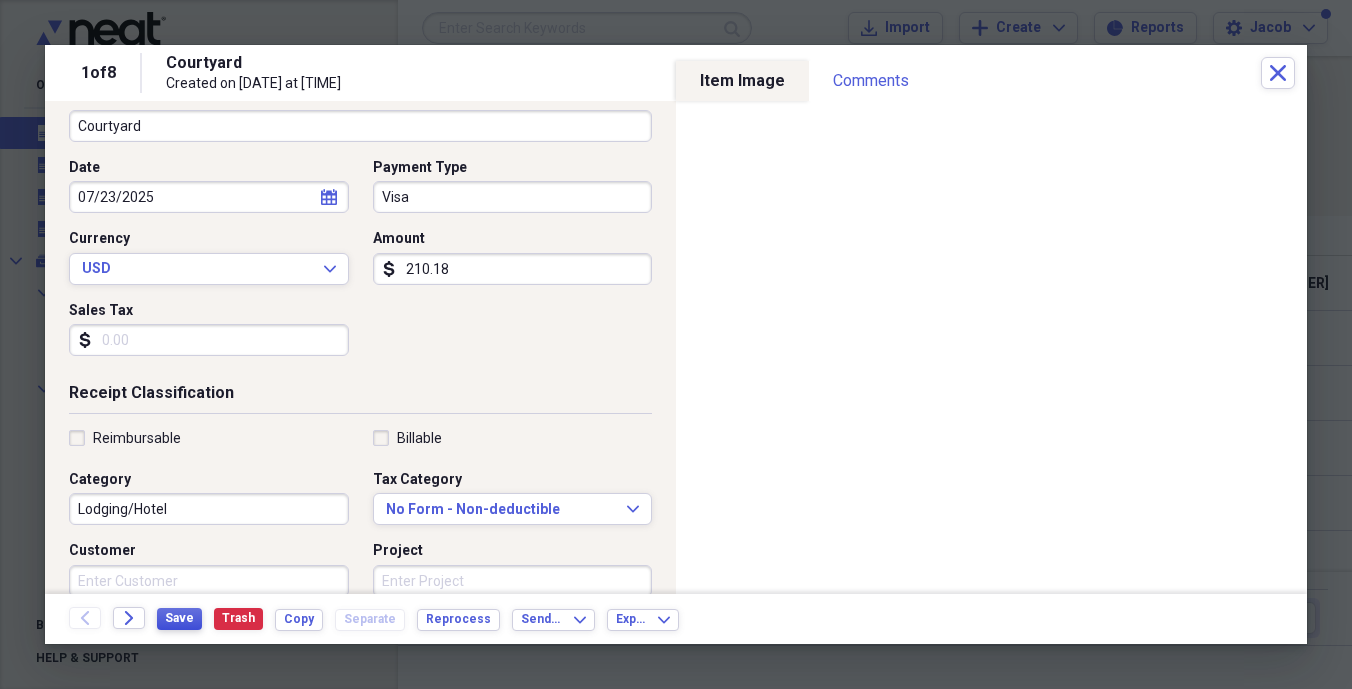 click on "Save" at bounding box center [179, 618] 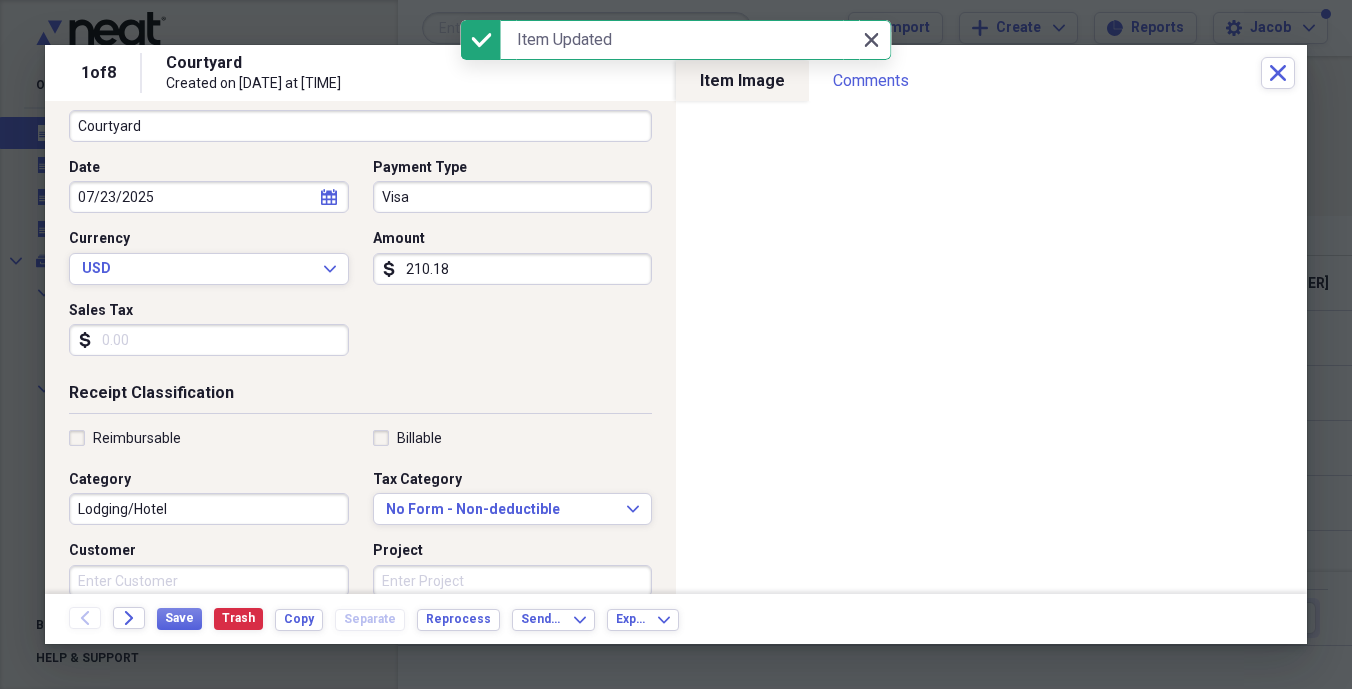 click 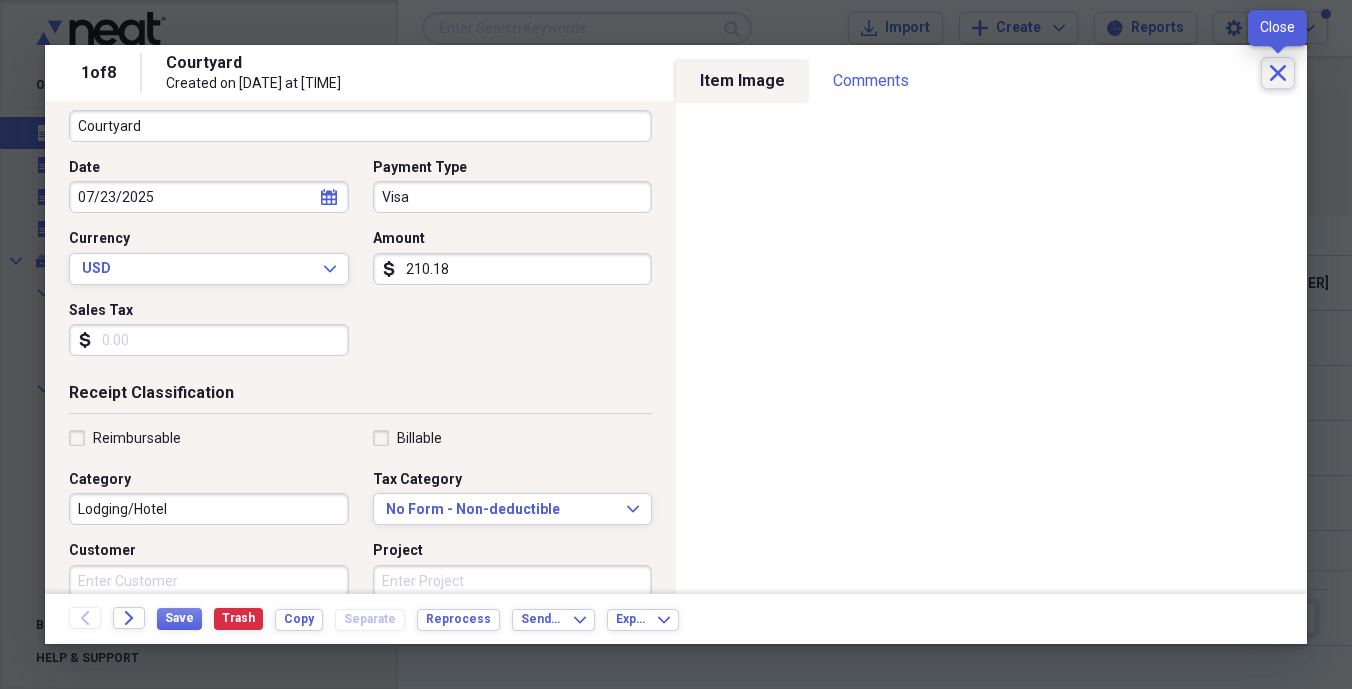 click 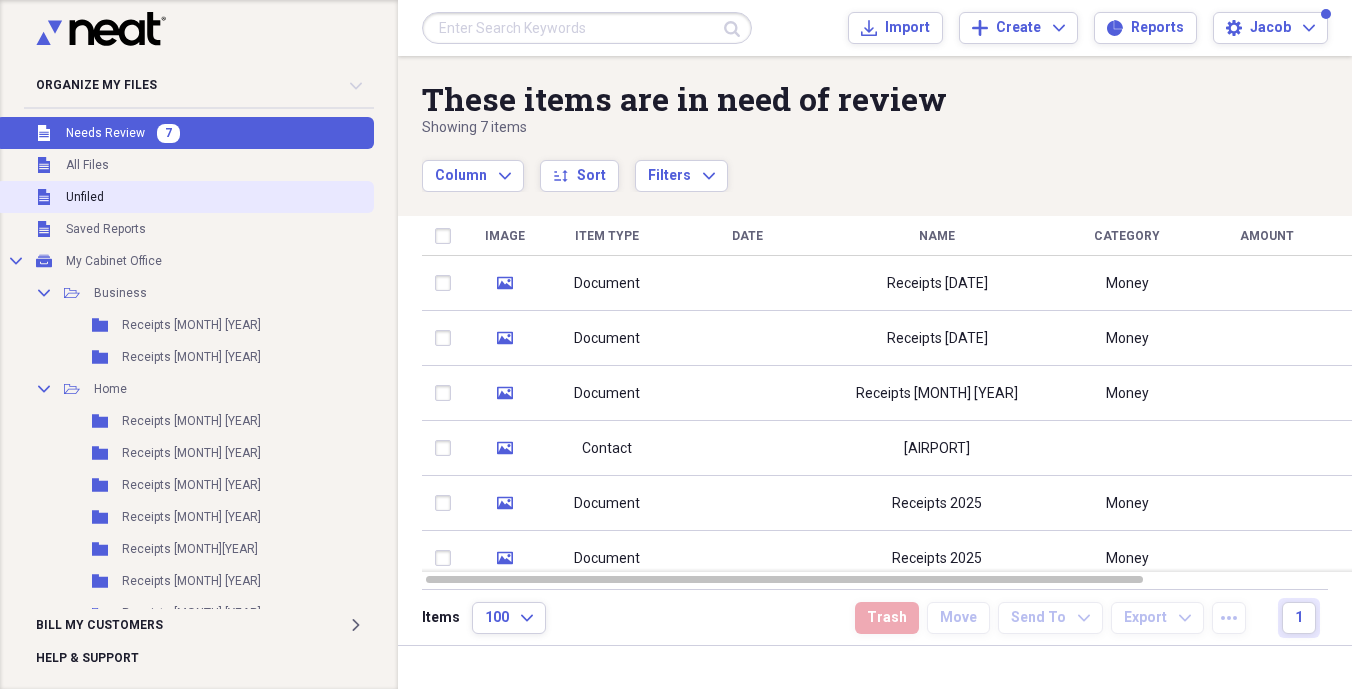click on "Unfiled Unfiled" at bounding box center [185, 197] 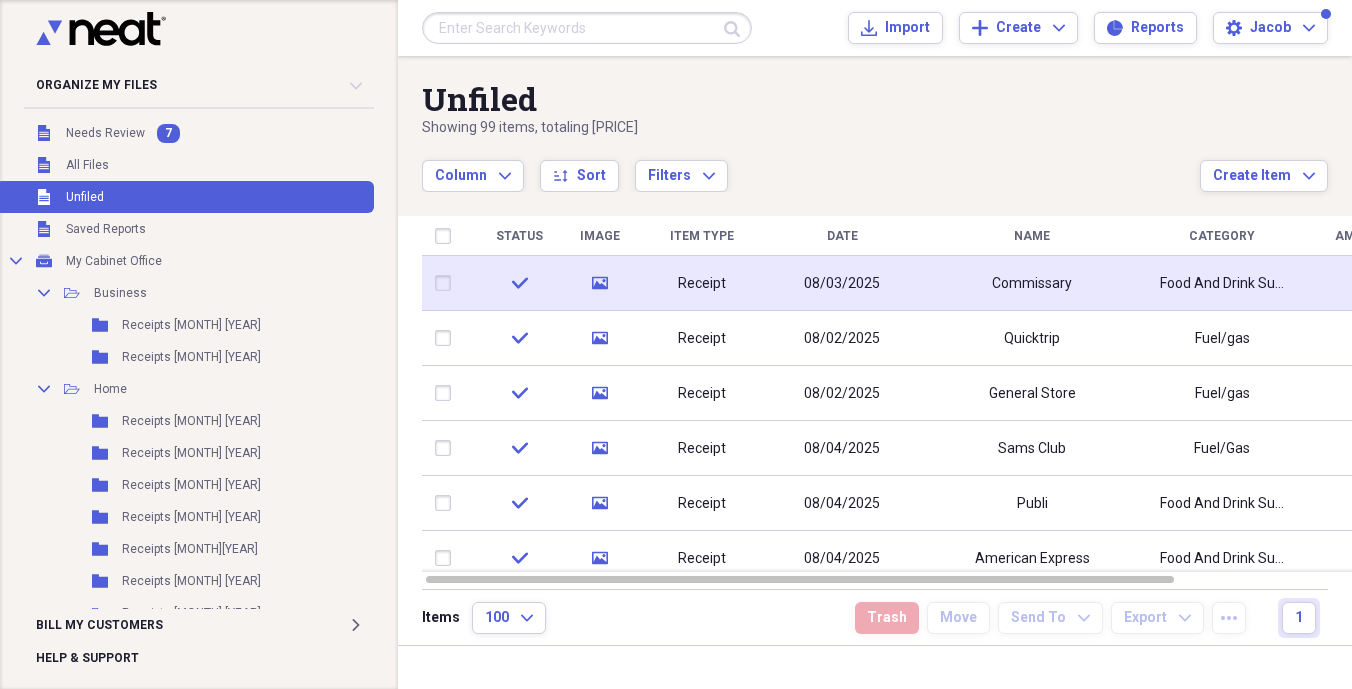 click at bounding box center [447, 283] 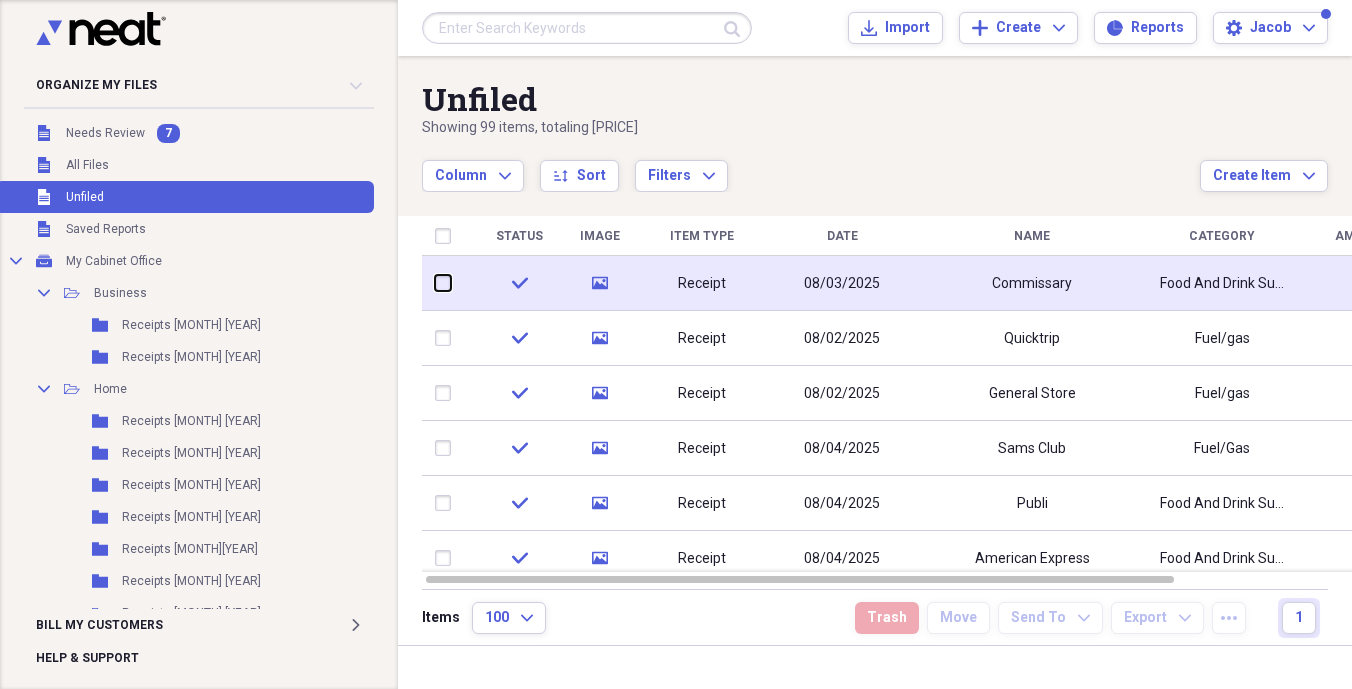click at bounding box center [435, 283] 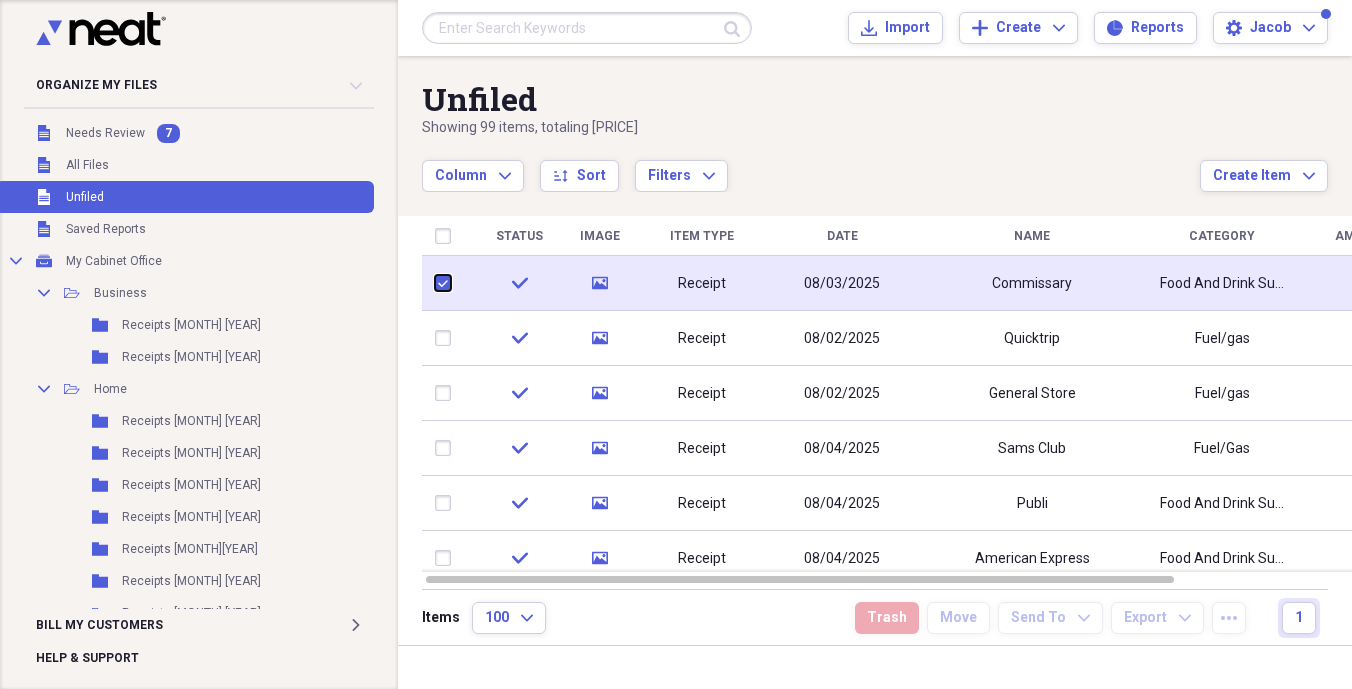 checkbox on "true" 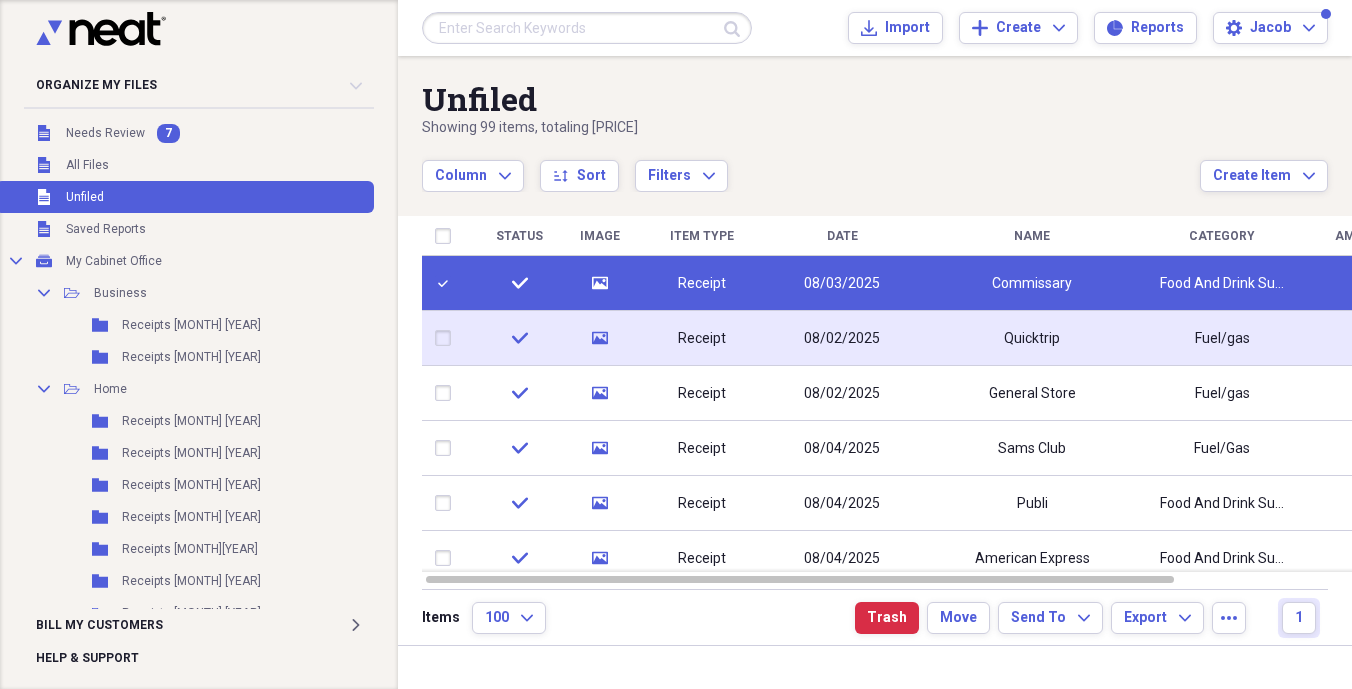 click at bounding box center (447, 338) 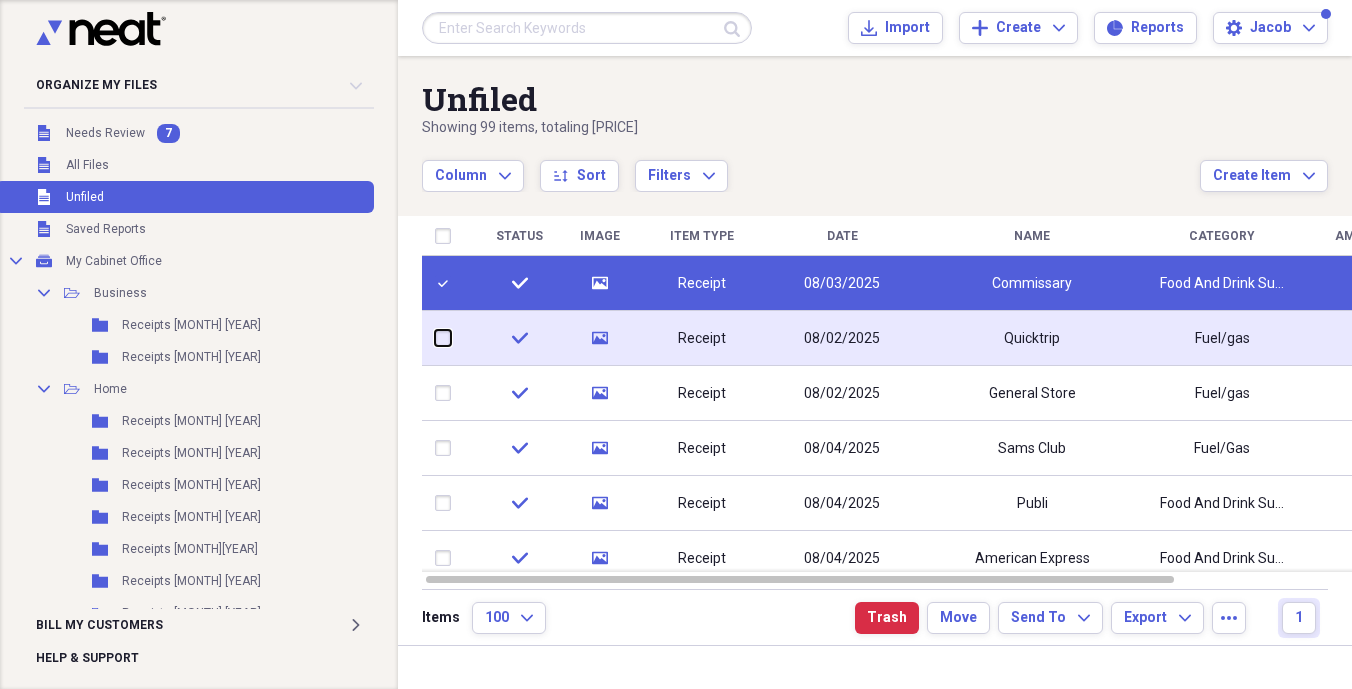 click at bounding box center (435, 338) 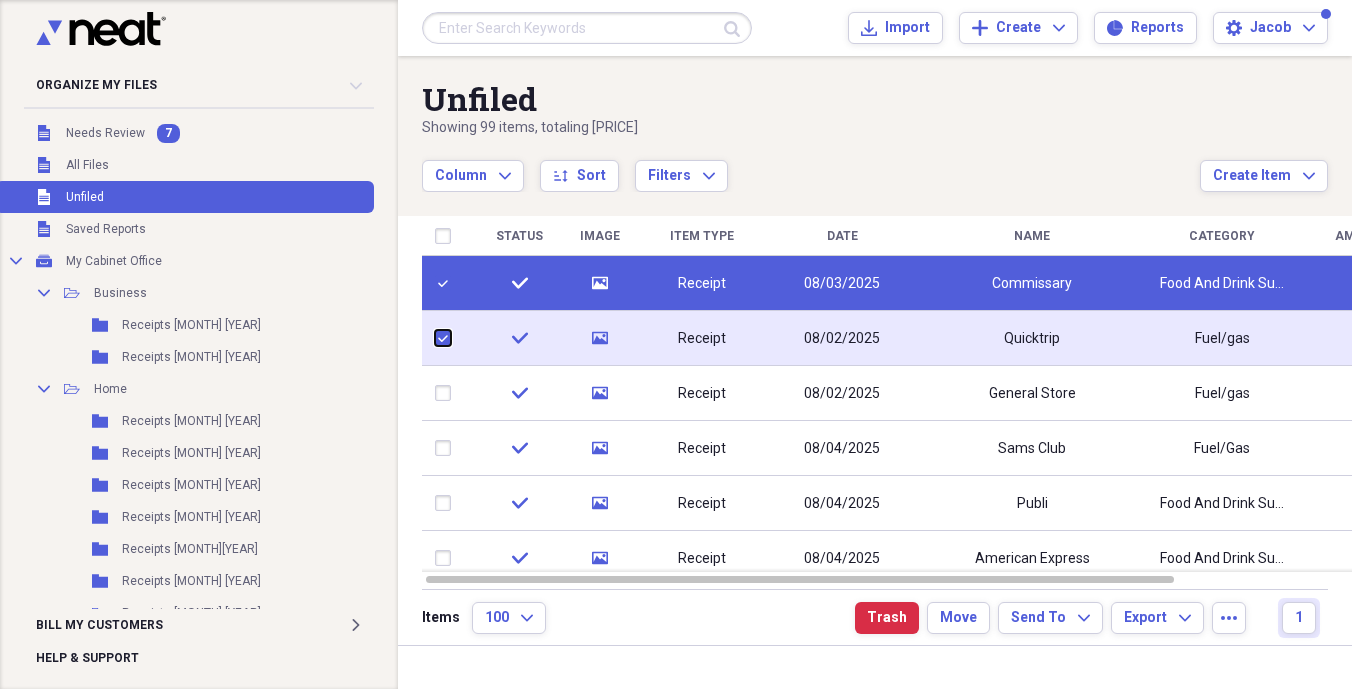 checkbox on "true" 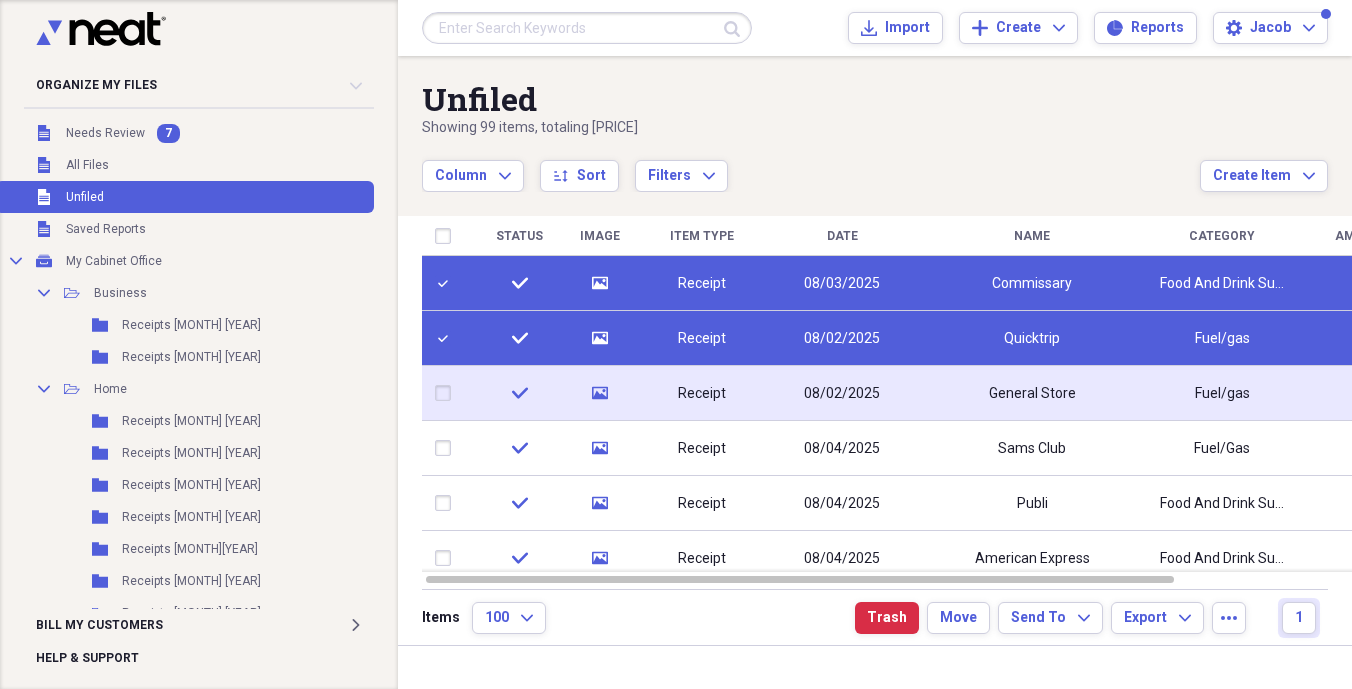click at bounding box center (447, 393) 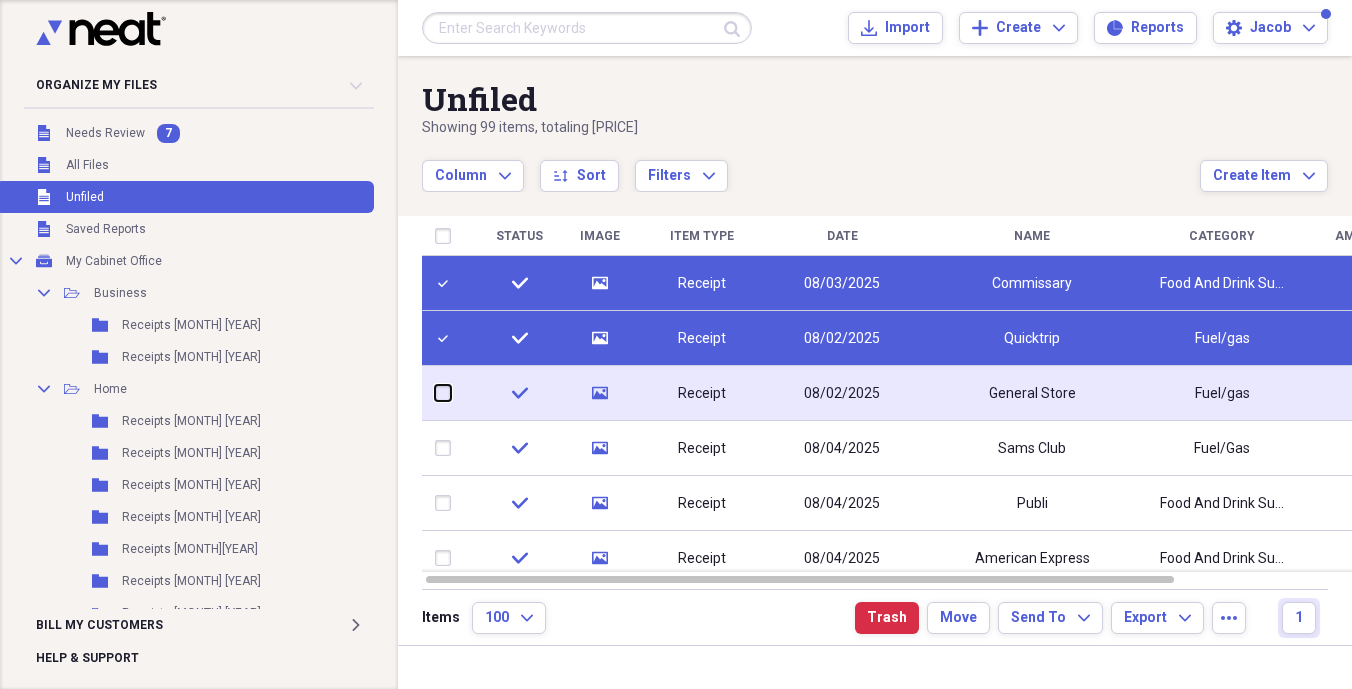 click at bounding box center [435, 393] 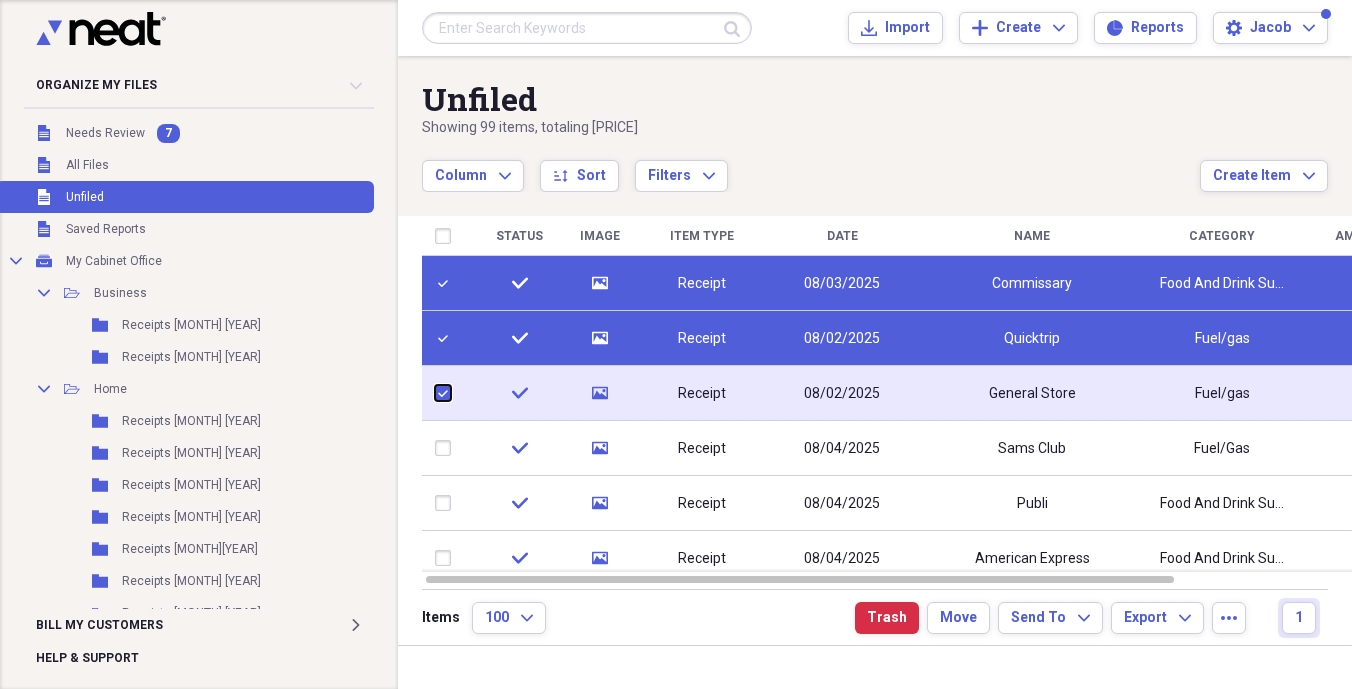 checkbox on "true" 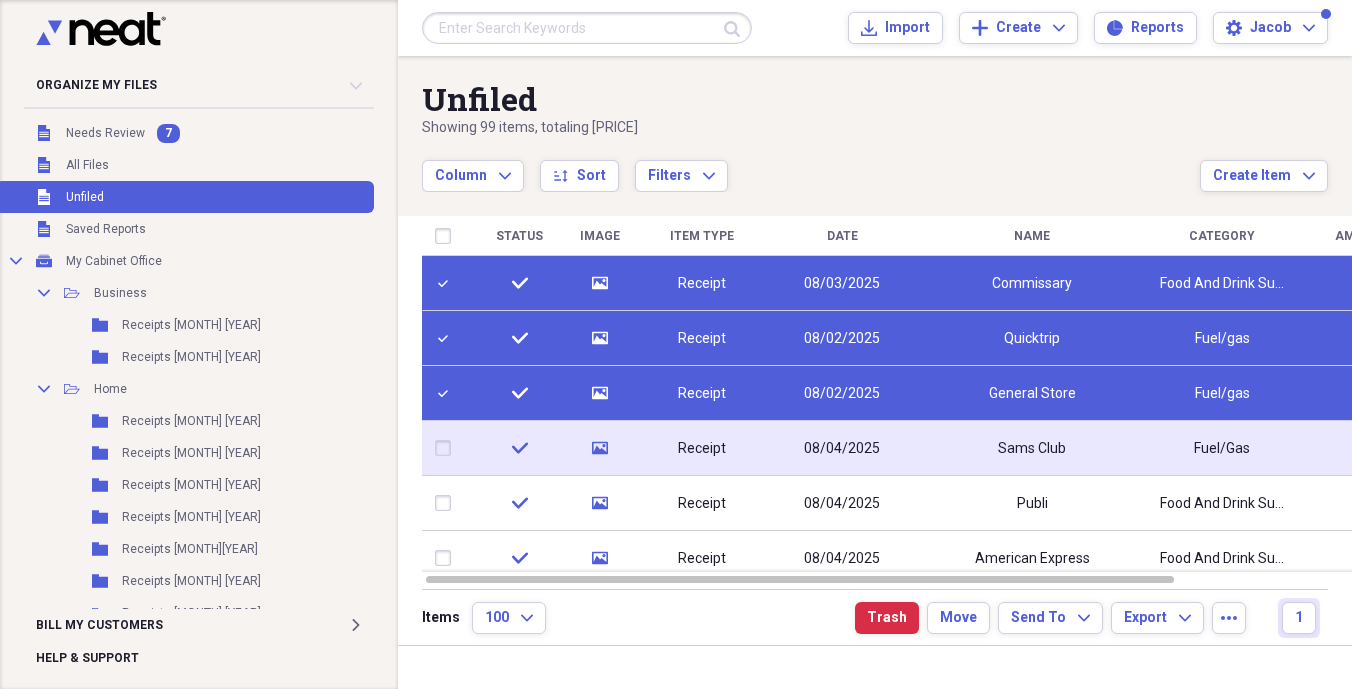 click at bounding box center [447, 448] 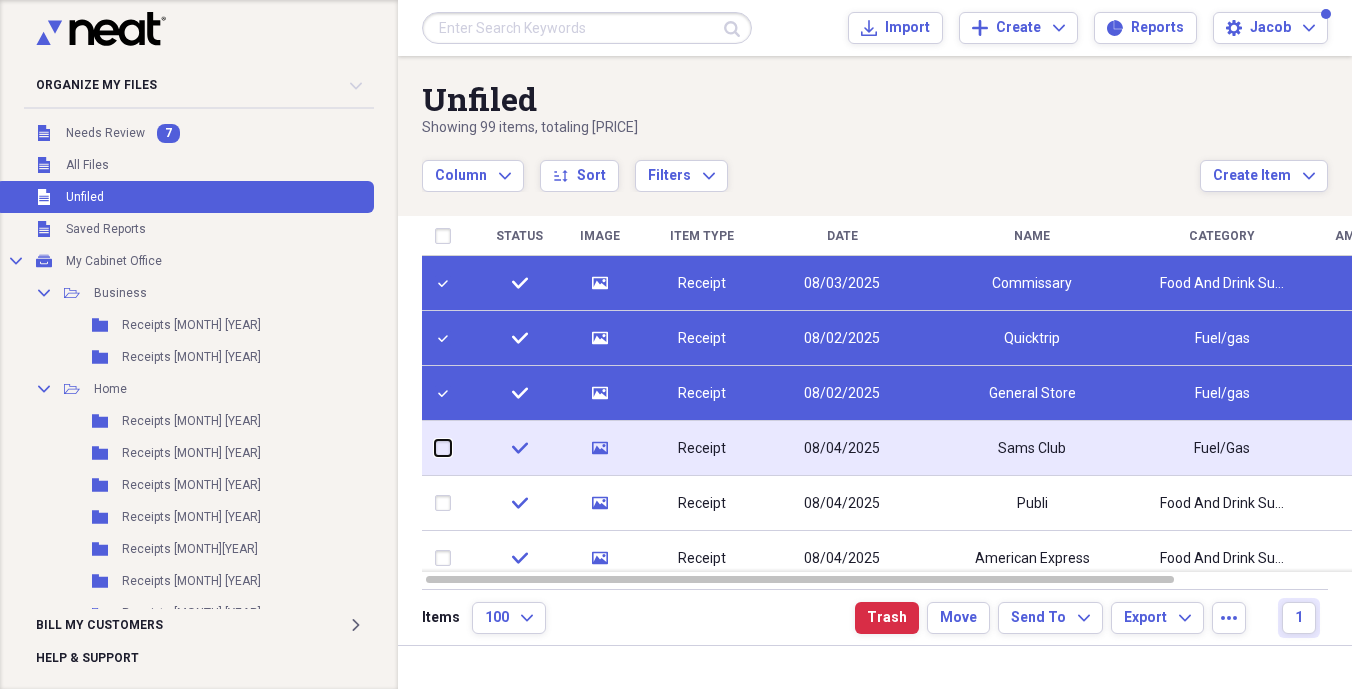click at bounding box center (435, 448) 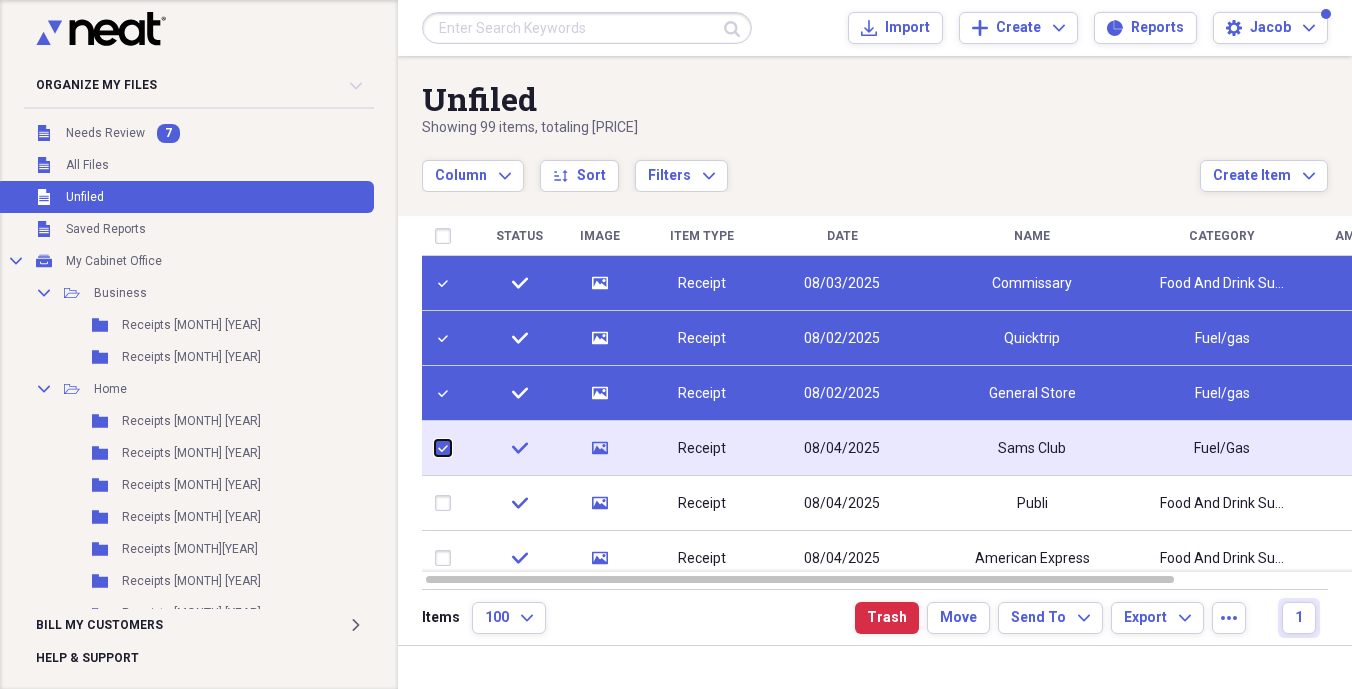 checkbox on "true" 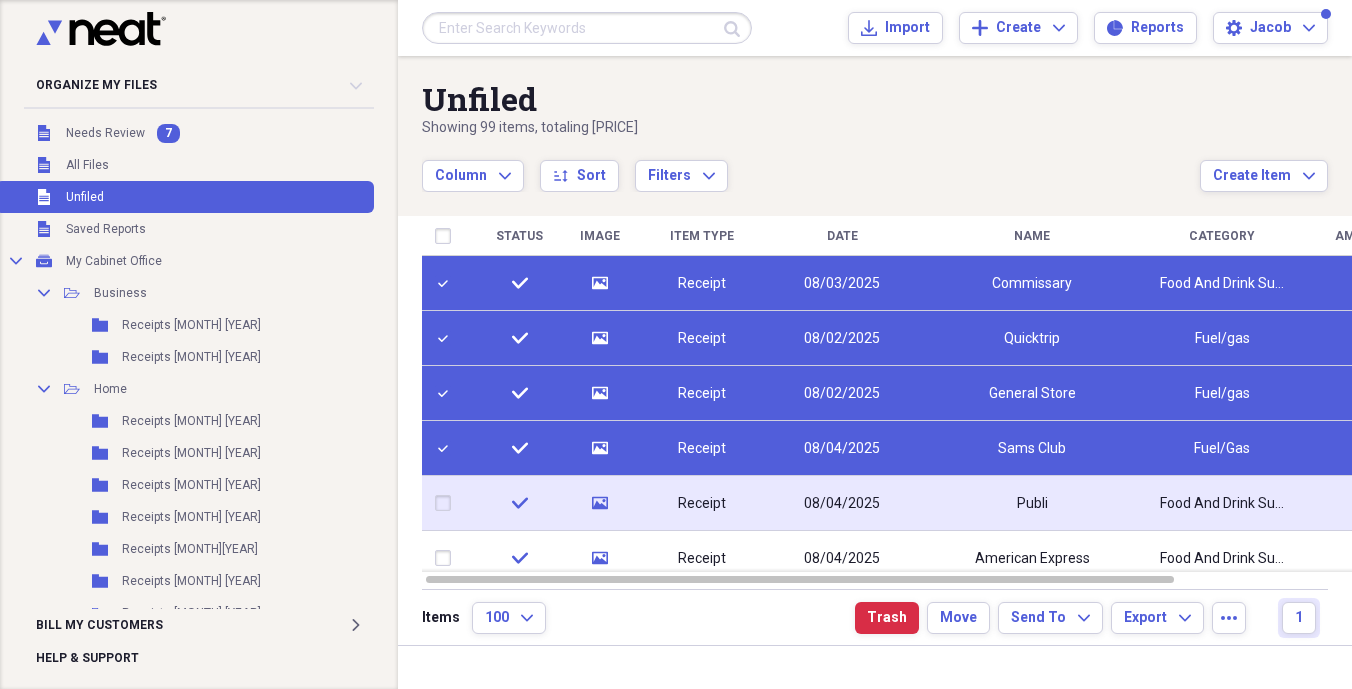 click at bounding box center [447, 503] 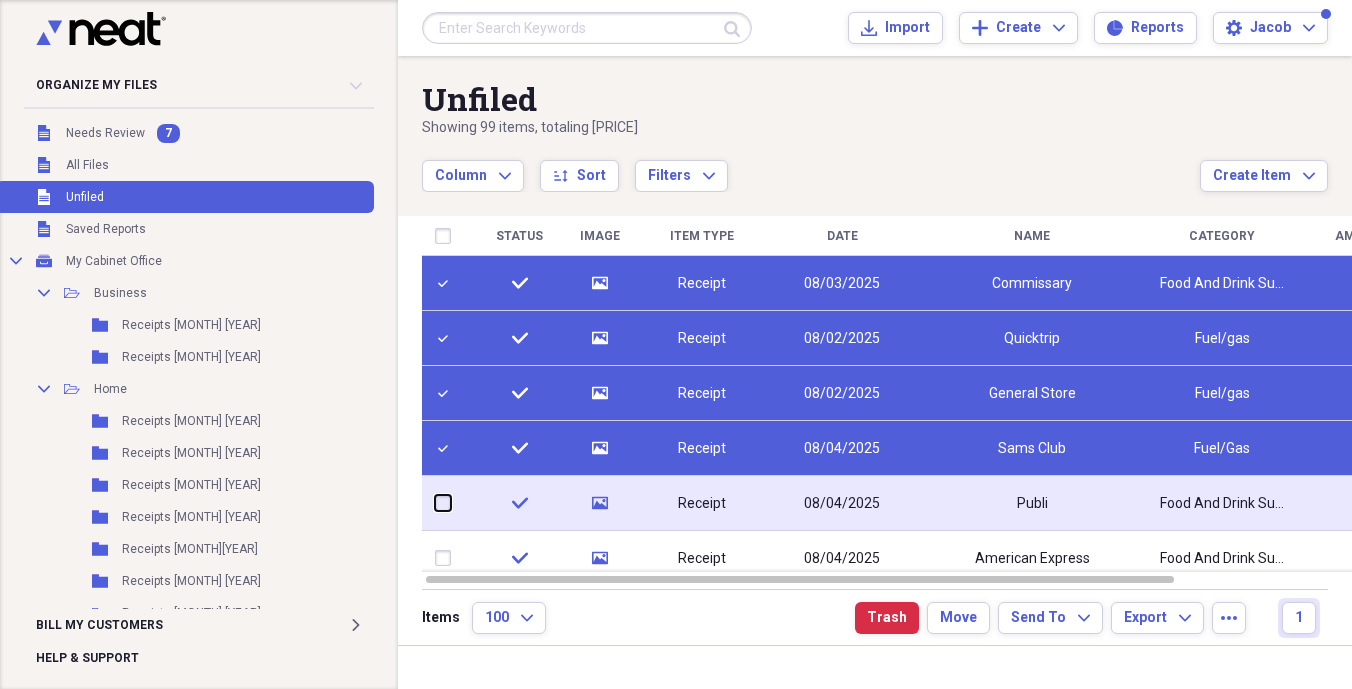click at bounding box center (435, 503) 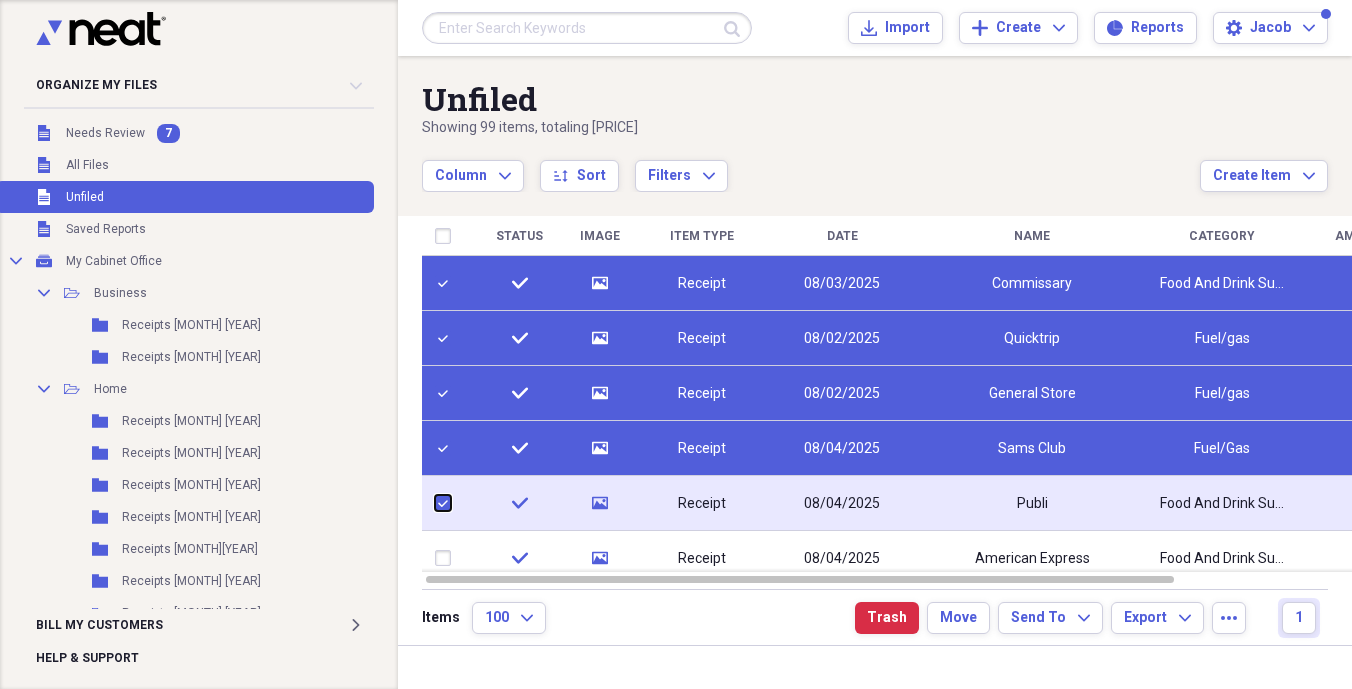checkbox on "true" 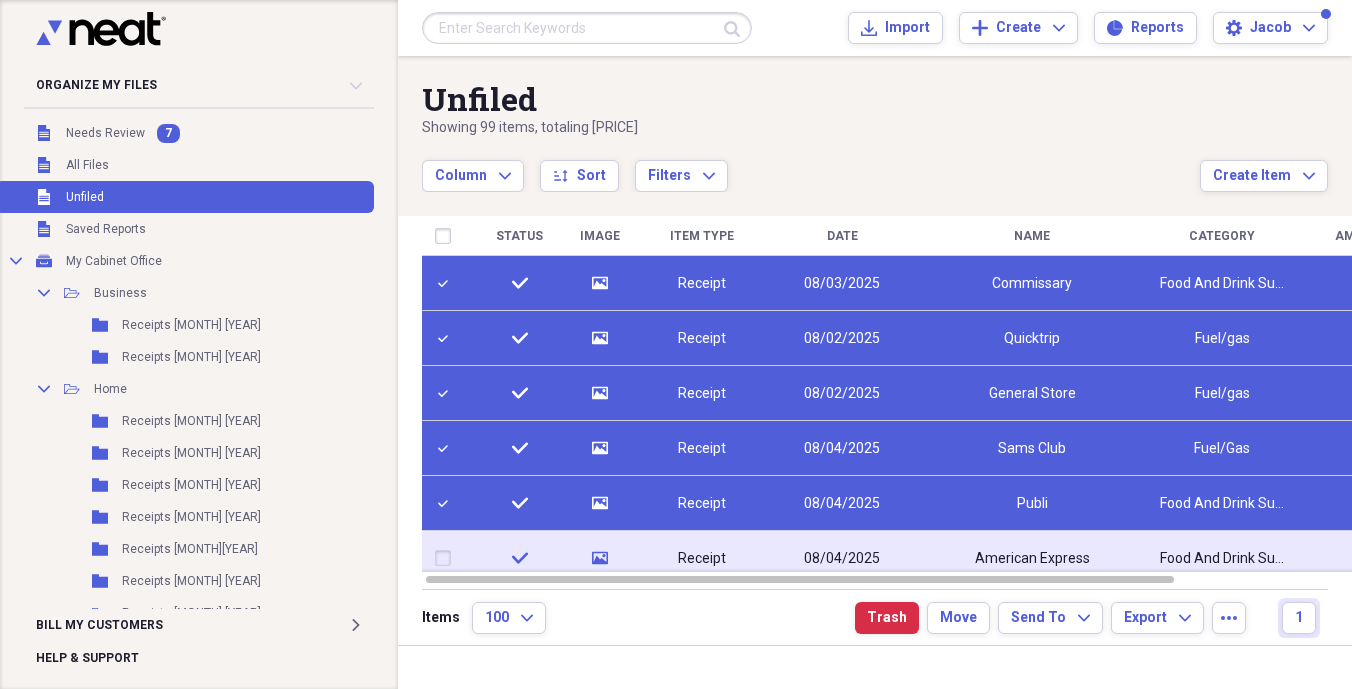 click at bounding box center [447, 558] 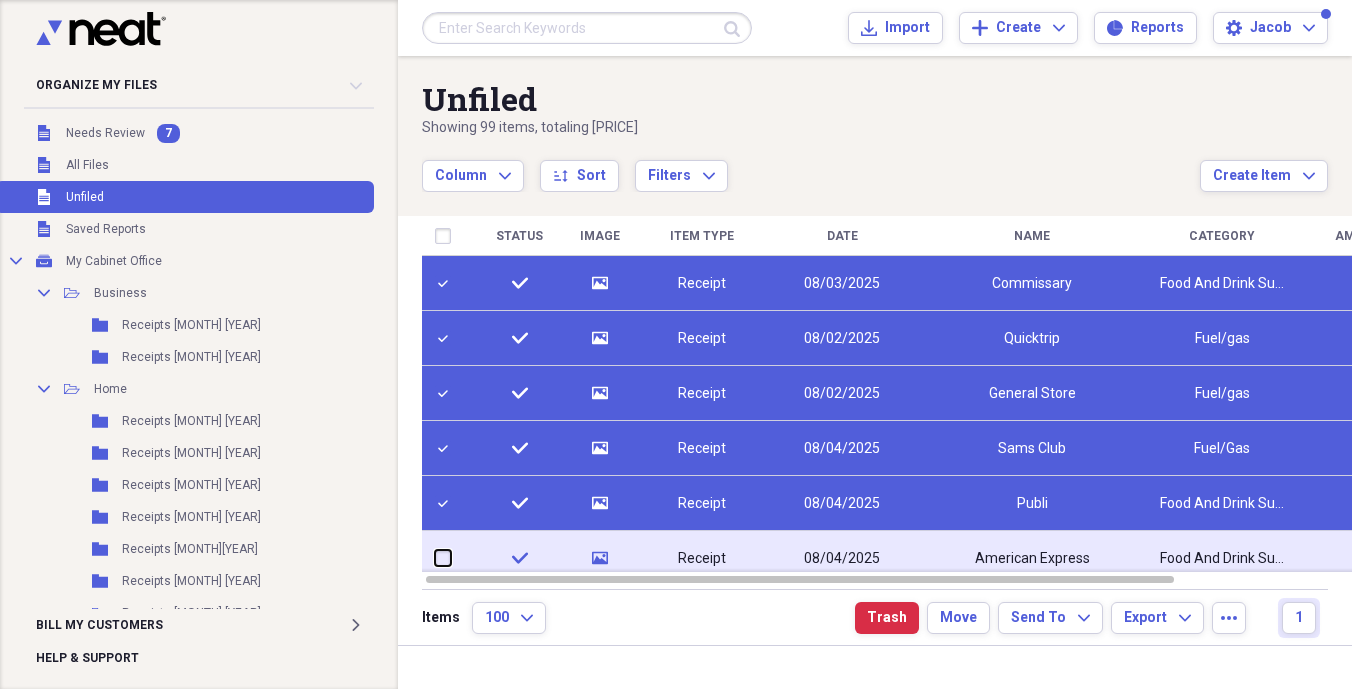 click at bounding box center [435, 558] 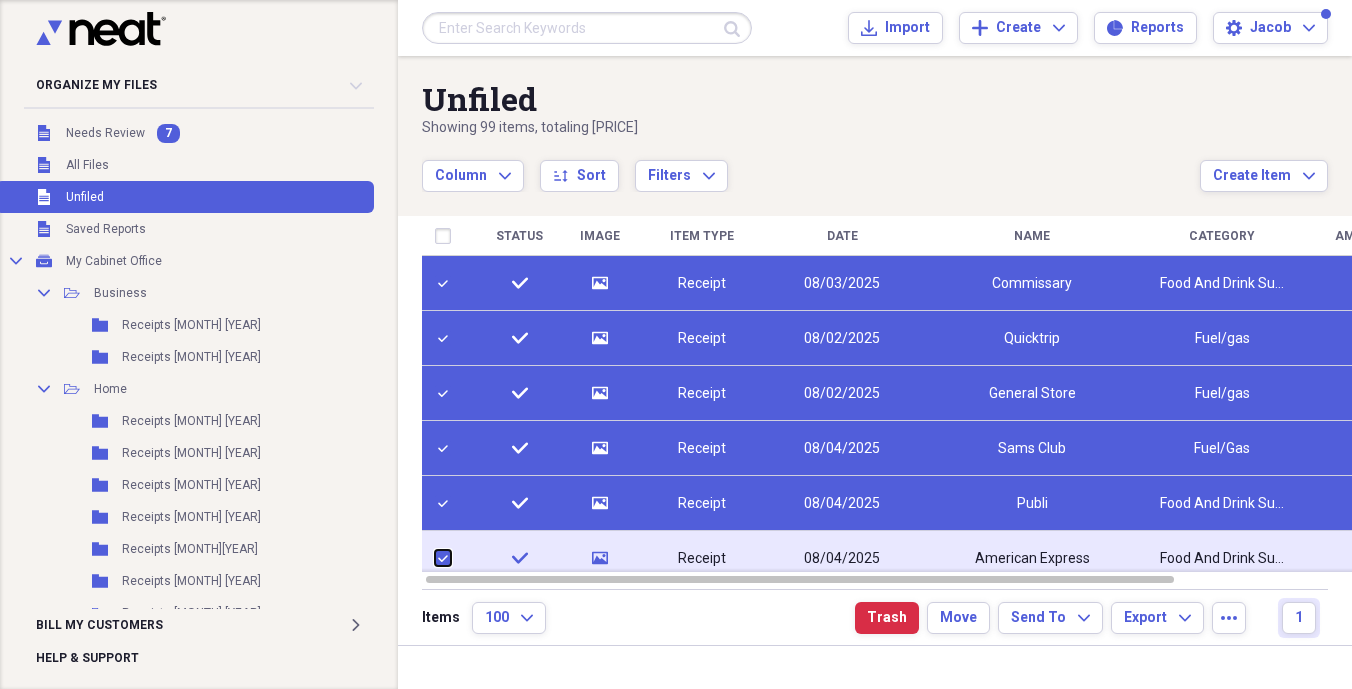 checkbox on "true" 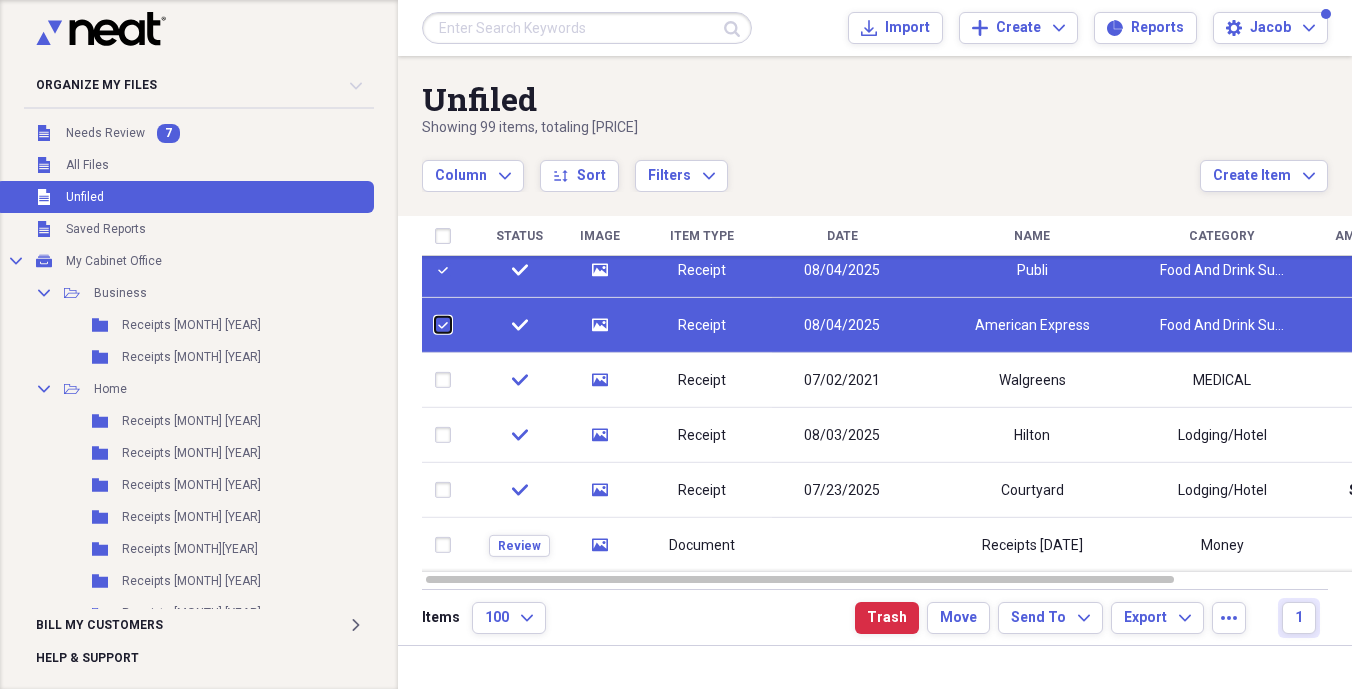 checkbox on "false" 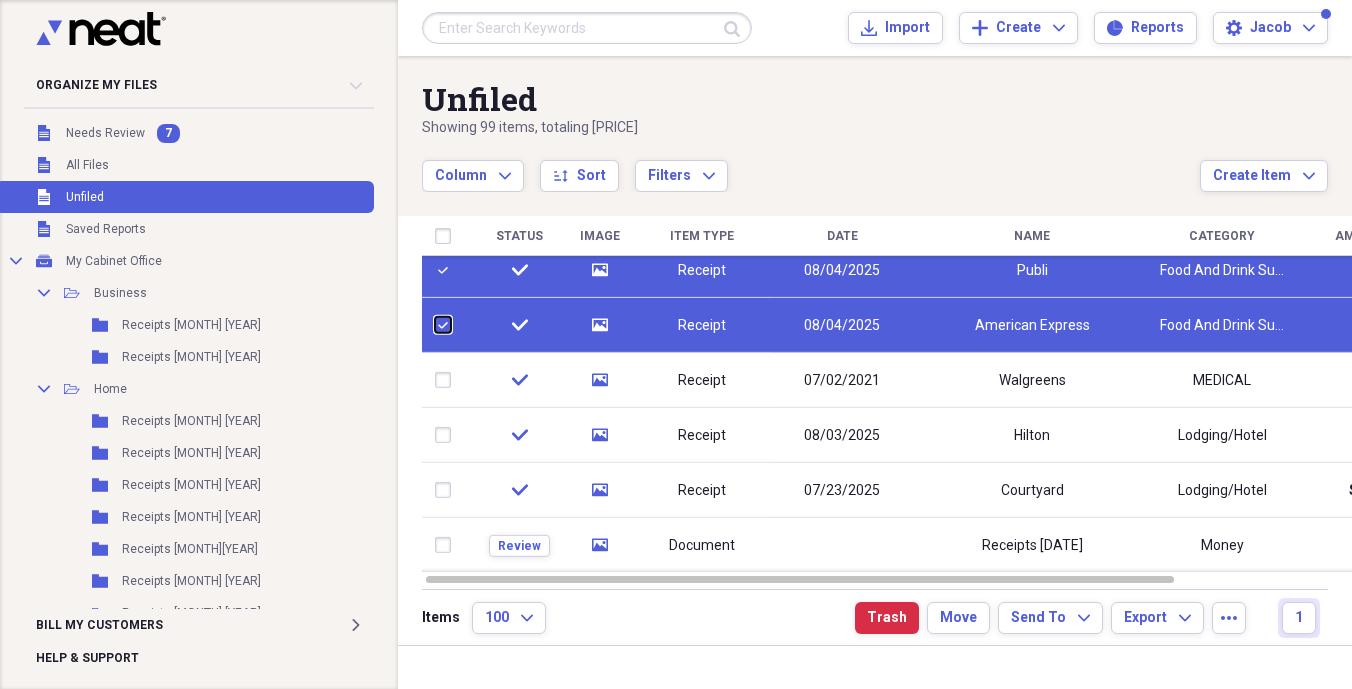 drag, startPoint x: 1348, startPoint y: 273, endPoint x: 1350, endPoint y: 286, distance: 13.152946 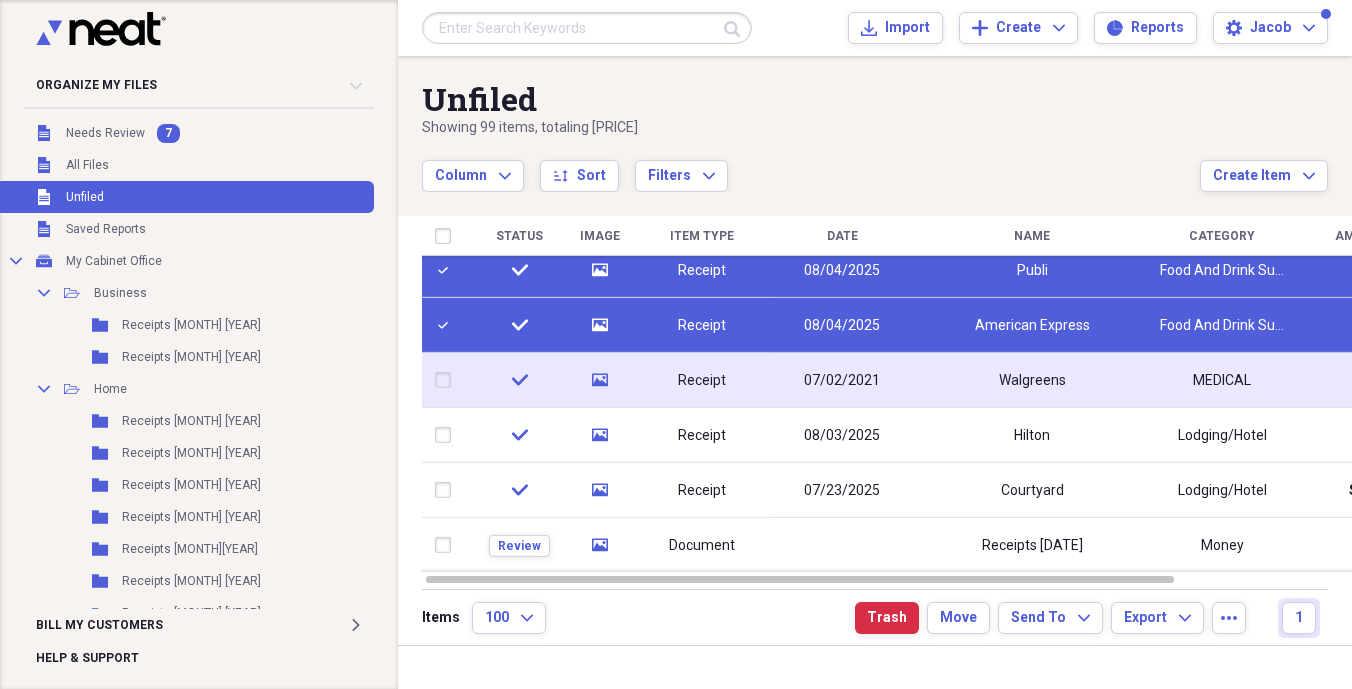 click at bounding box center [447, 380] 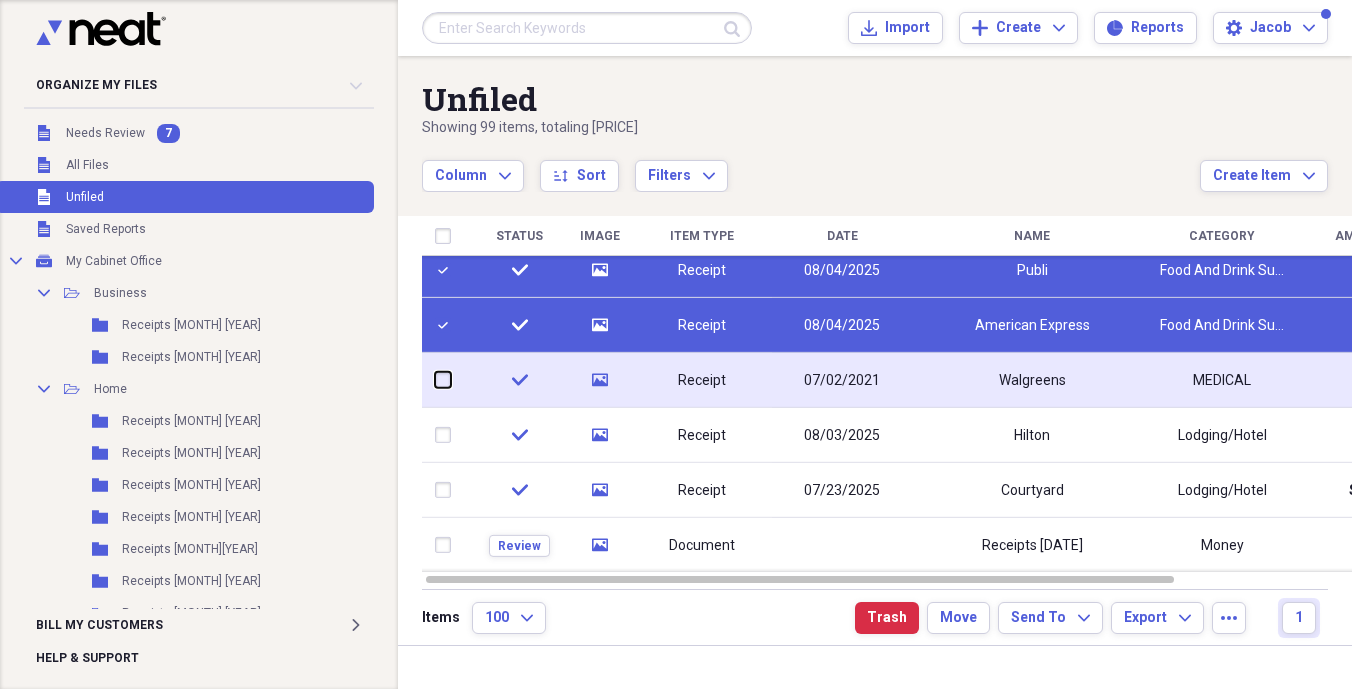click at bounding box center (435, 380) 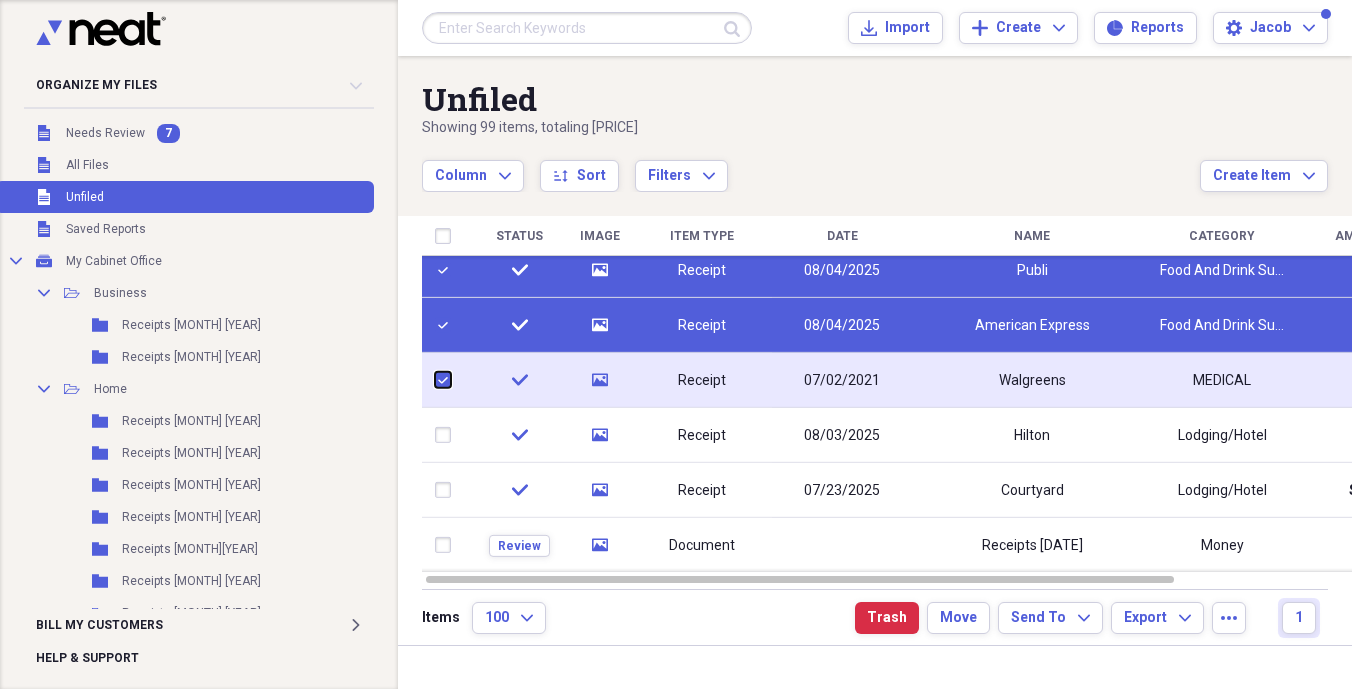 checkbox on "true" 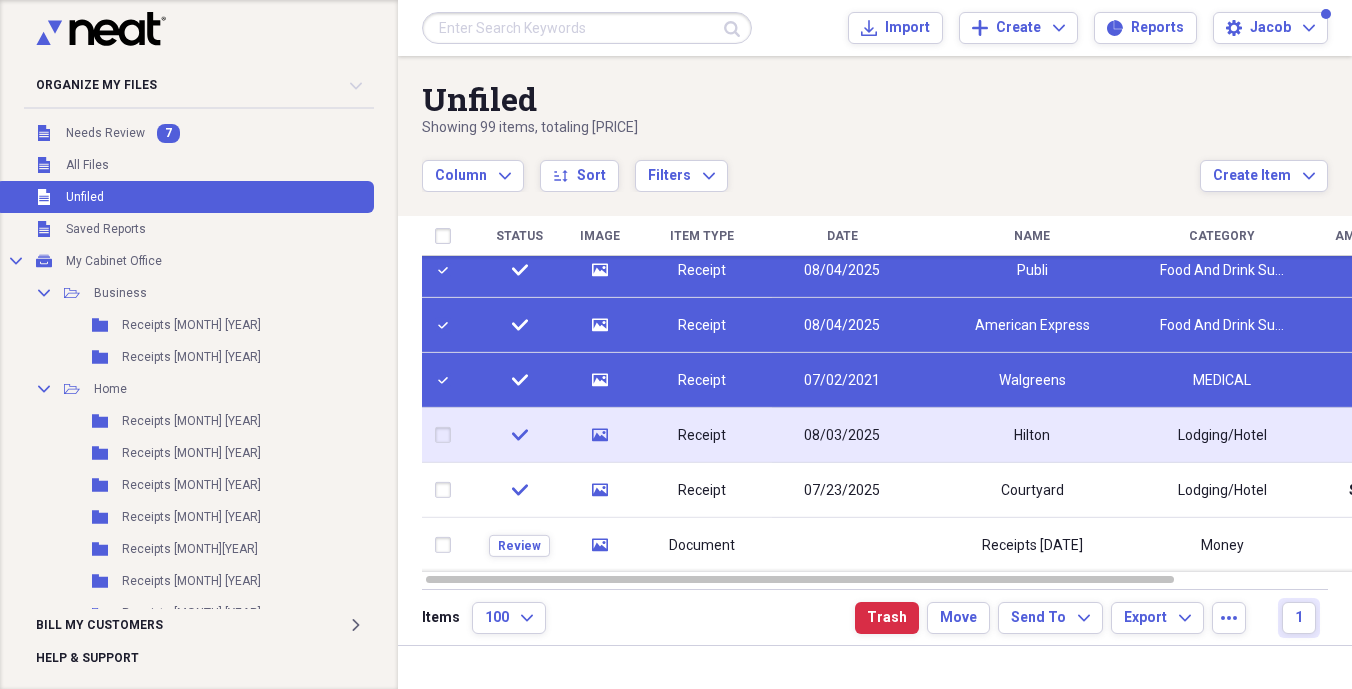 click at bounding box center [447, 435] 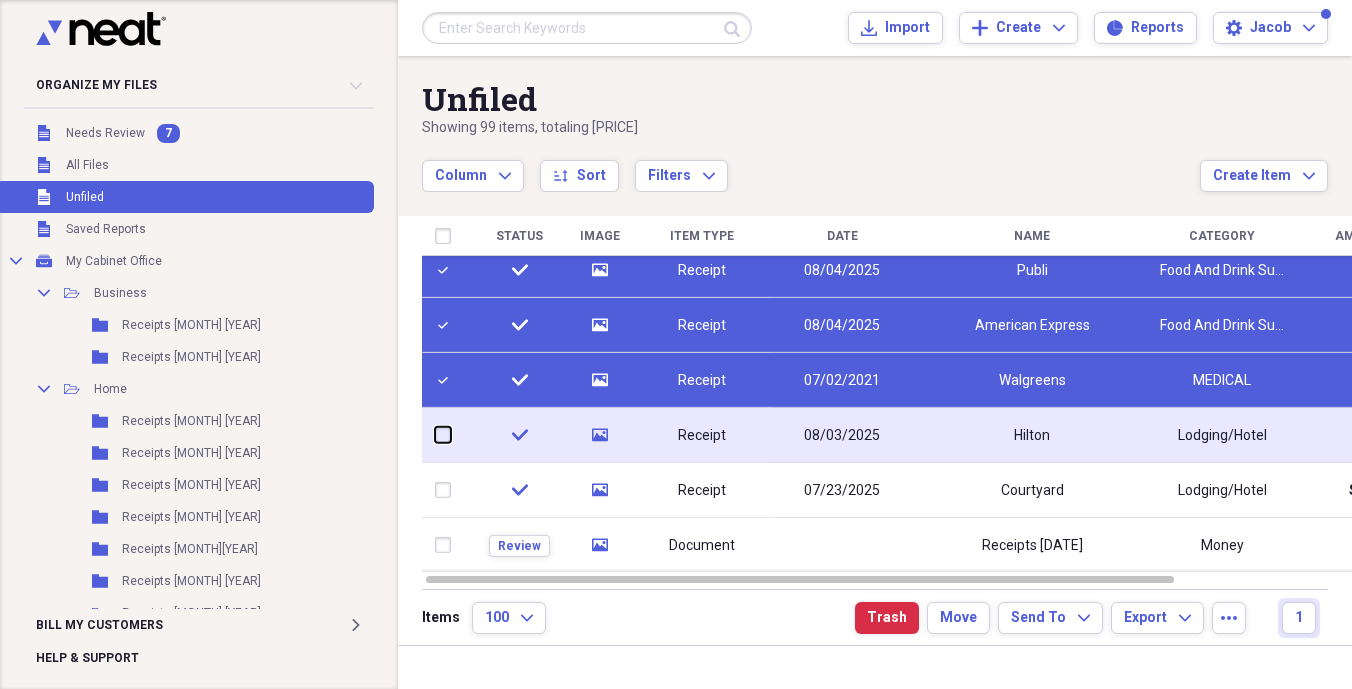 click at bounding box center [435, 435] 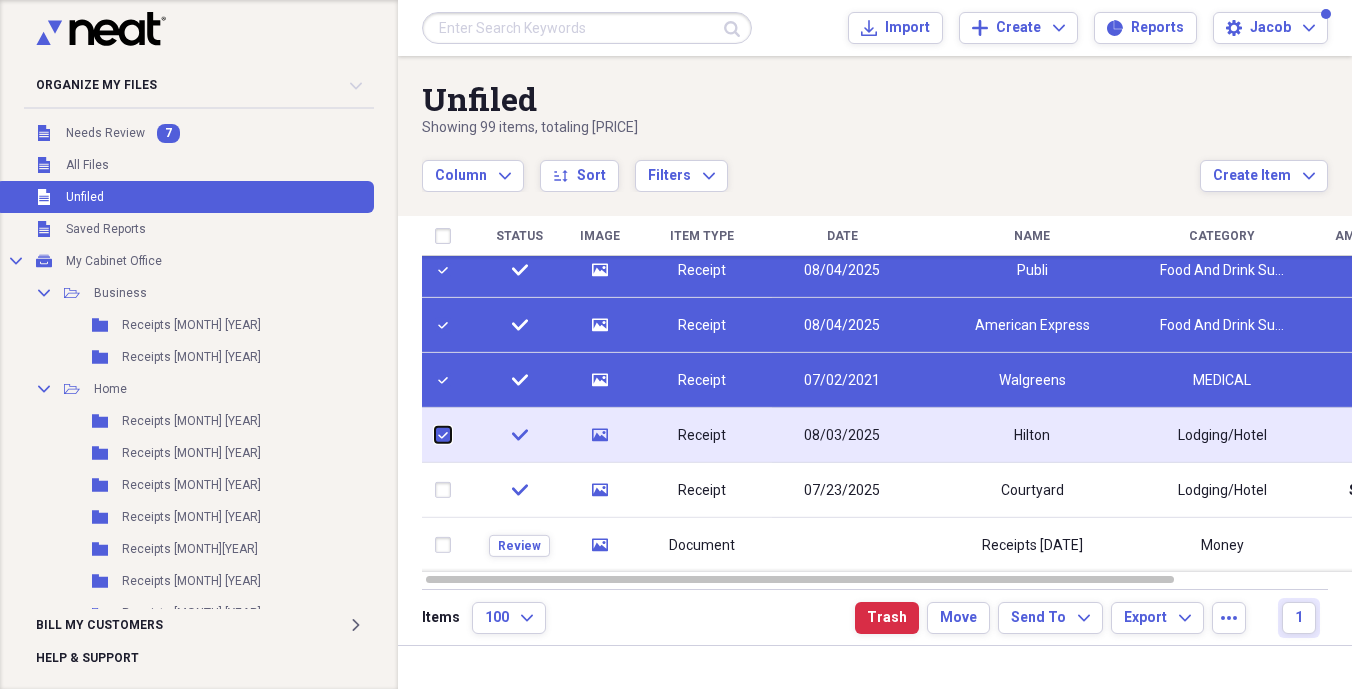 checkbox on "true" 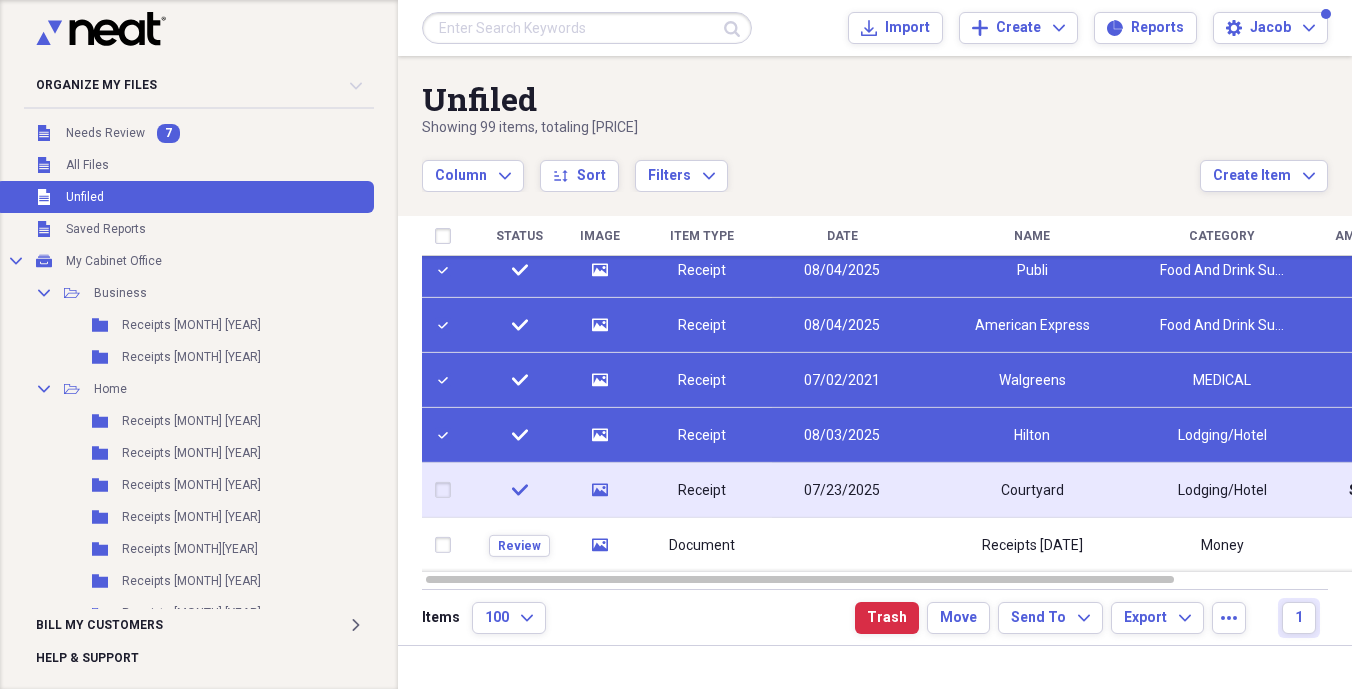 click at bounding box center (447, 490) 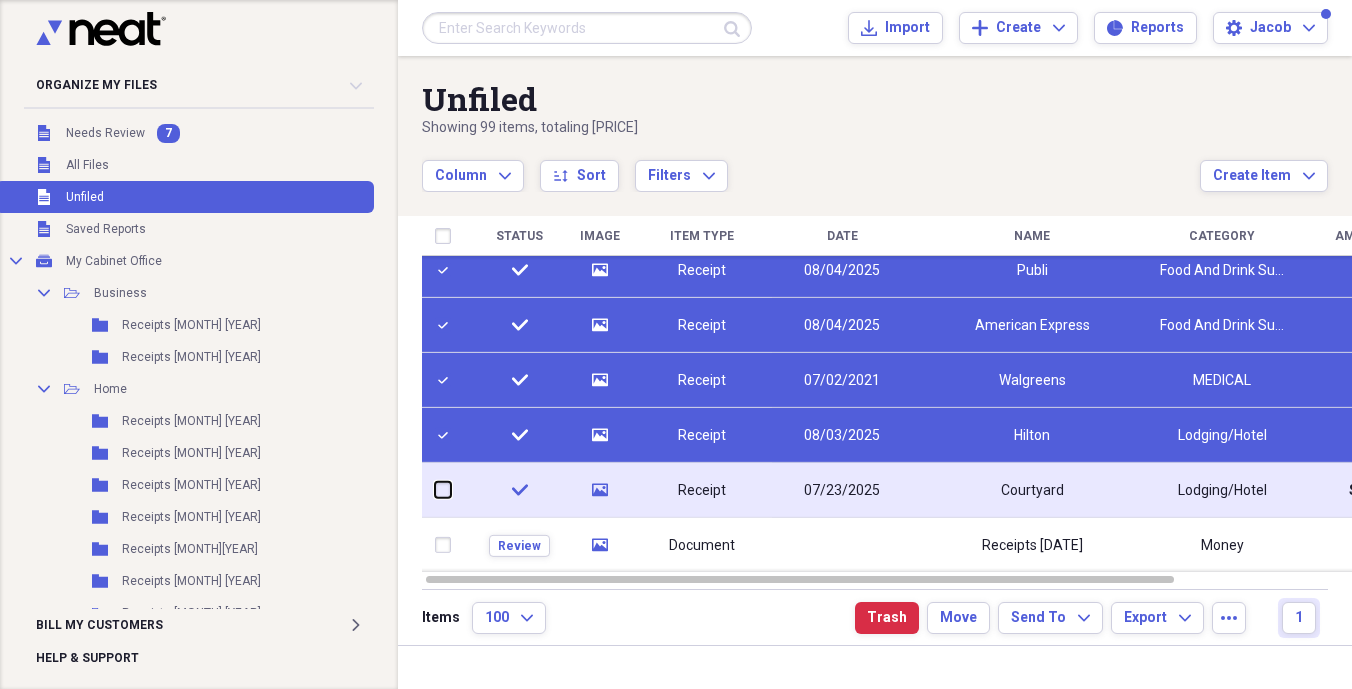 click at bounding box center (435, 490) 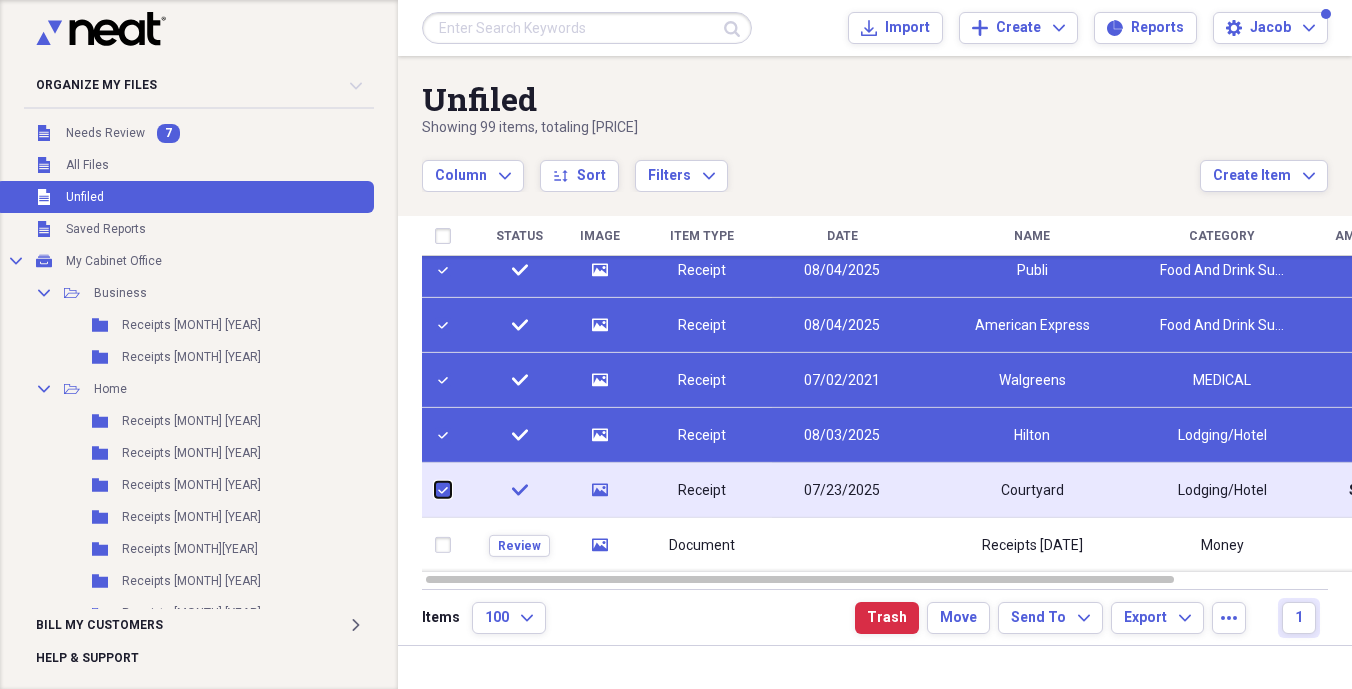 checkbox on "true" 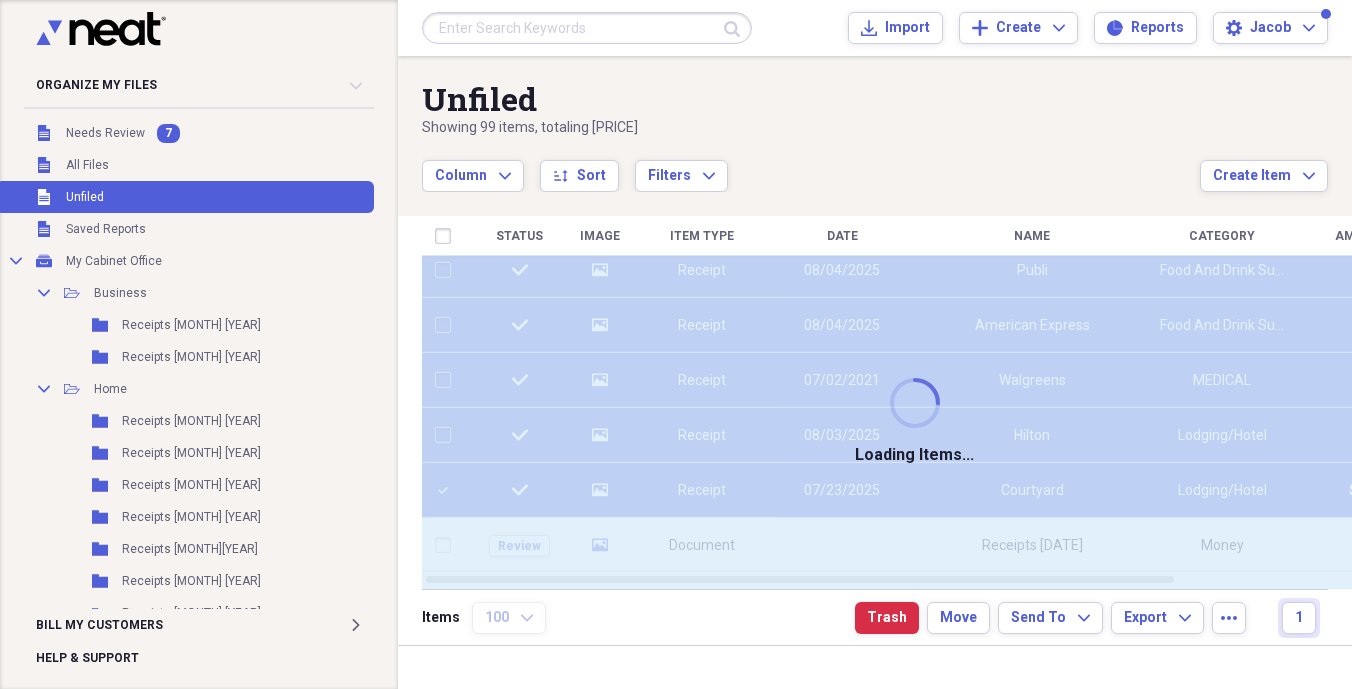 checkbox on "false" 